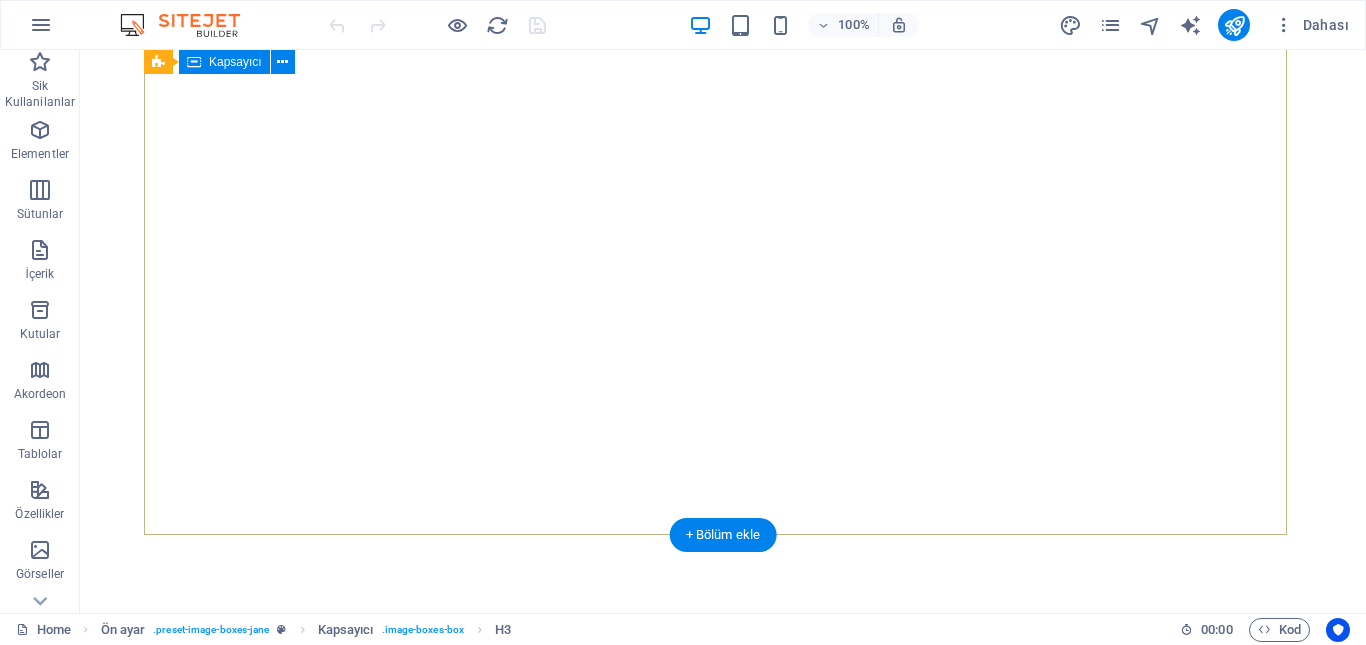 scroll, scrollTop: 0, scrollLeft: 0, axis: both 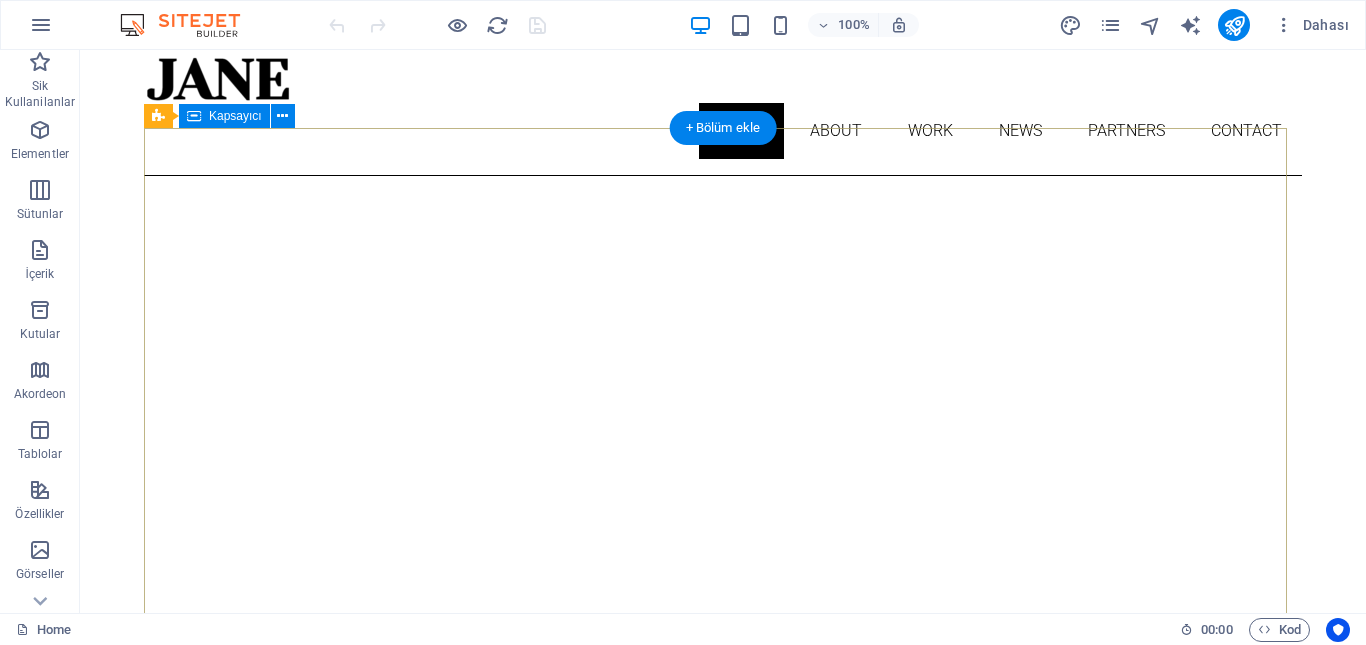 click on "About me My work Partners Contact" at bounding box center [723, 1083] 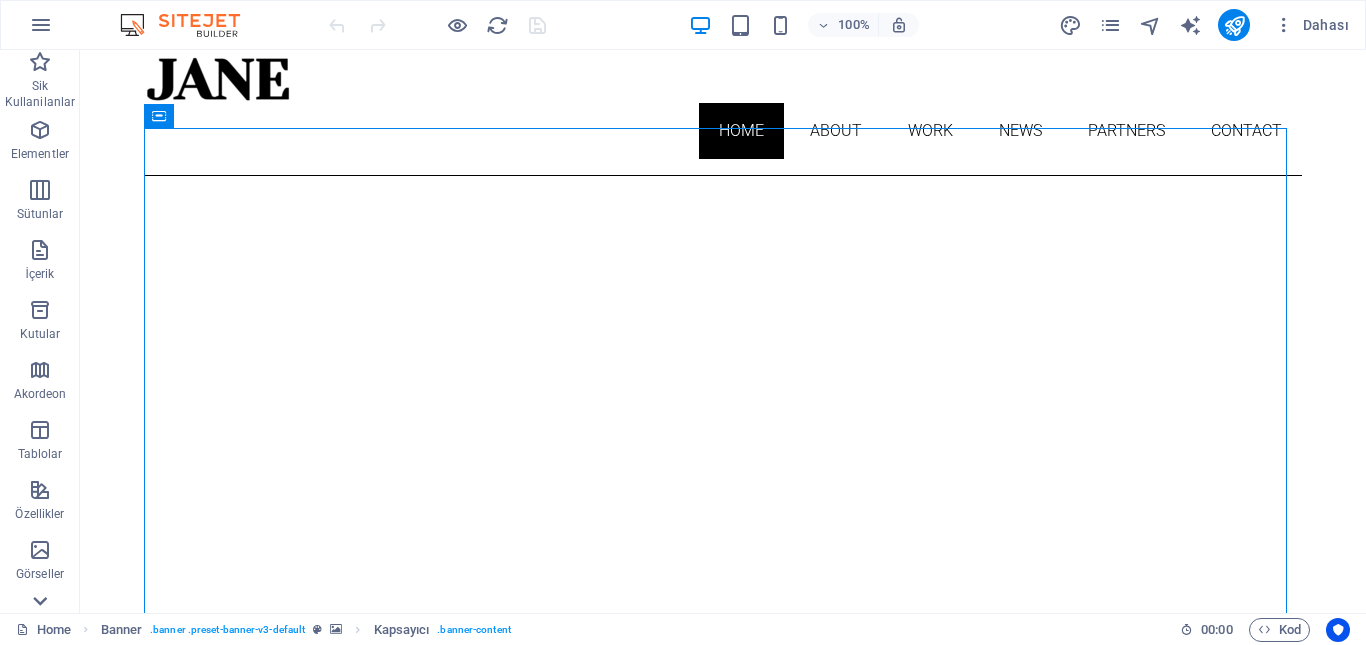 click 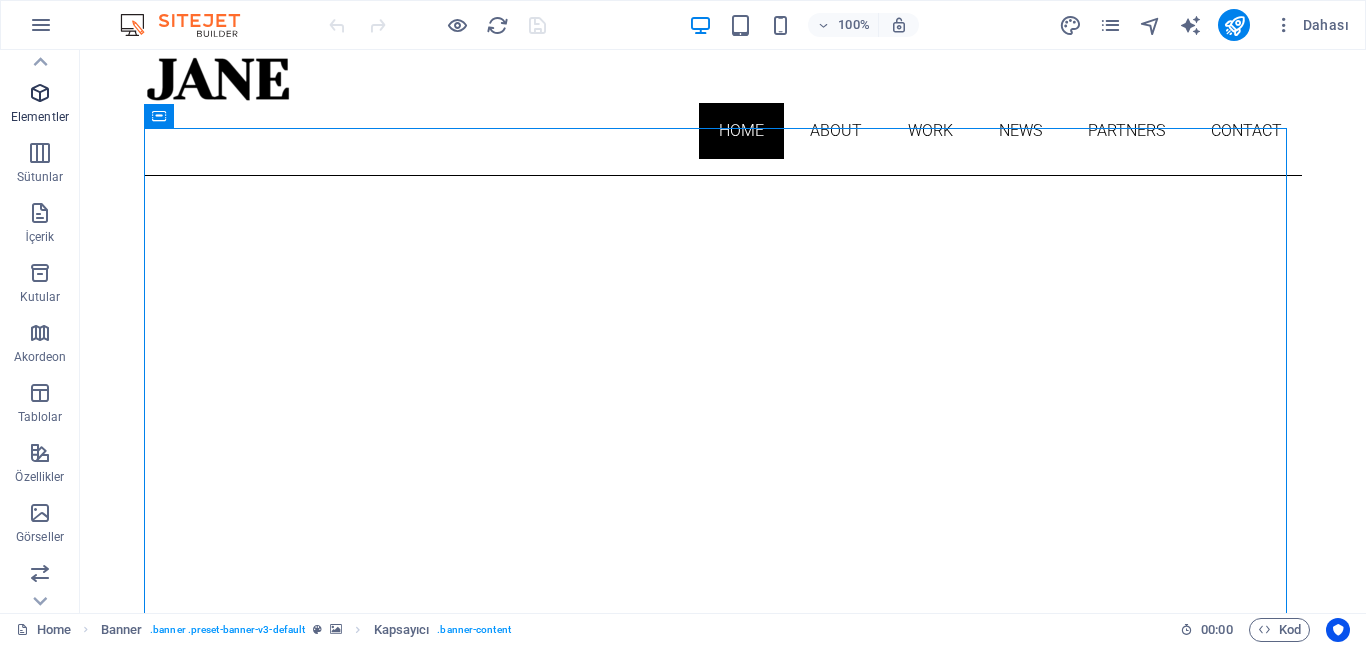 scroll, scrollTop: 0, scrollLeft: 0, axis: both 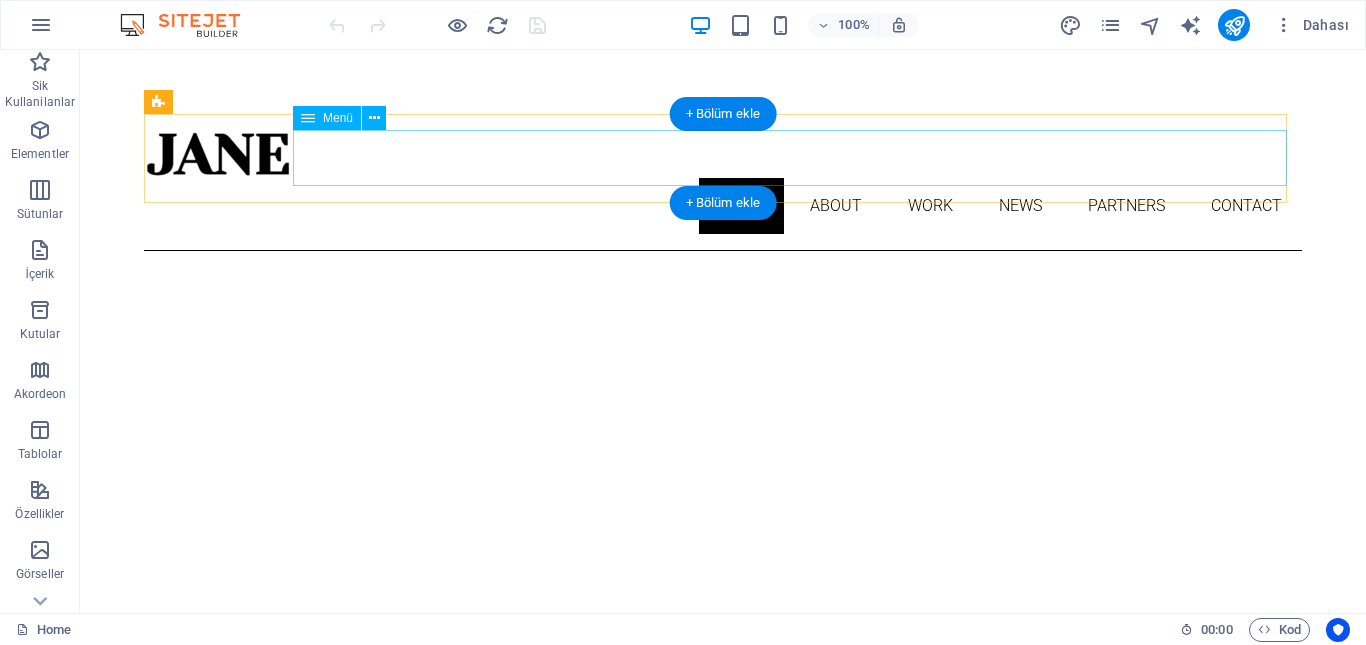 click on "Home About Work News Partners Contact" at bounding box center [723, 206] 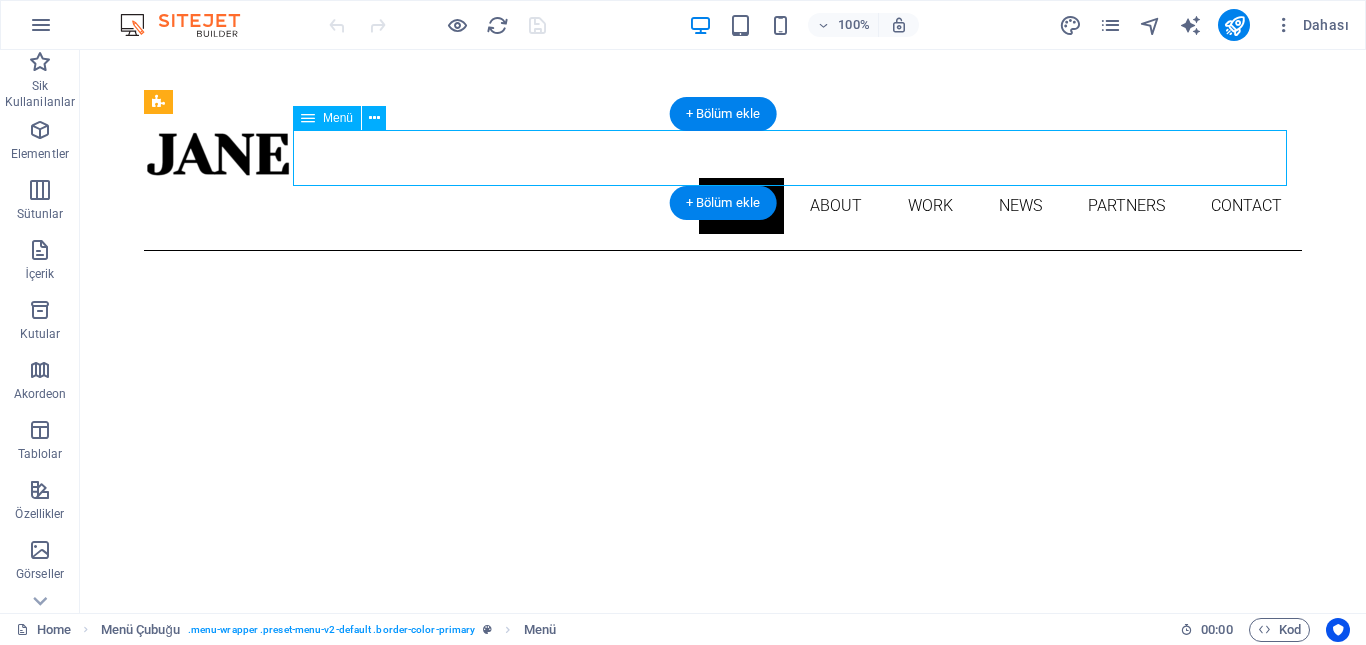 click on "Home About Work News Partners Contact" at bounding box center [723, 206] 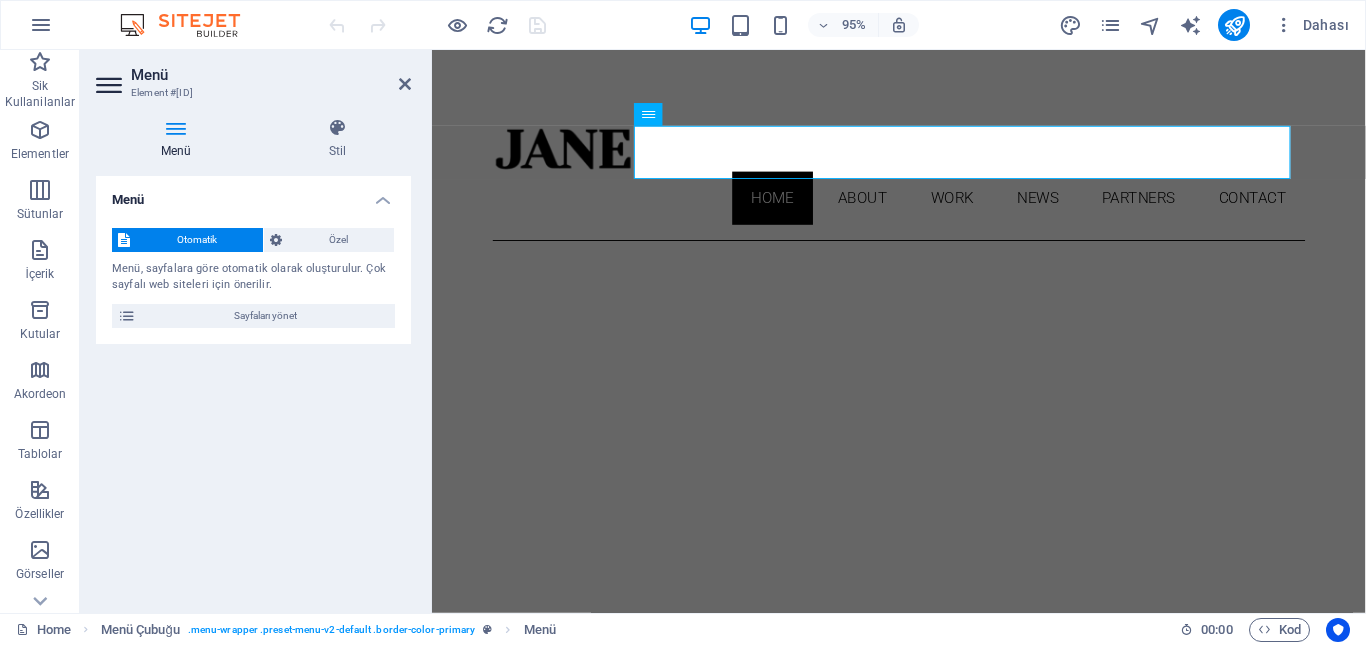 click at bounding box center (176, 128) 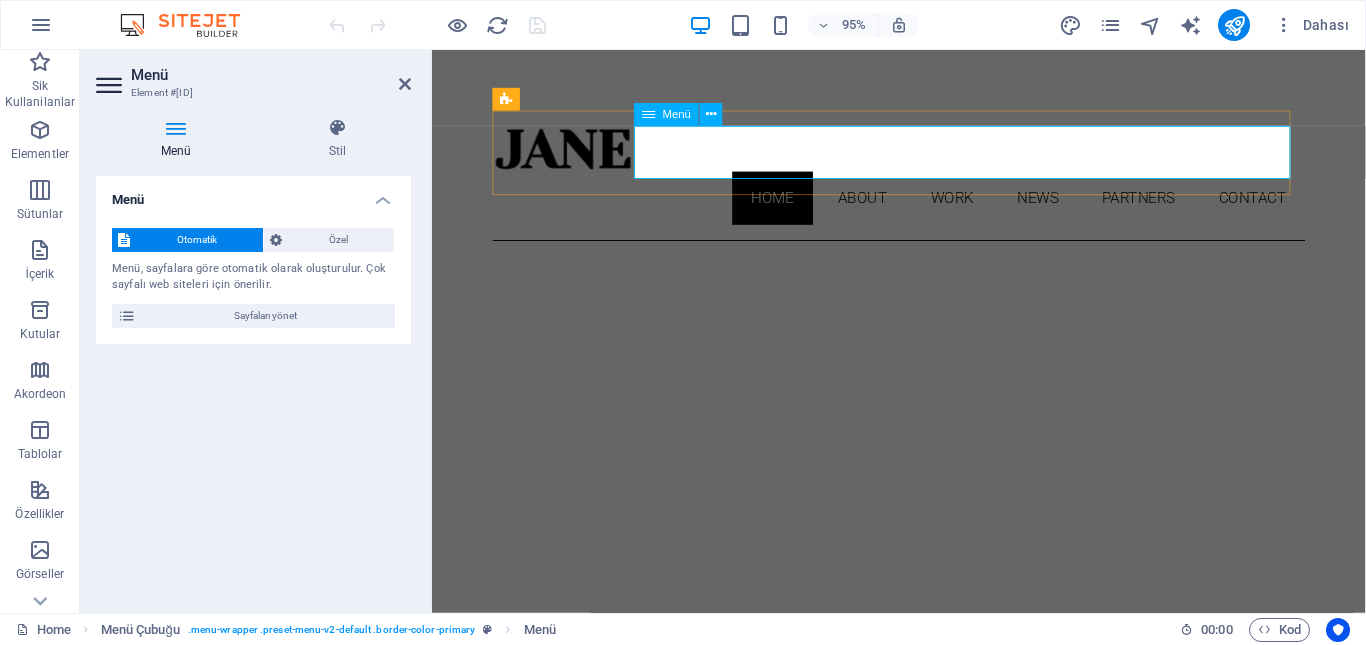 click on "Home About Work News Partners Contact" at bounding box center (923, 206) 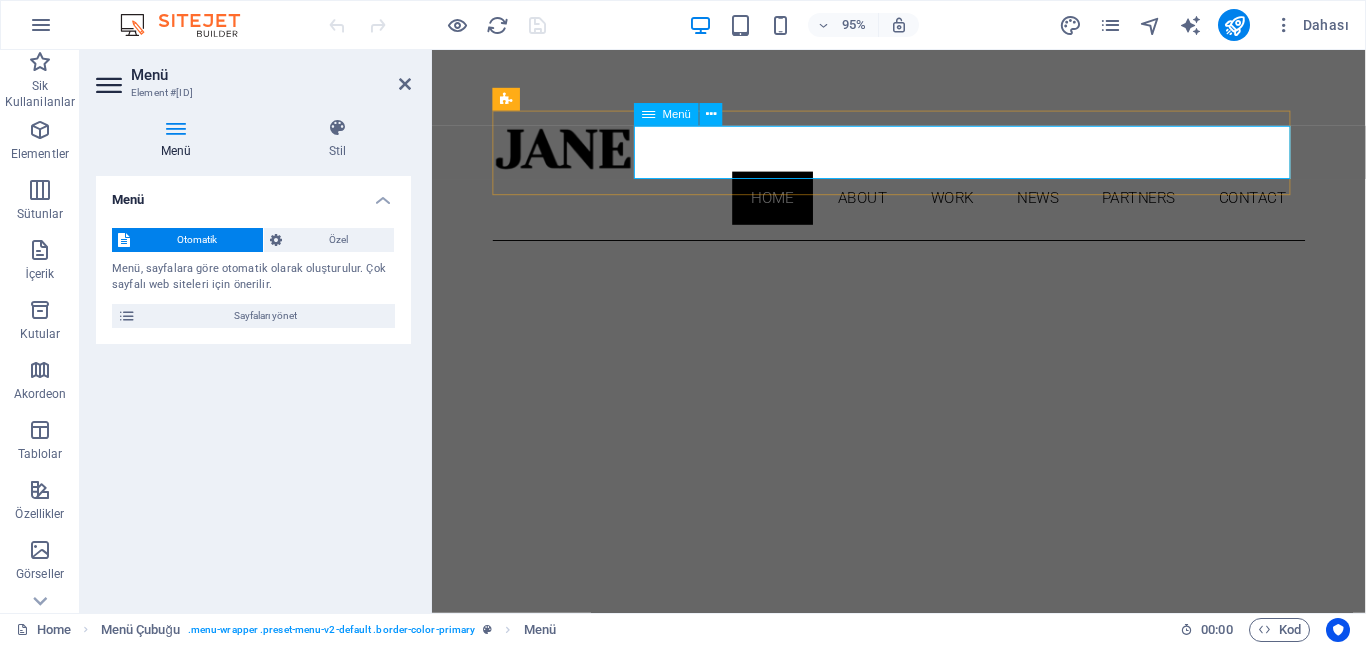 click on "Home About Work News Partners Contact" at bounding box center (923, 206) 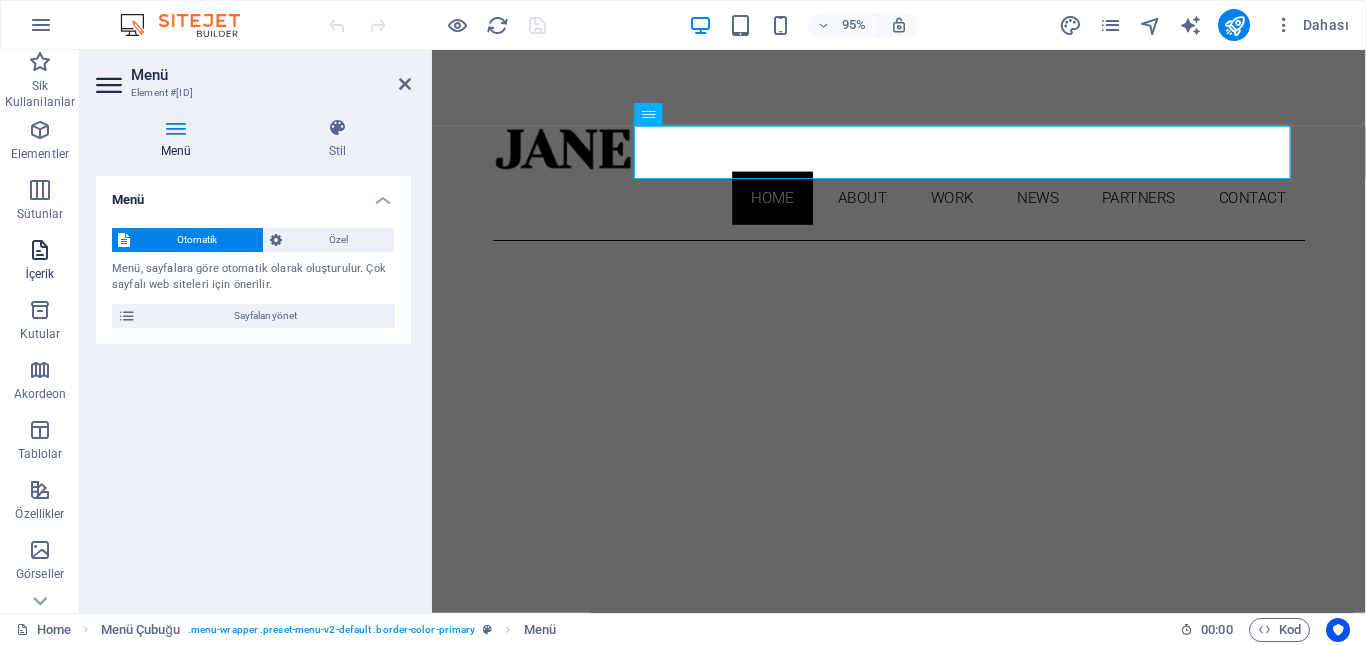 click on "İçerik" at bounding box center [40, 260] 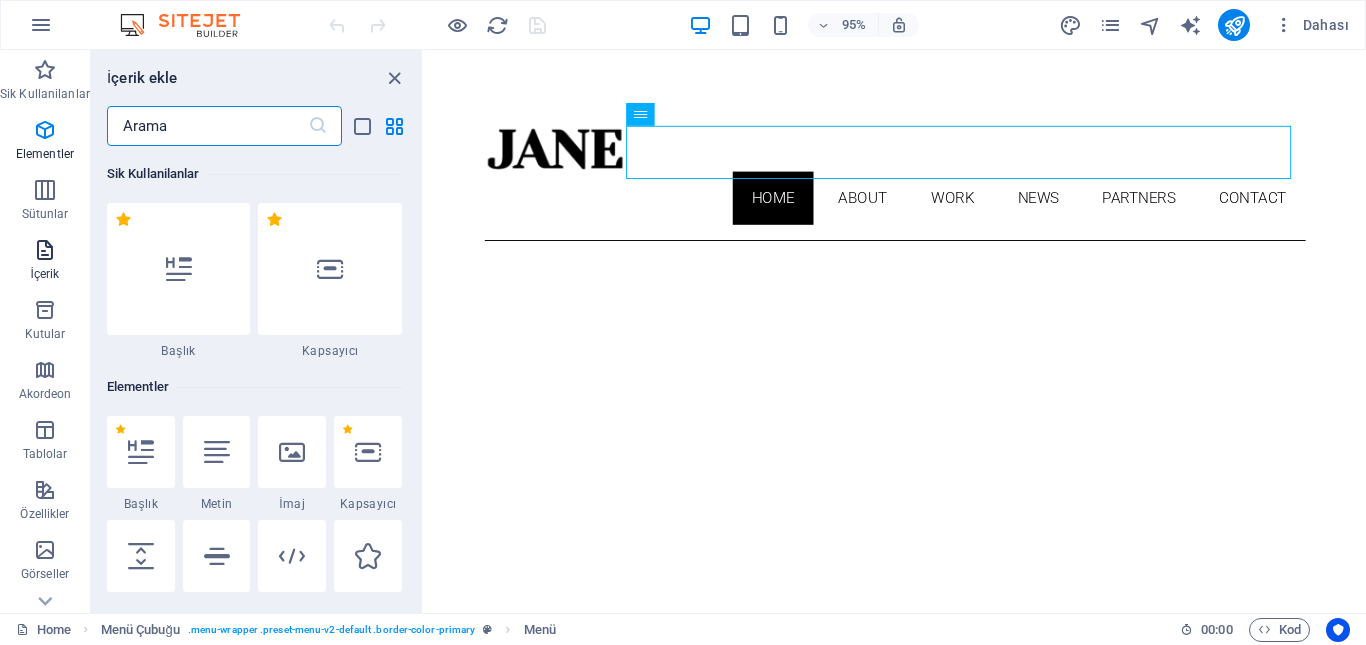 scroll, scrollTop: 3499, scrollLeft: 0, axis: vertical 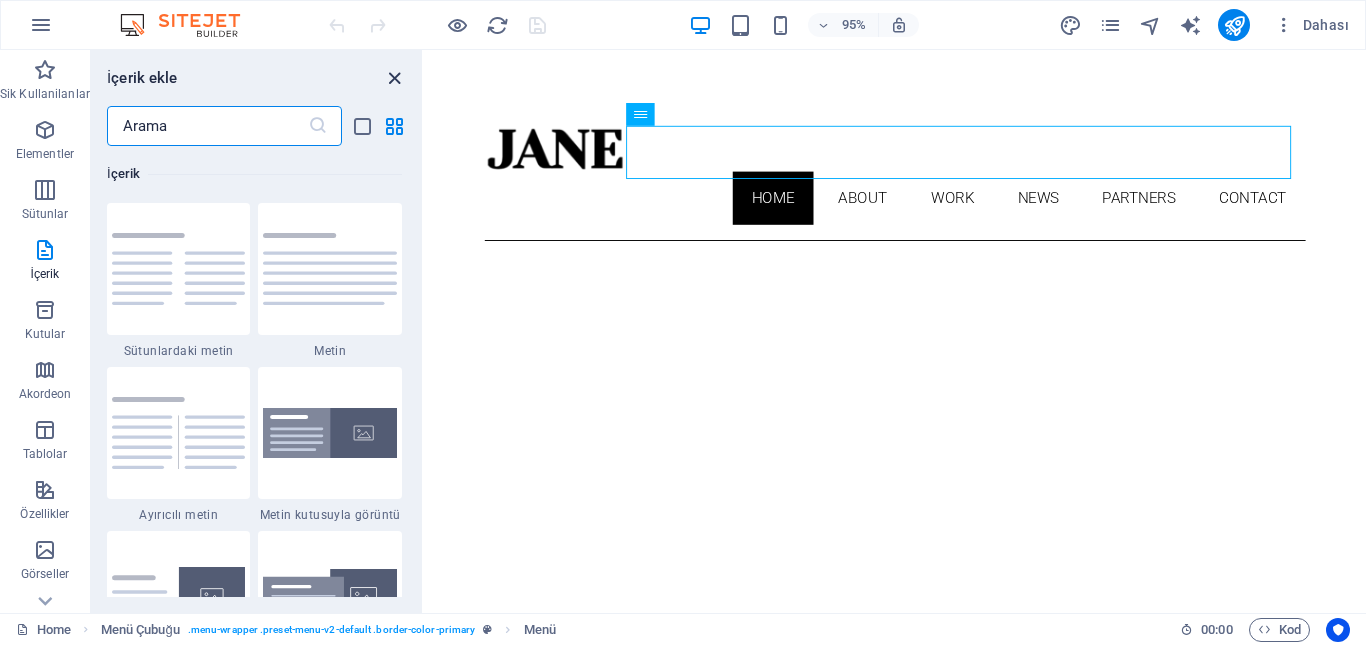 click at bounding box center (394, 78) 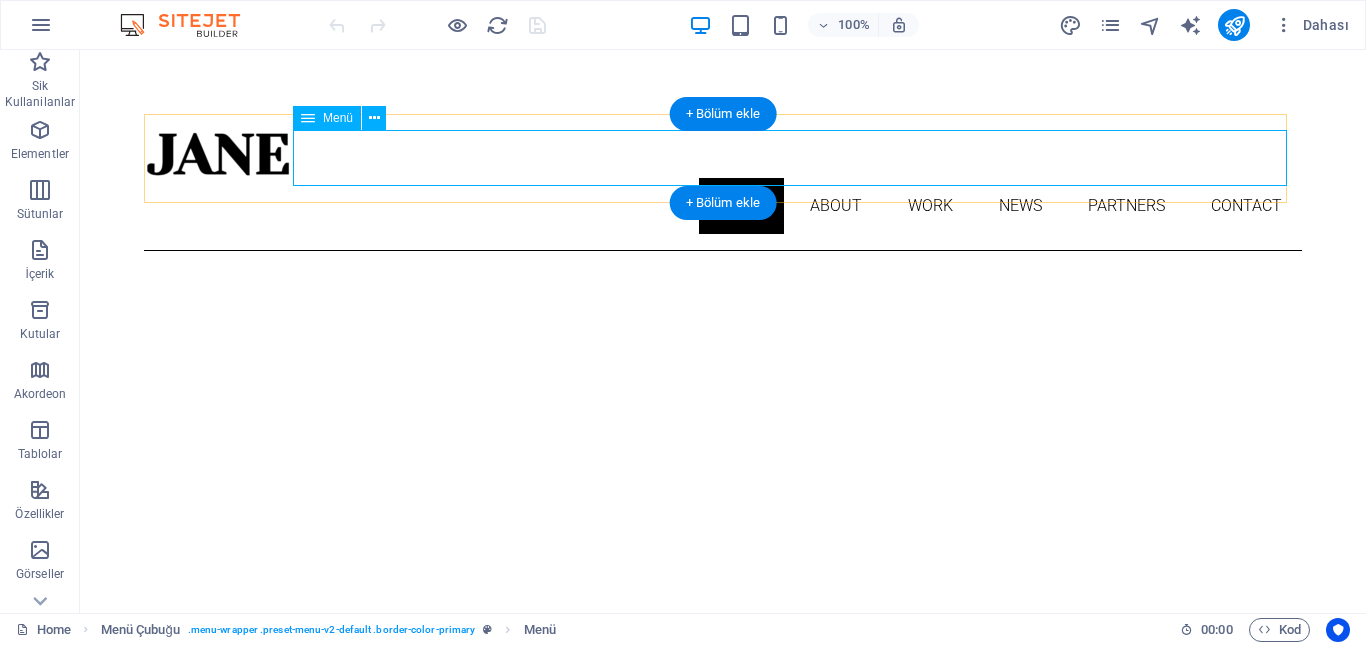 click on "Home About Work News Partners Contact" at bounding box center [723, 206] 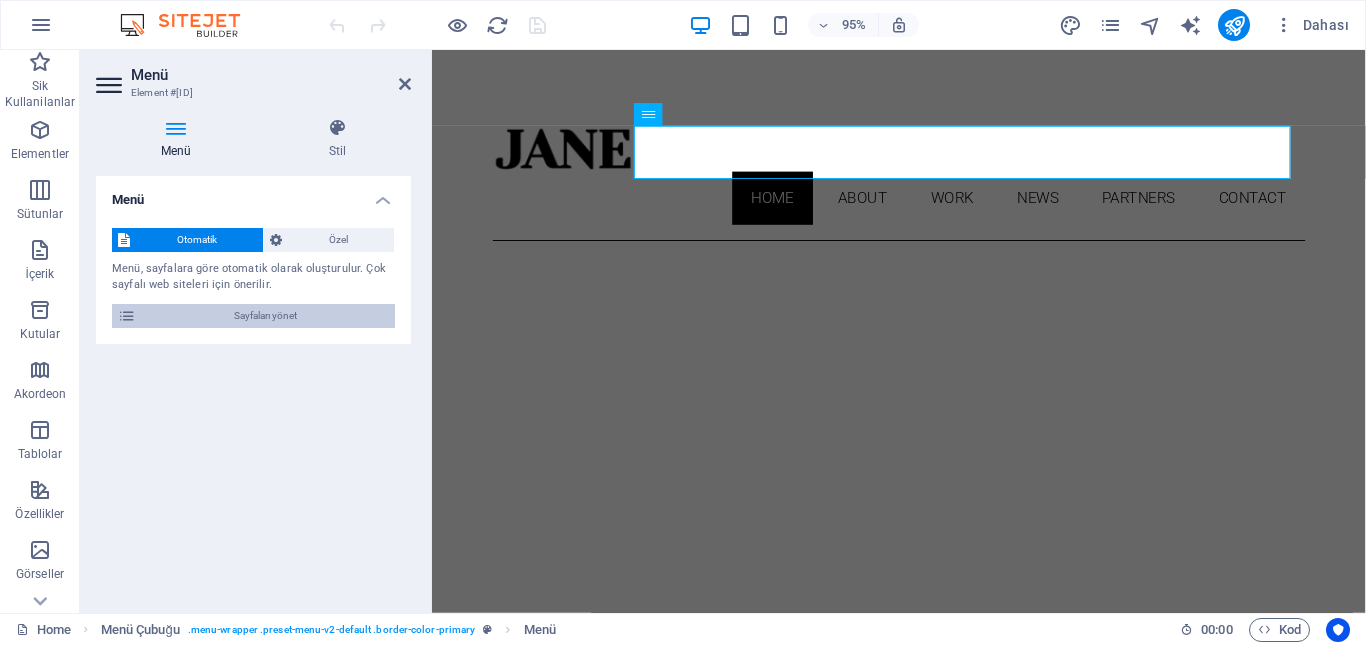 click on "Sayfaları yönet" at bounding box center [265, 316] 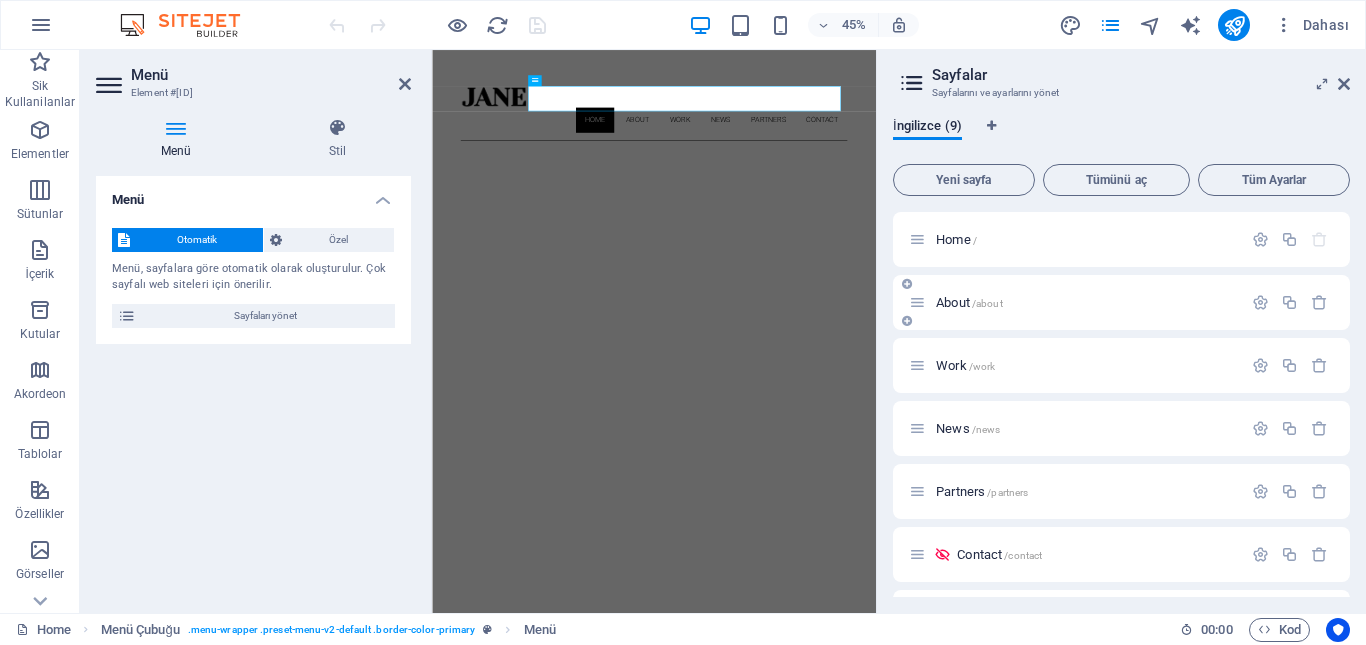 click on "About /about" at bounding box center [969, 302] 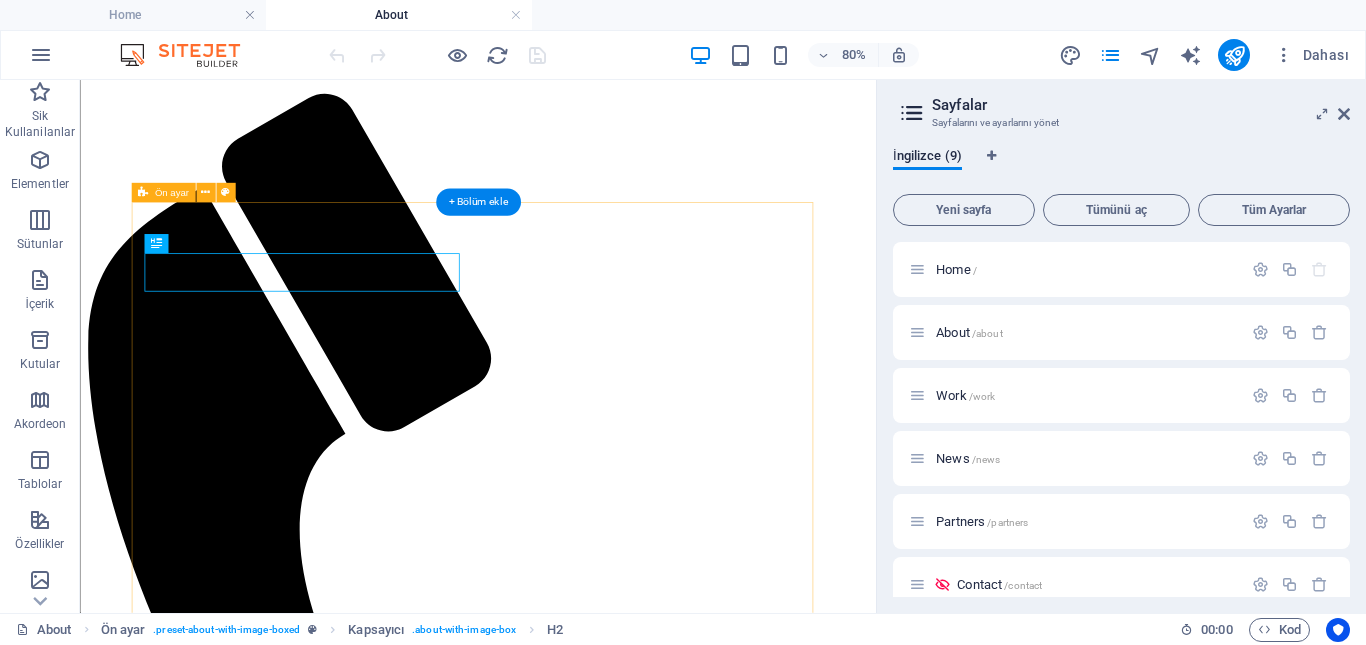 scroll, scrollTop: 0, scrollLeft: 0, axis: both 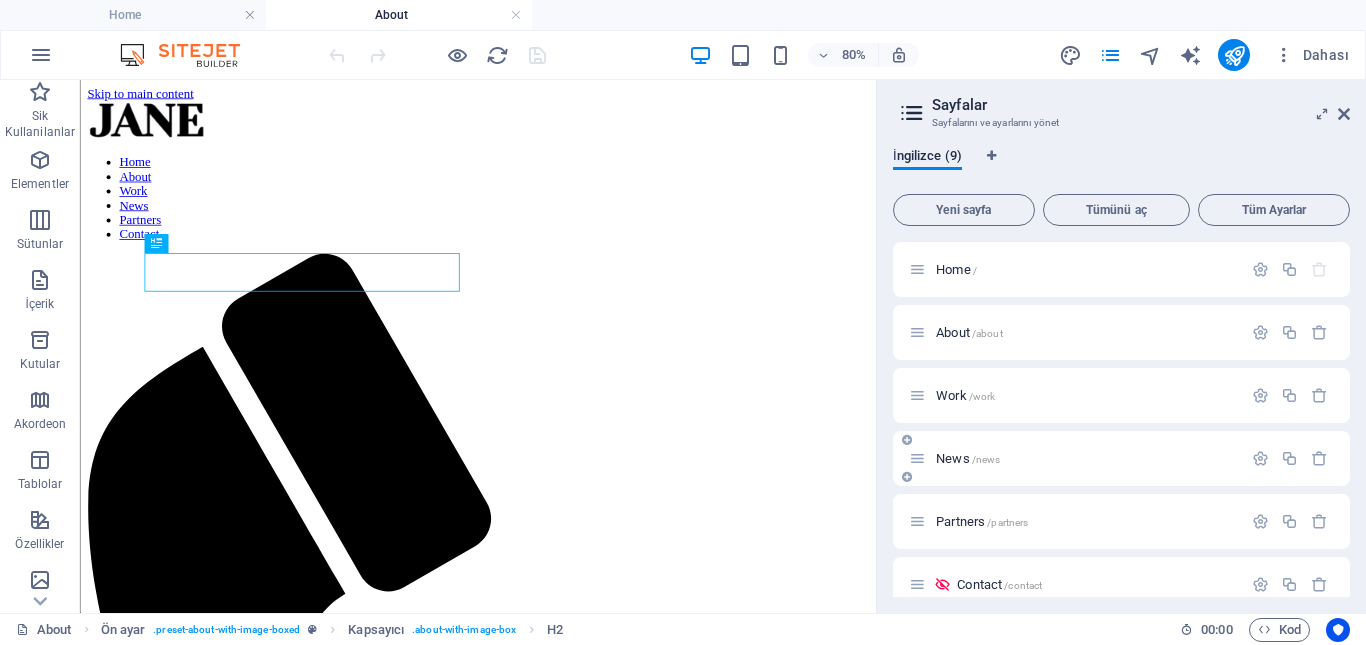 click on "News /news" at bounding box center [1075, 458] 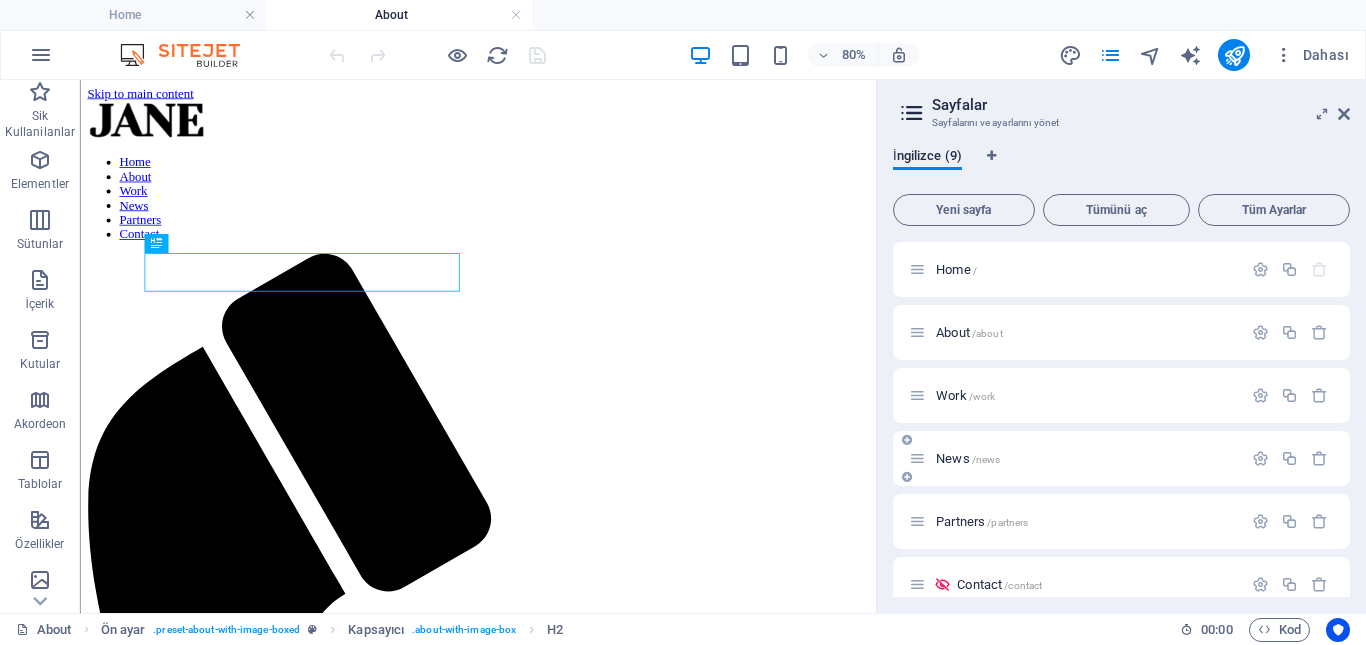 click on "News /news" at bounding box center [968, 458] 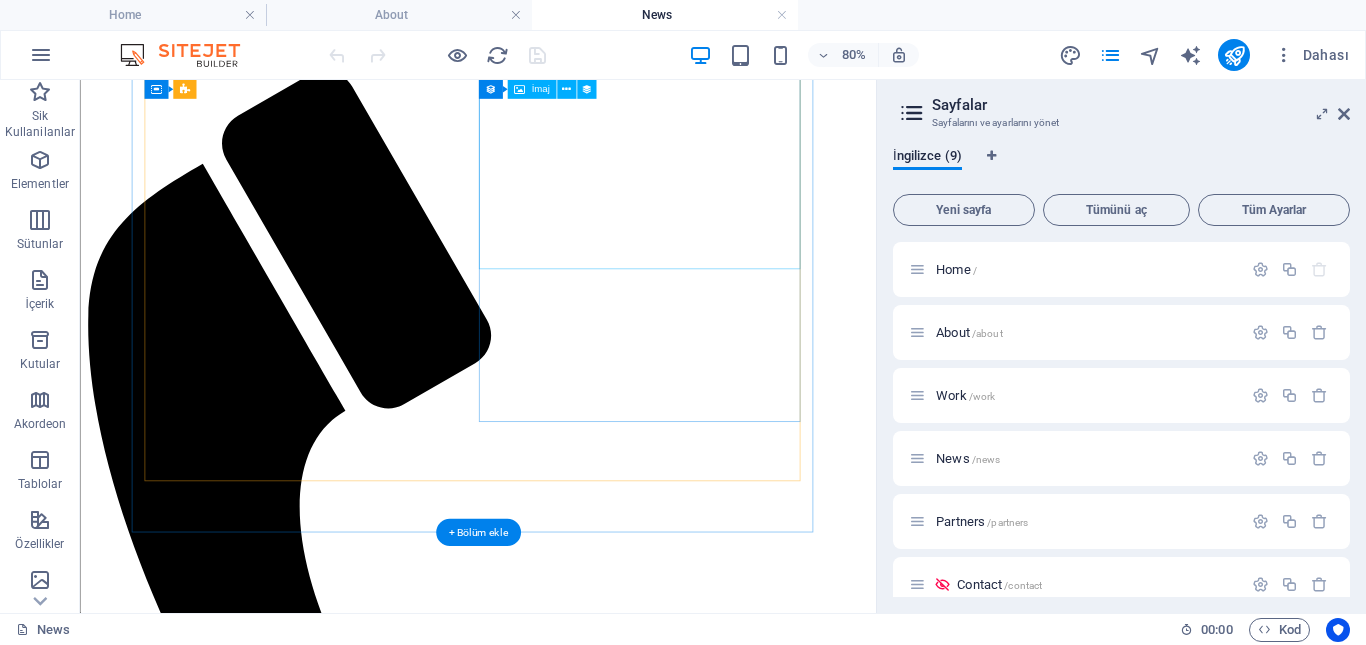 scroll, scrollTop: 128, scrollLeft: 0, axis: vertical 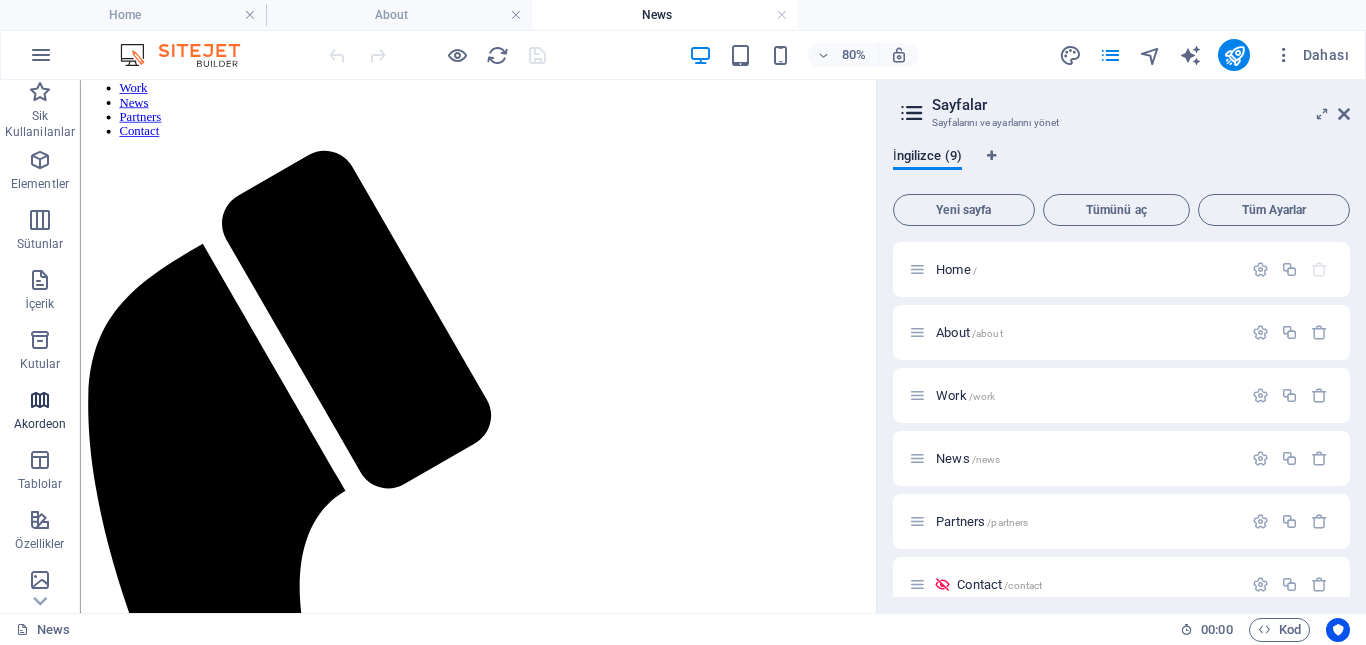 click at bounding box center [40, 400] 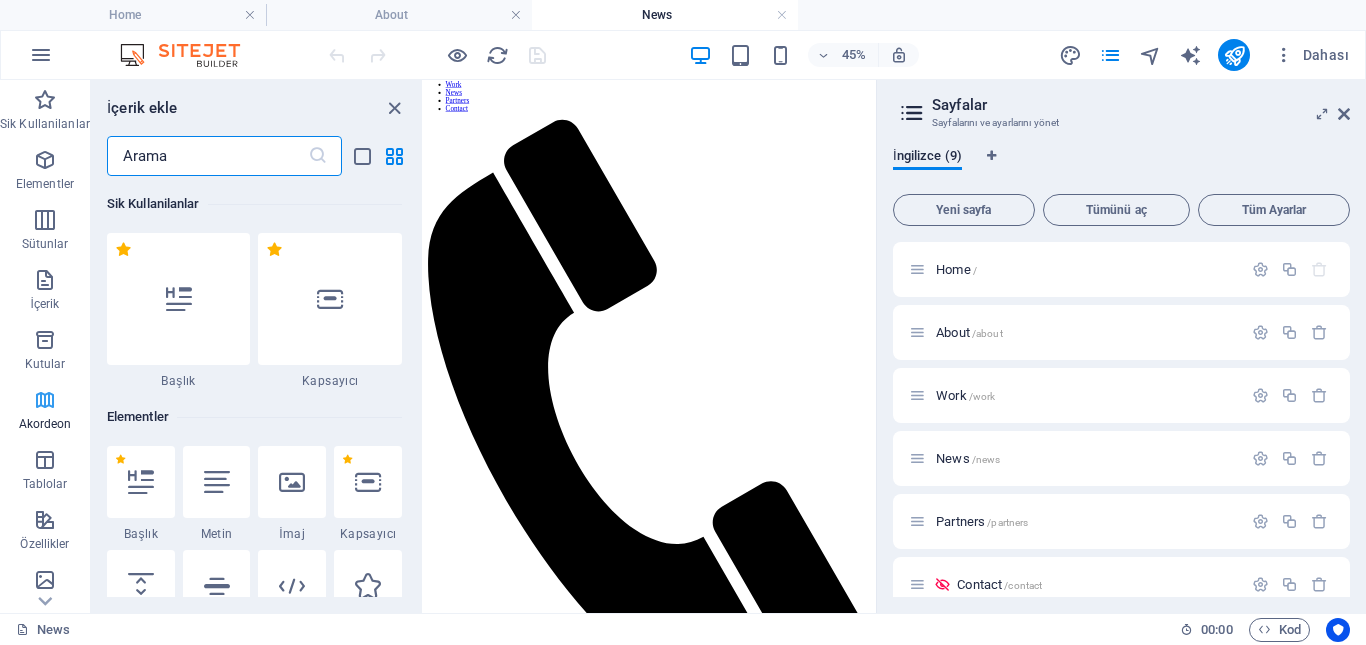 scroll, scrollTop: 10, scrollLeft: 0, axis: vertical 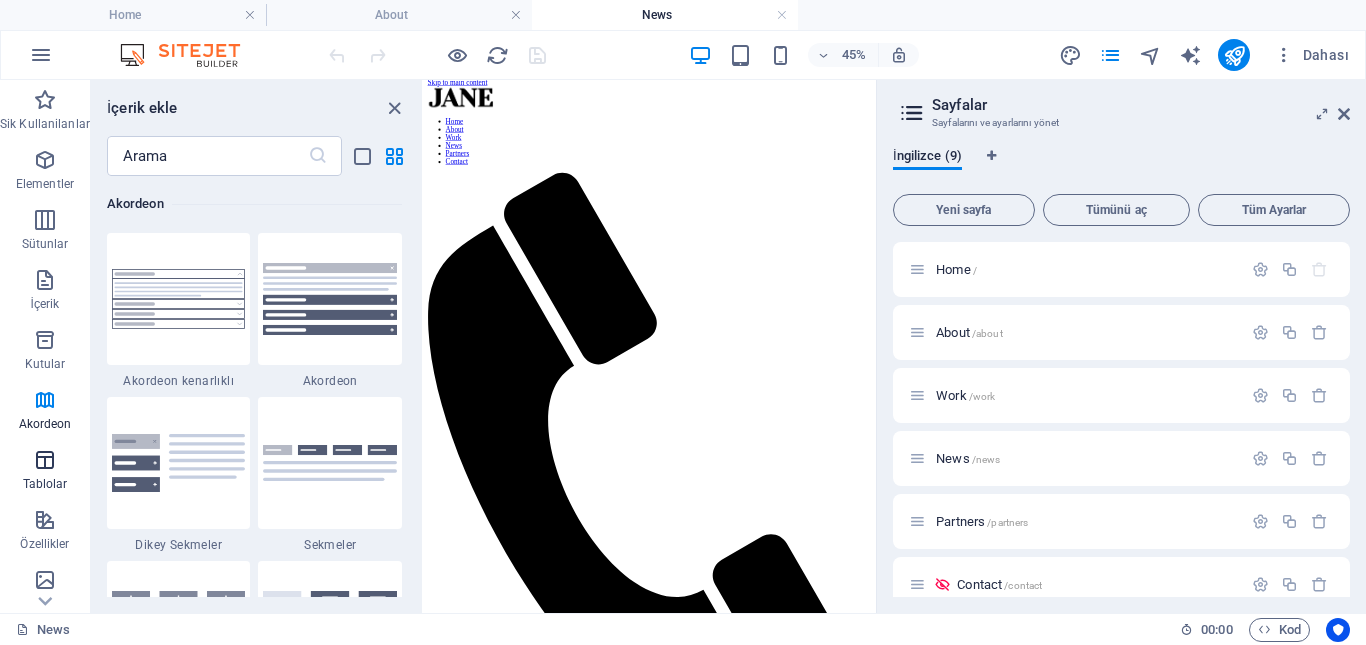 click at bounding box center (45, 460) 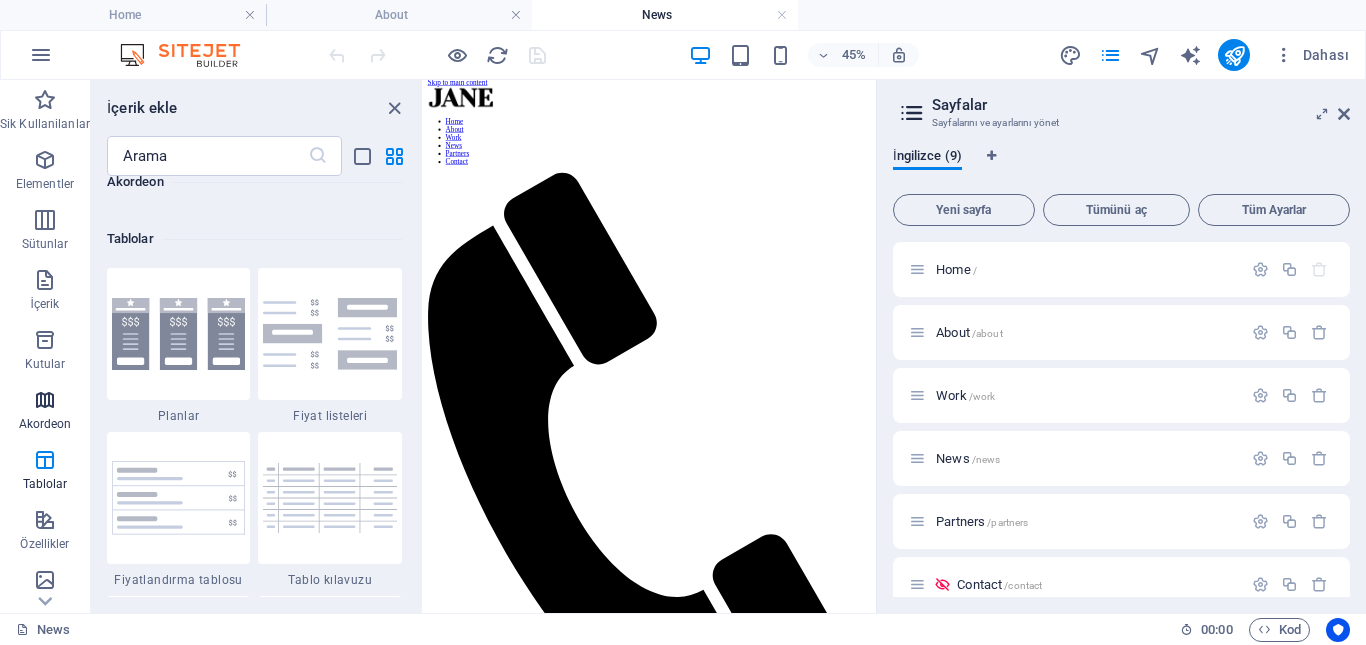 scroll, scrollTop: 6926, scrollLeft: 0, axis: vertical 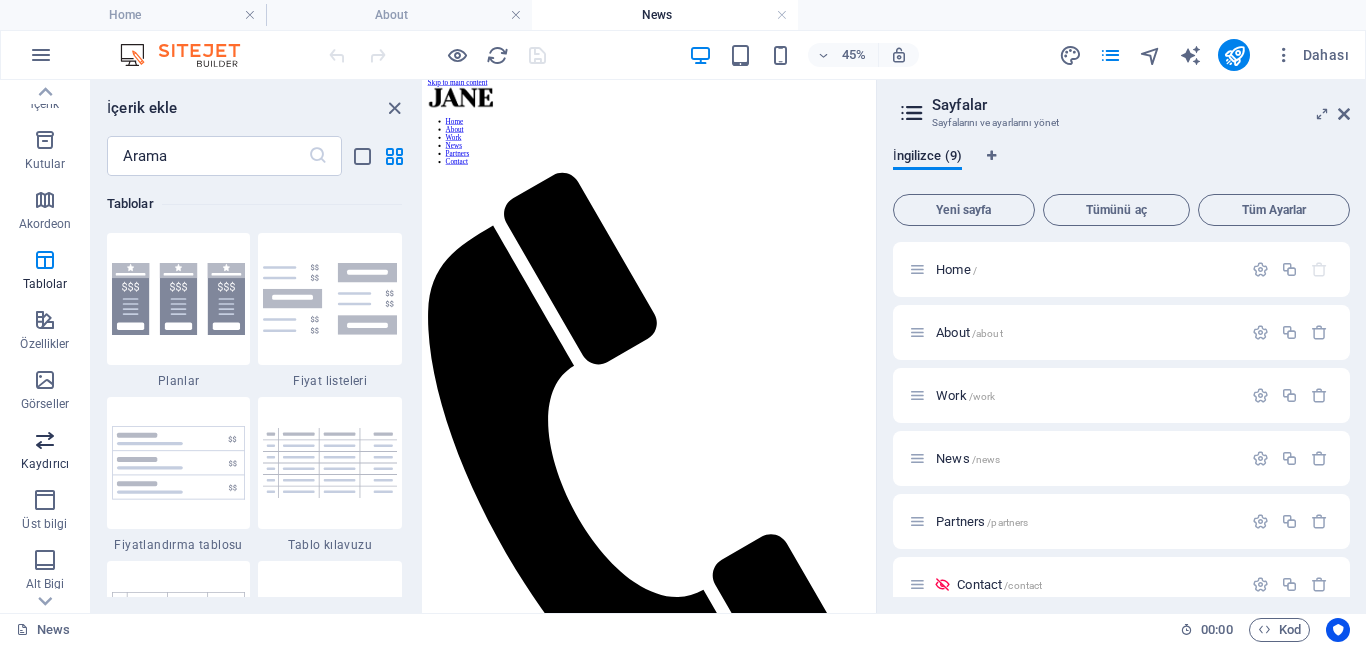 click at bounding box center (45, 440) 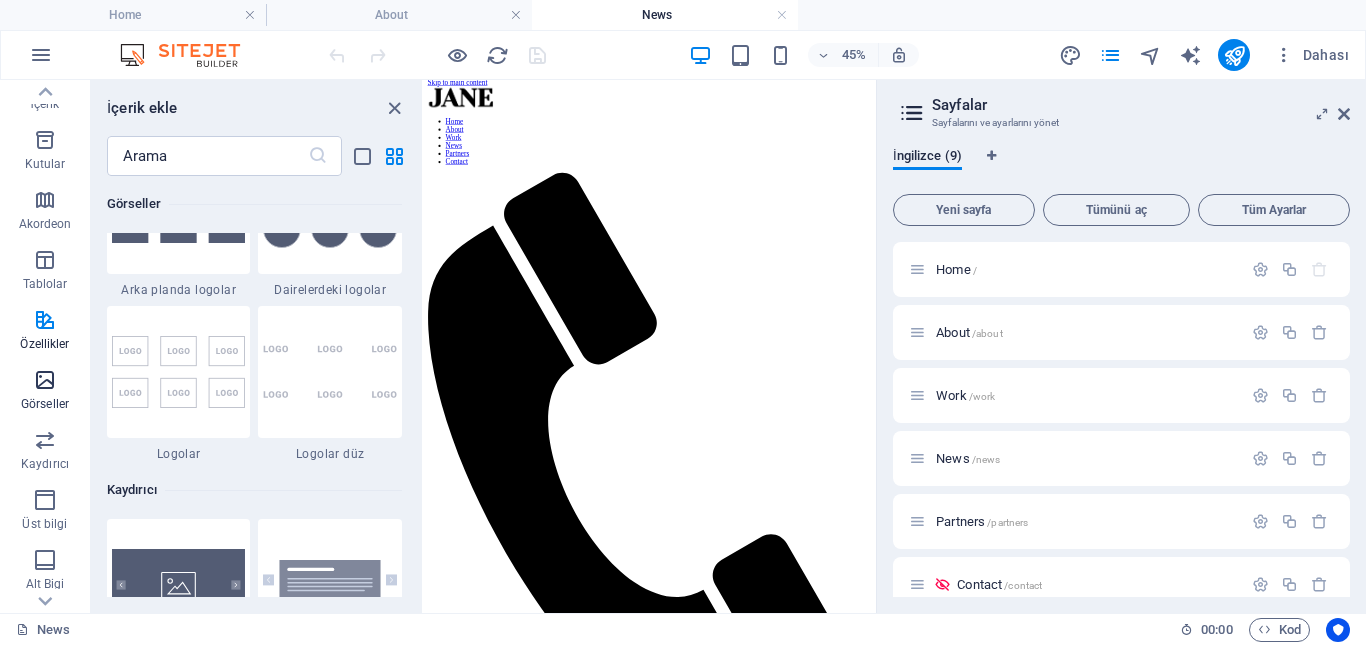 scroll, scrollTop: 11337, scrollLeft: 0, axis: vertical 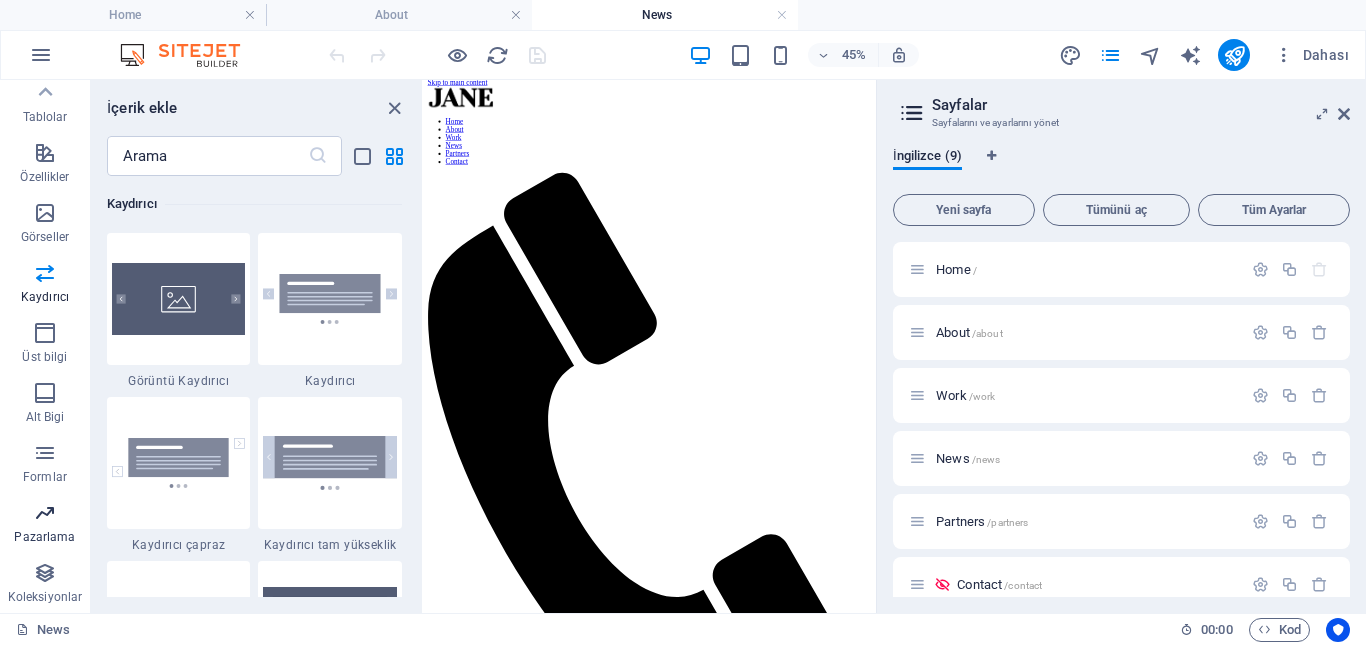 click at bounding box center [45, 513] 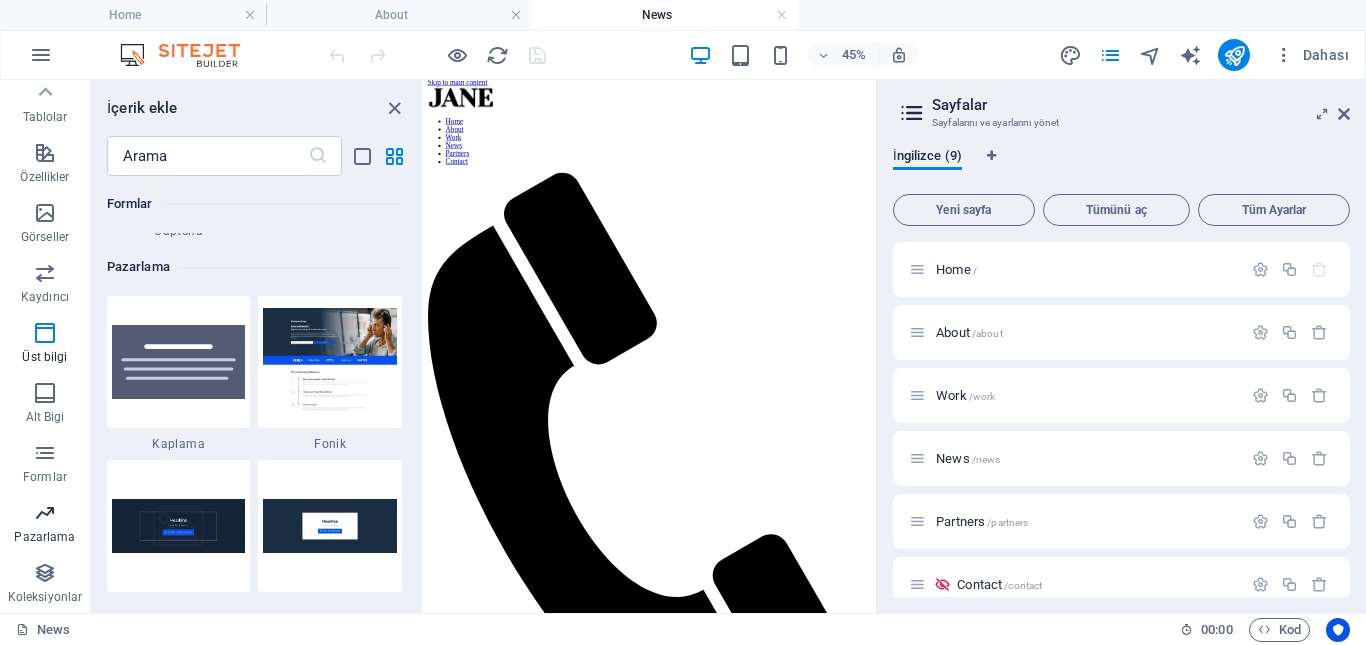 scroll, scrollTop: 16289, scrollLeft: 0, axis: vertical 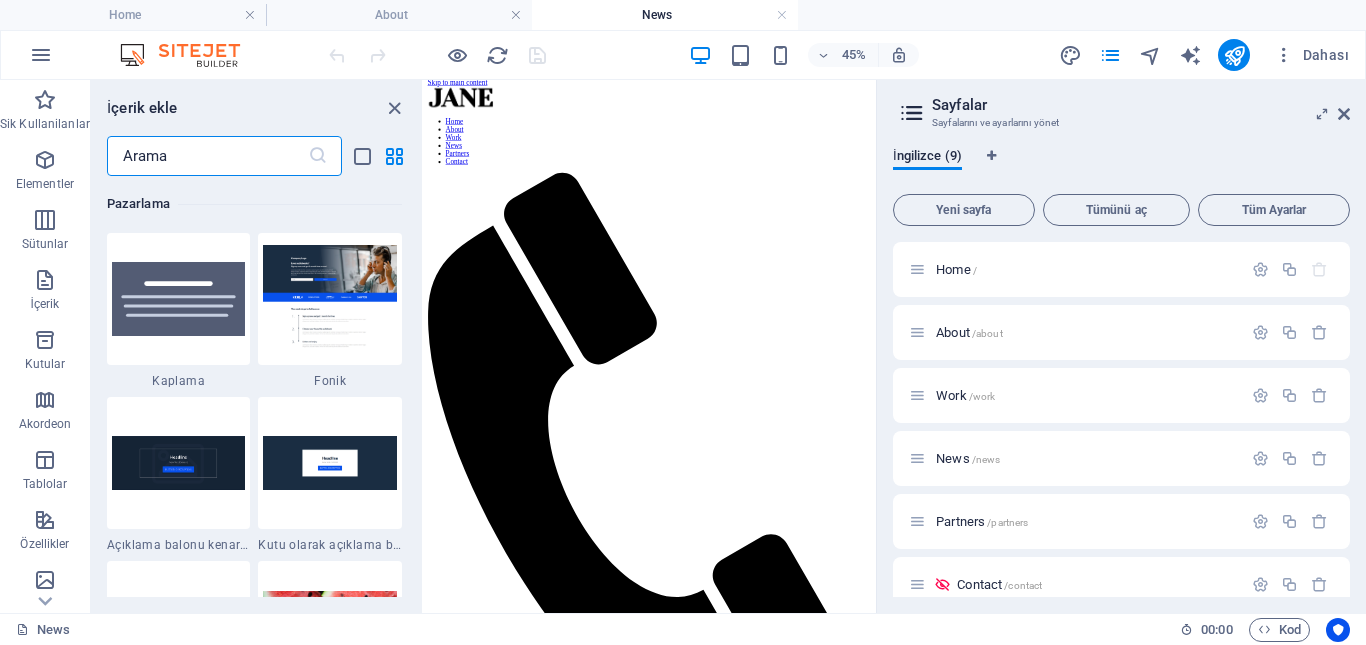 click at bounding box center [207, 156] 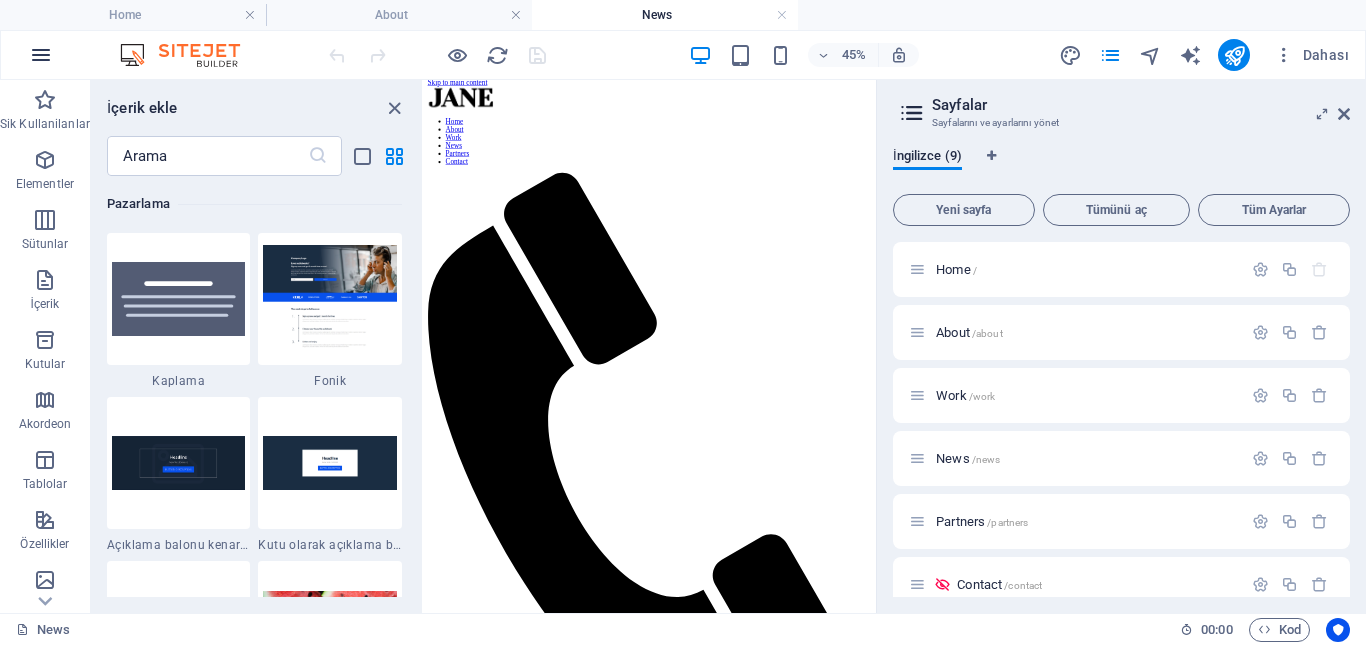 click at bounding box center (41, 55) 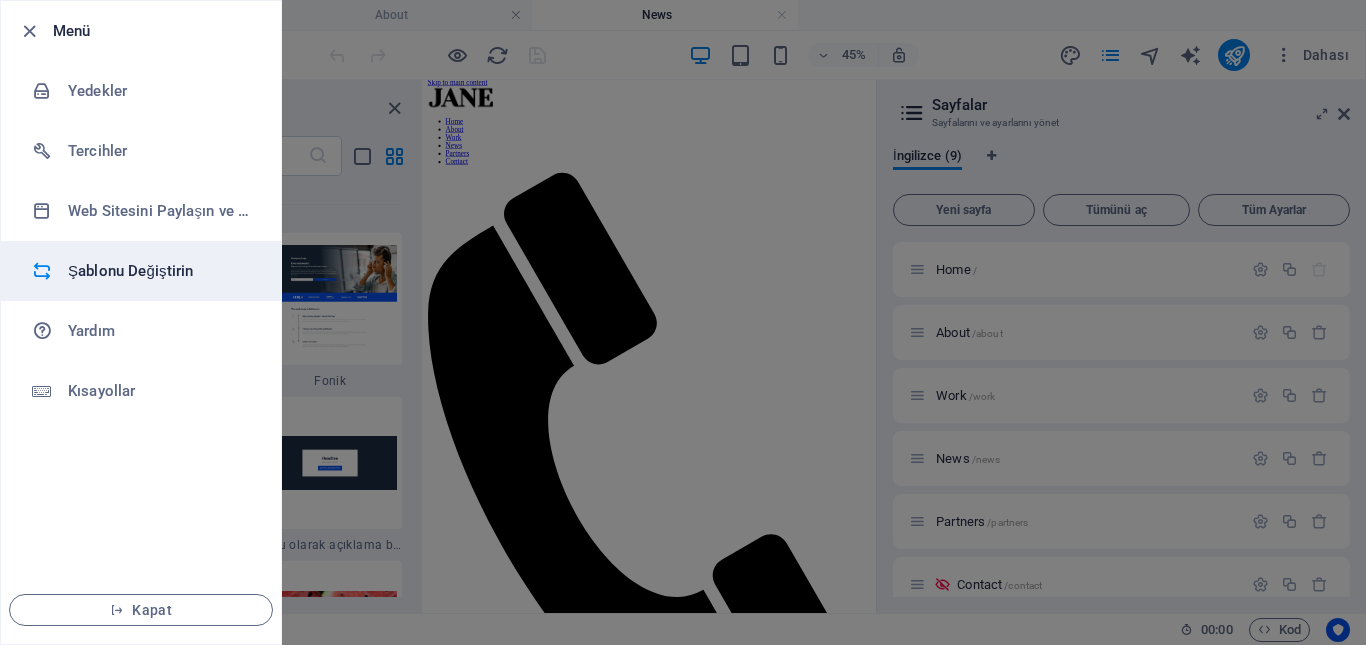 click on "Şablonu Değiştirin" at bounding box center (160, 271) 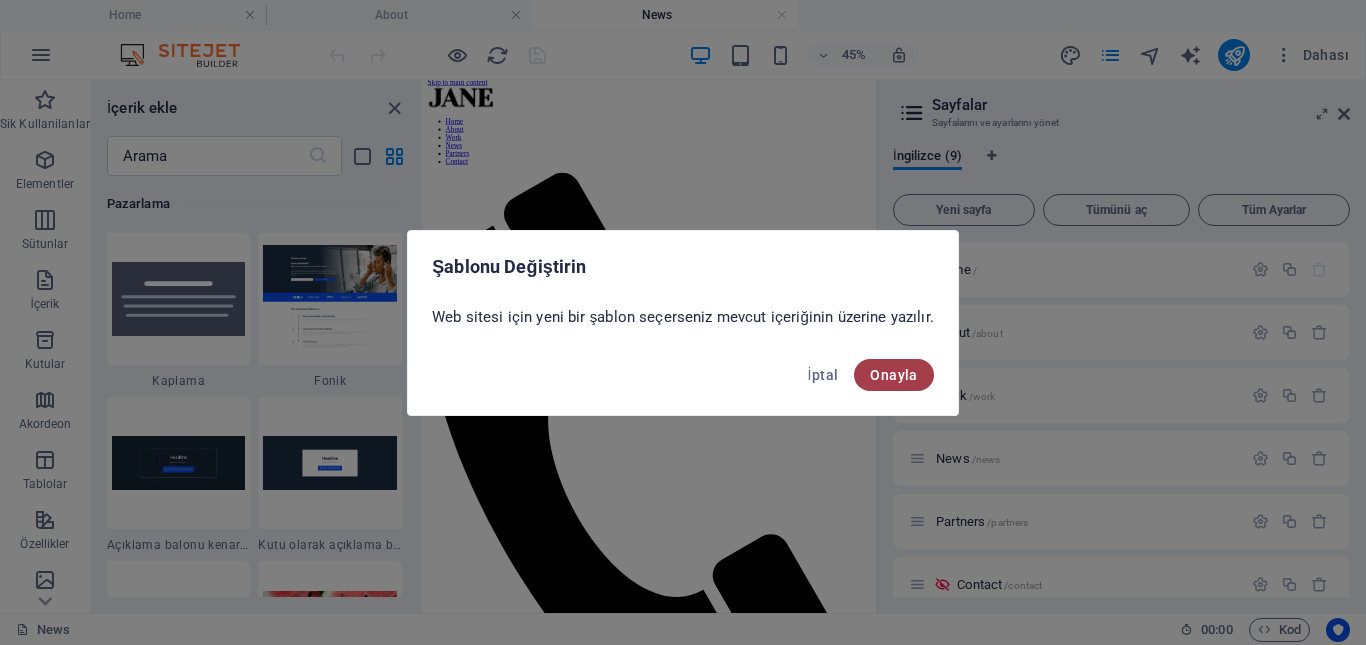 click on "Onayla" at bounding box center (893, 375) 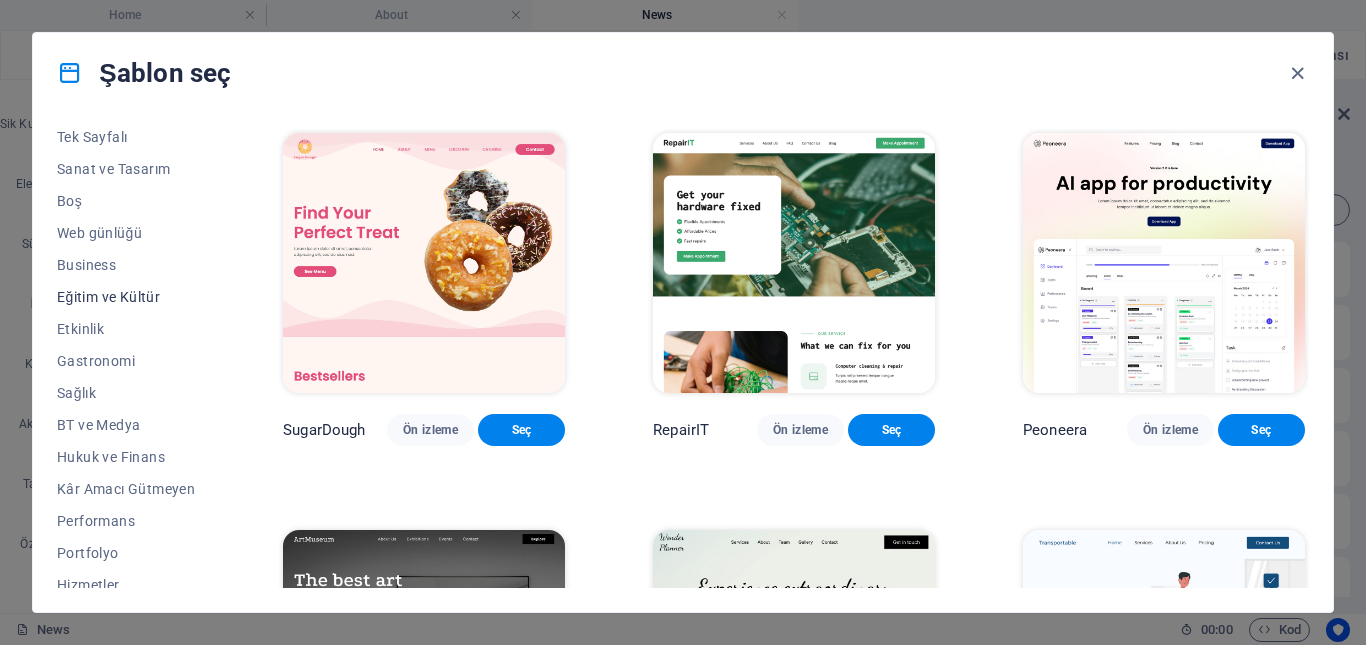 scroll, scrollTop: 300, scrollLeft: 0, axis: vertical 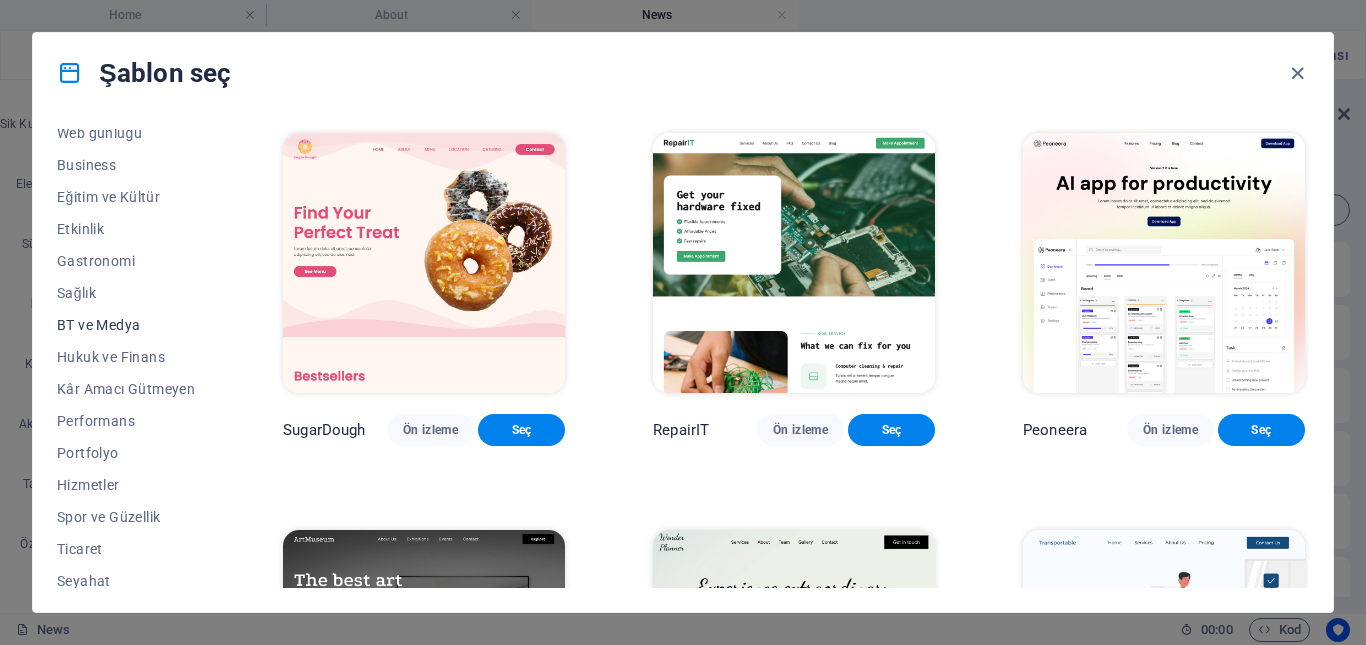 click on "BT ve Medya" at bounding box center (126, 325) 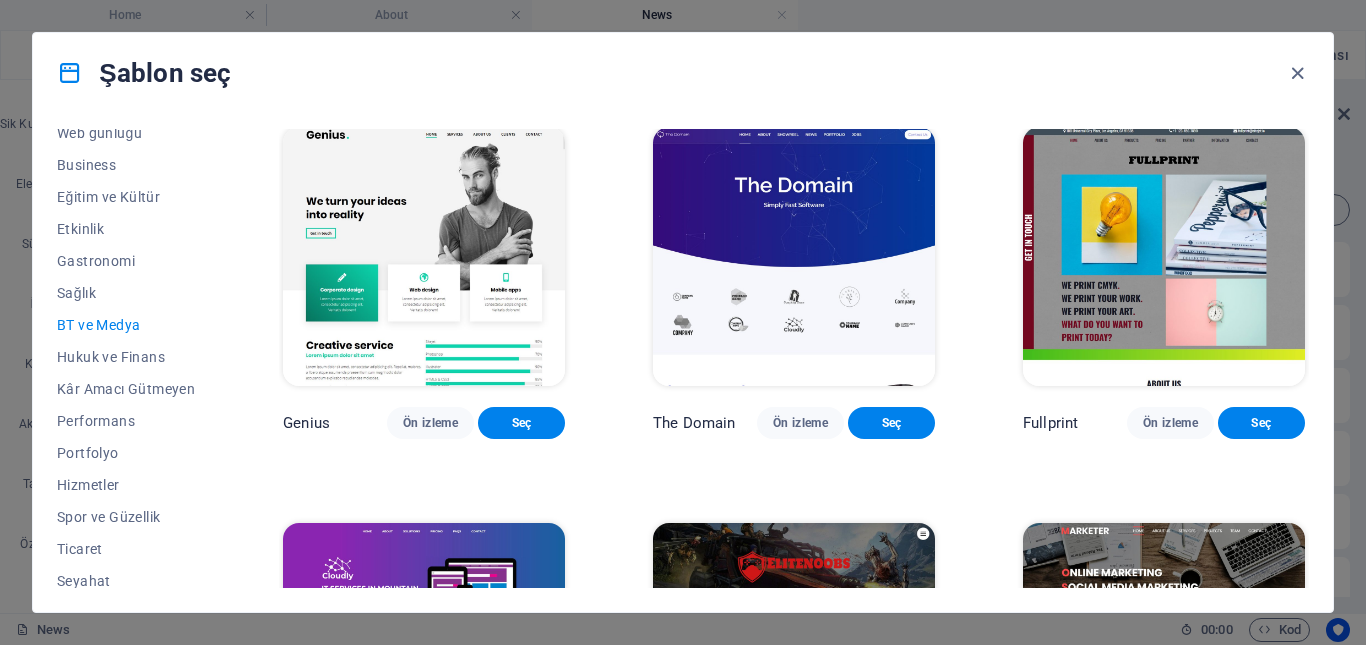 scroll, scrollTop: 1000, scrollLeft: 0, axis: vertical 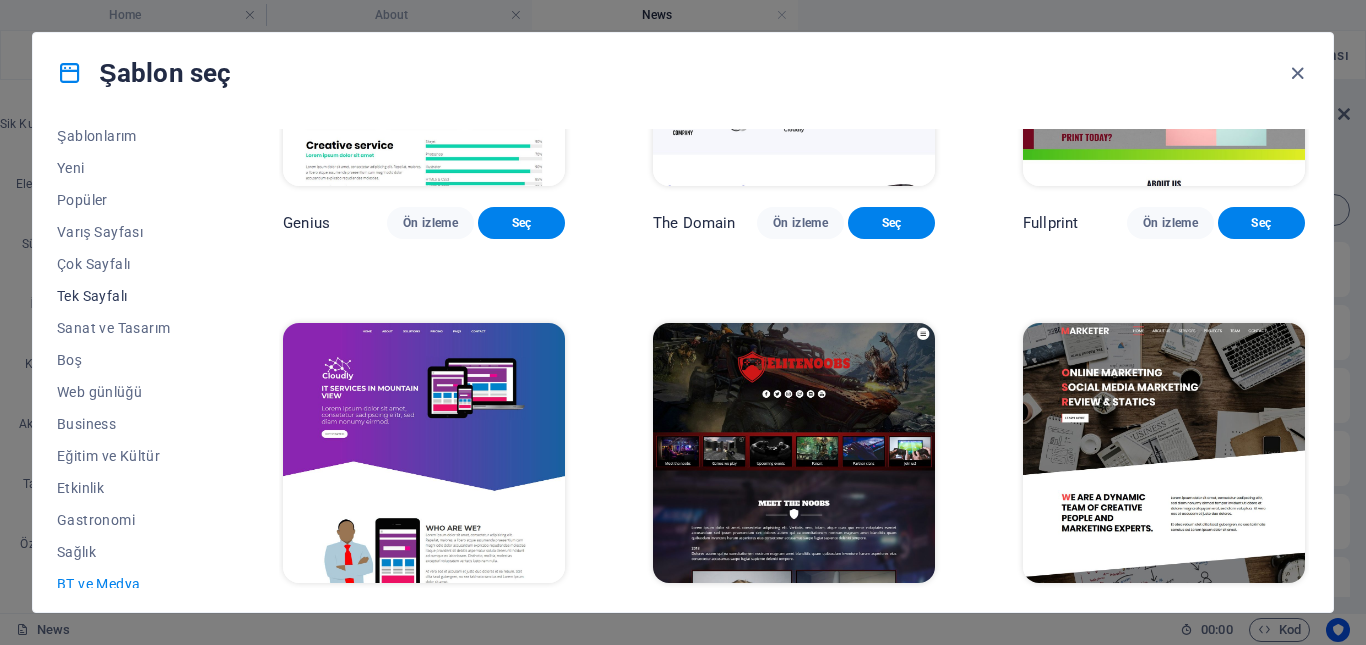 click on "Tek Sayfalı" at bounding box center [126, 296] 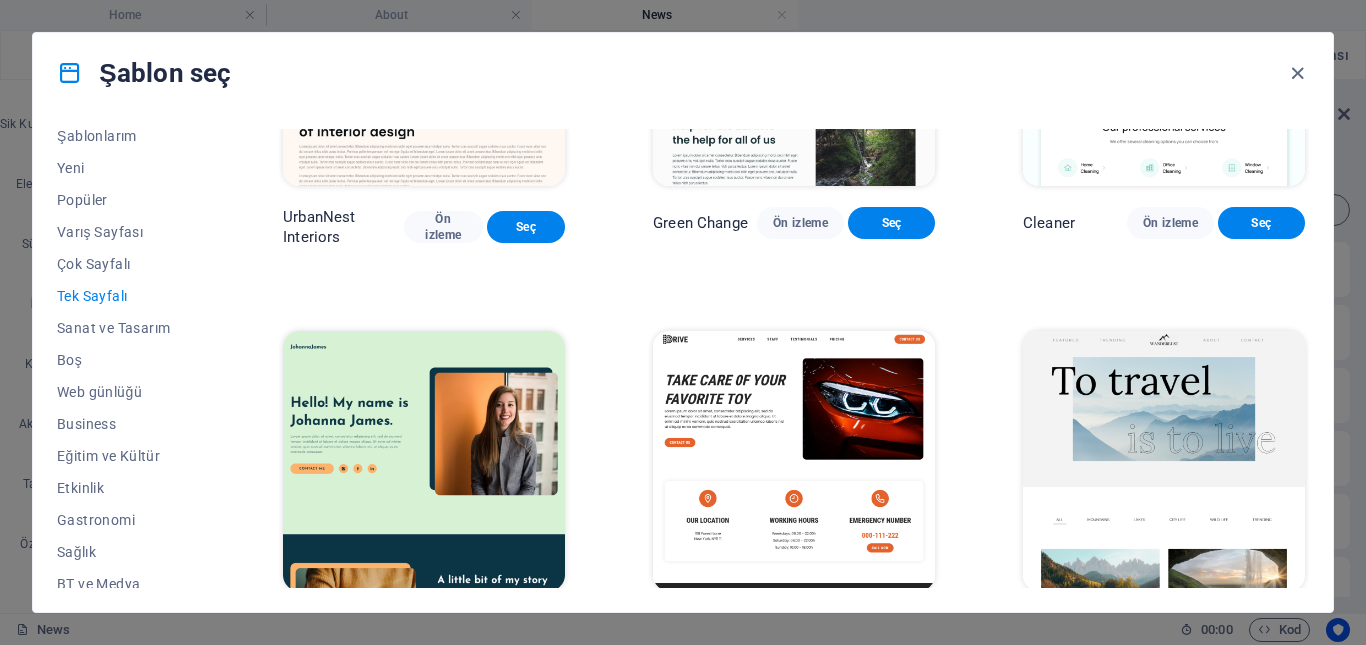 scroll, scrollTop: 4178, scrollLeft: 0, axis: vertical 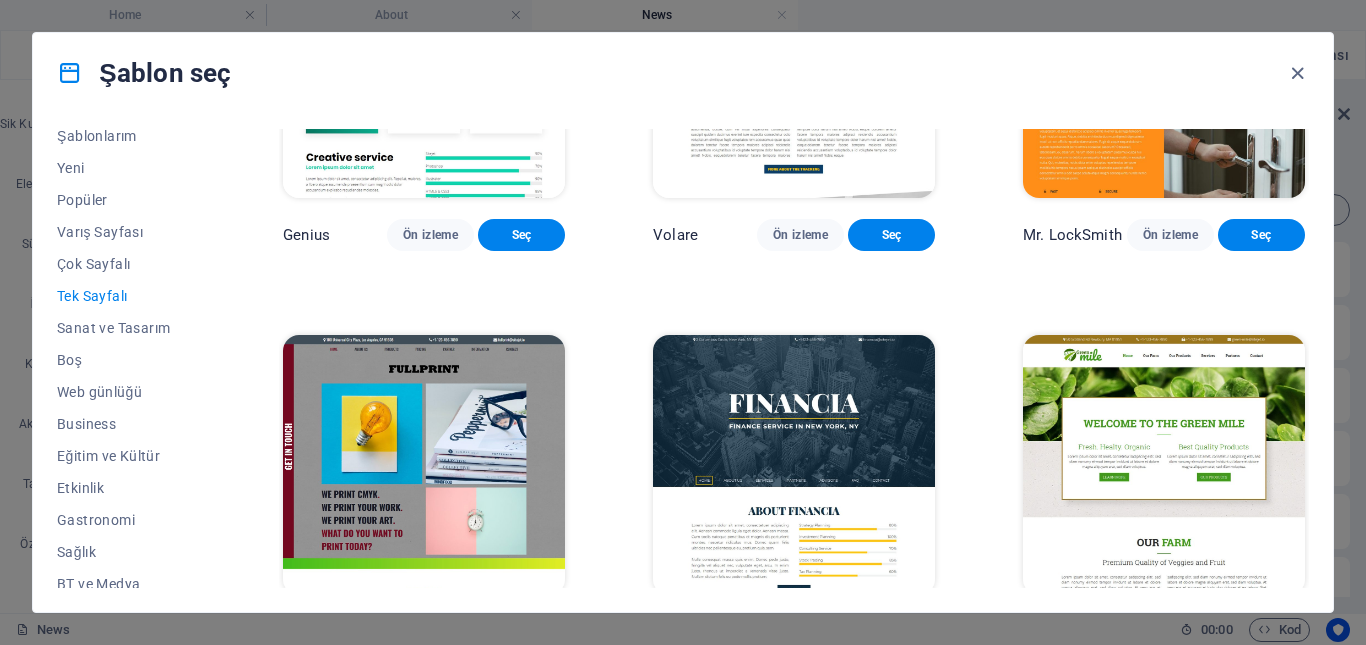 click on "Tek Sayfalı" at bounding box center [126, 296] 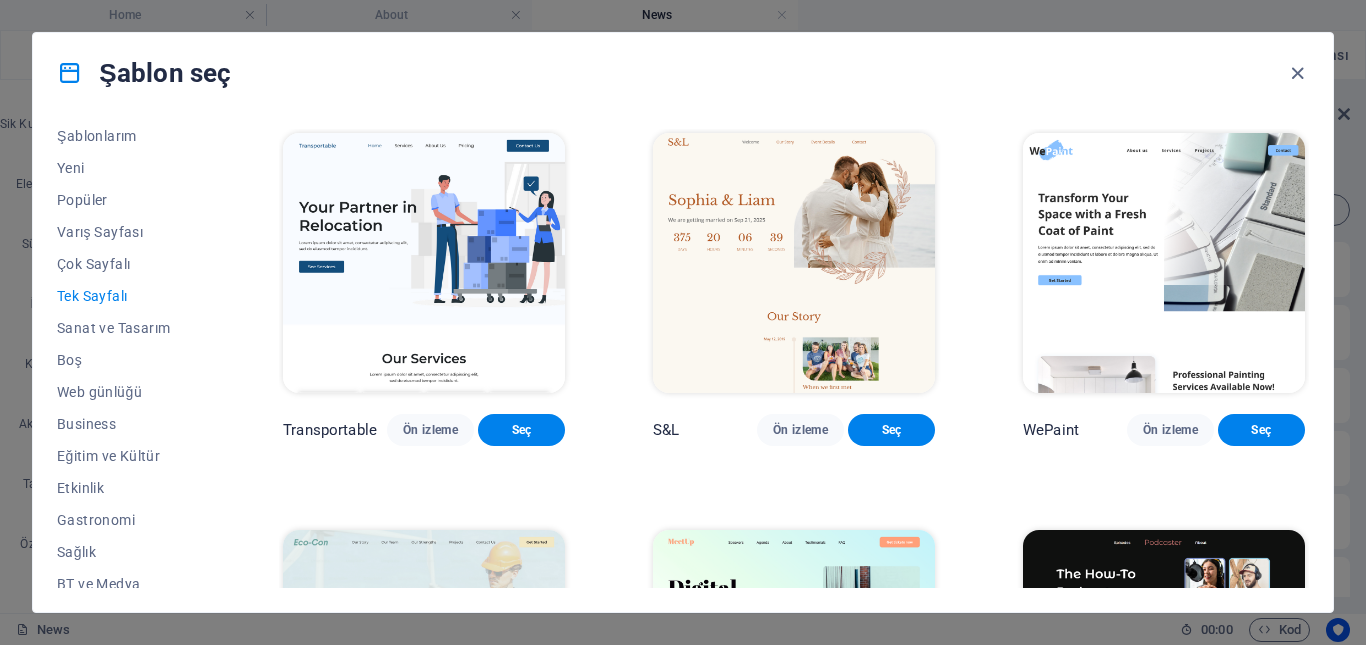 scroll, scrollTop: 0, scrollLeft: 0, axis: both 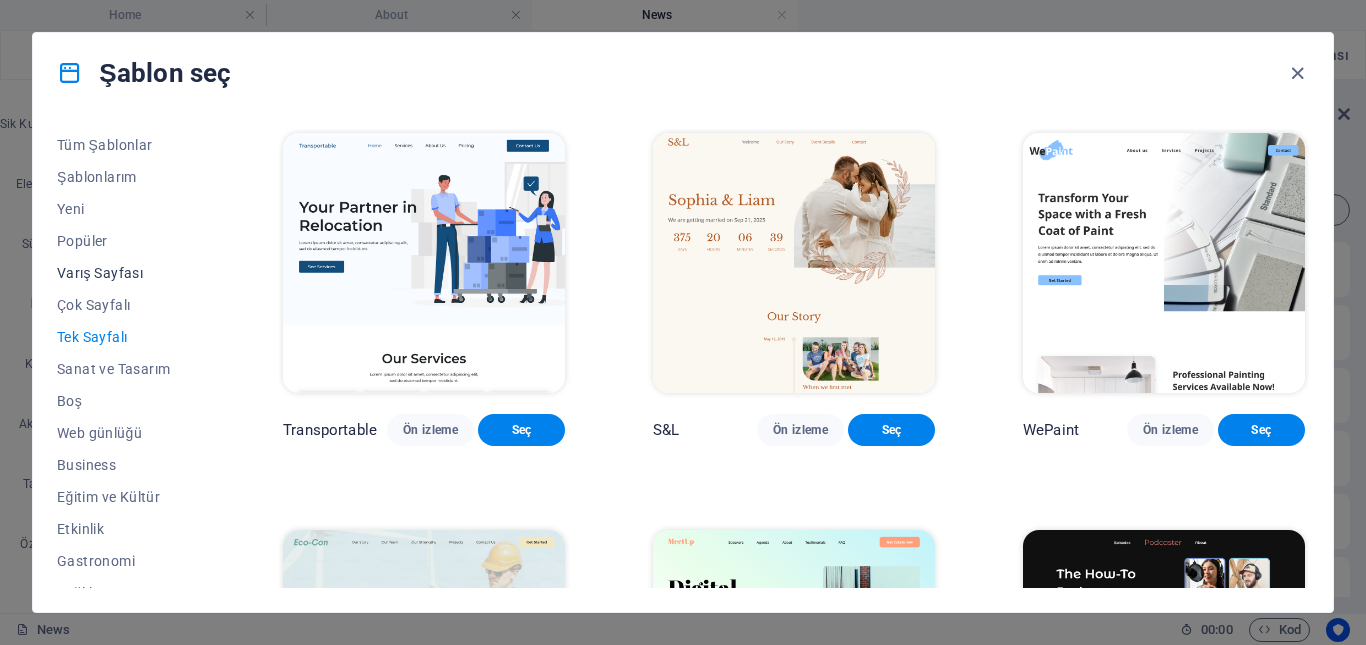 click on "Varış Sayfası" at bounding box center [126, 273] 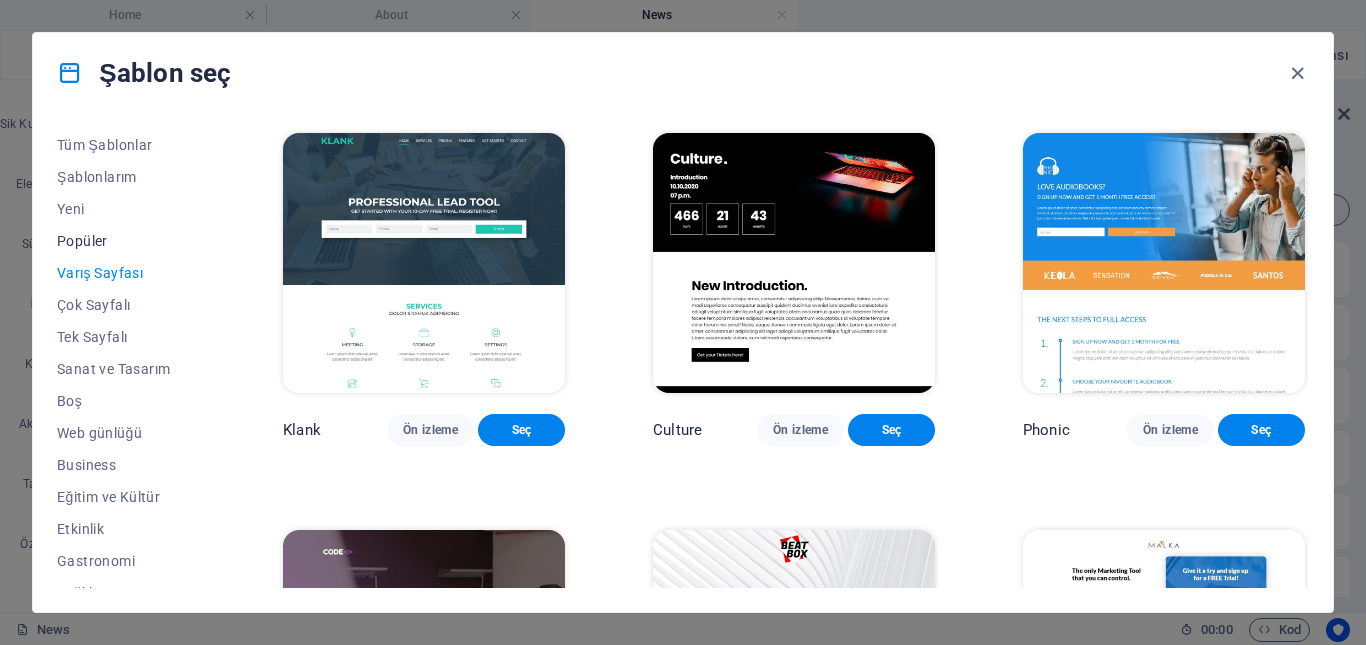 click on "Popüler" at bounding box center [126, 241] 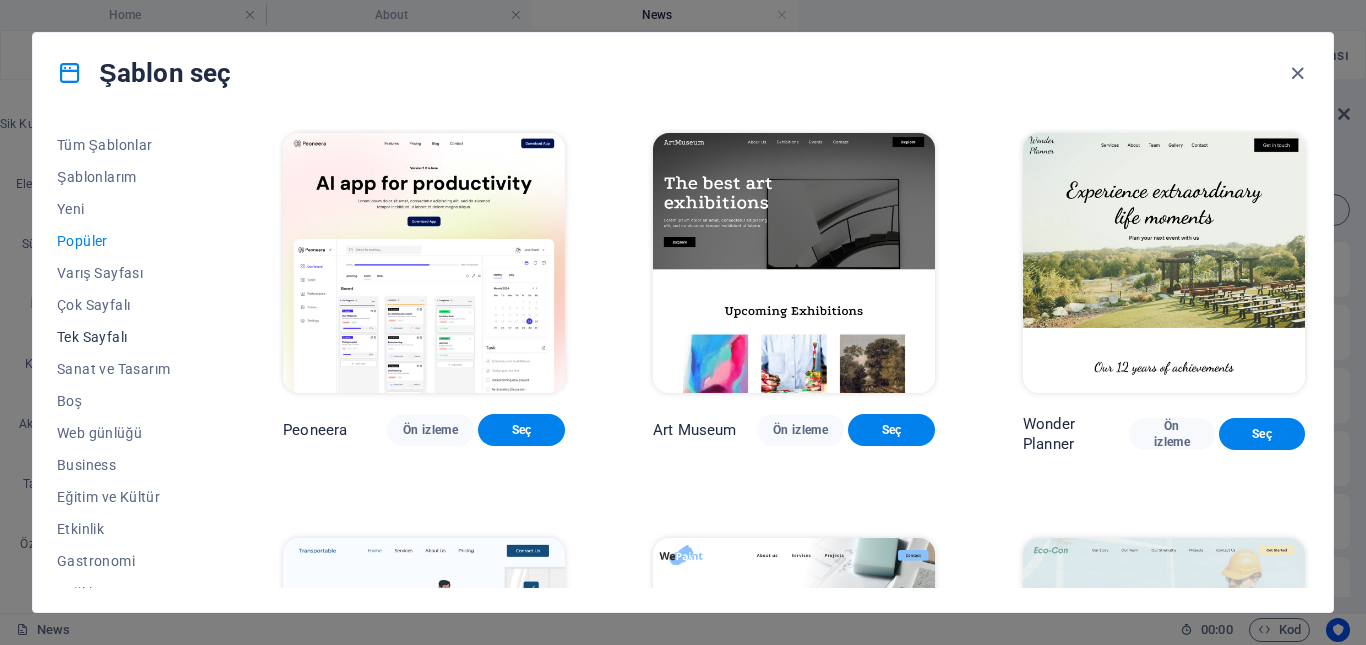 click on "Tek Sayfalı" at bounding box center [126, 337] 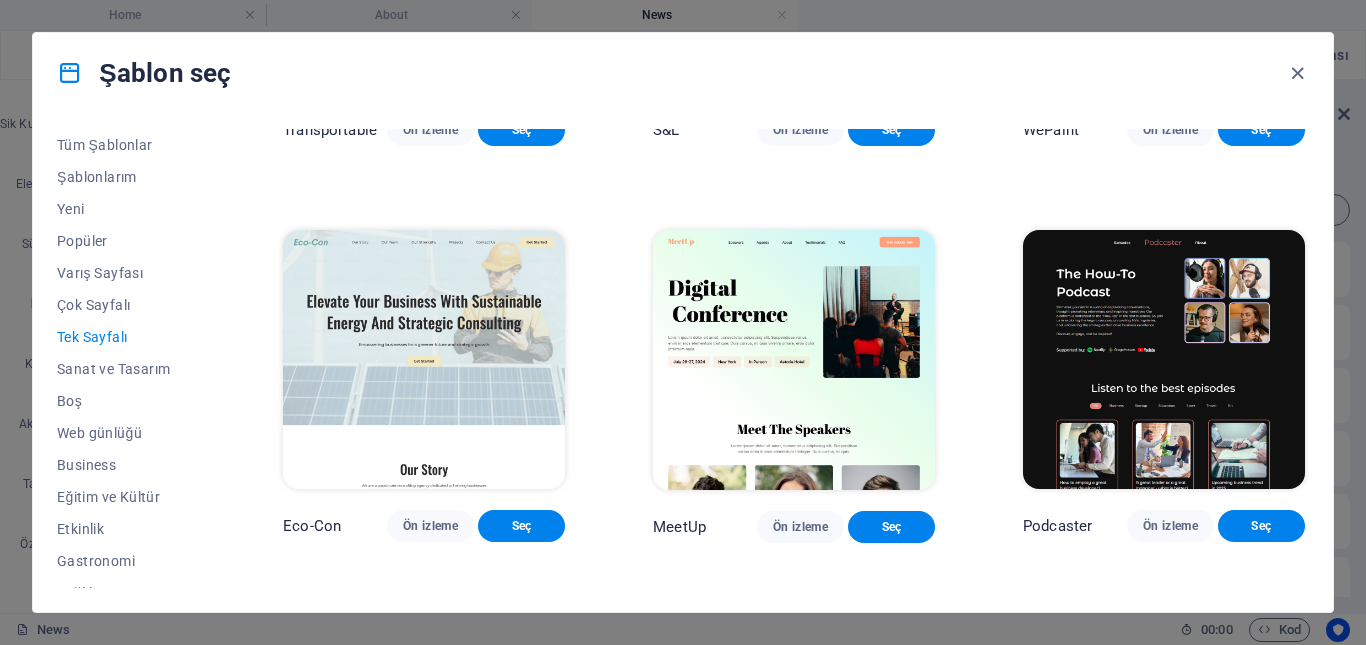 scroll, scrollTop: 400, scrollLeft: 0, axis: vertical 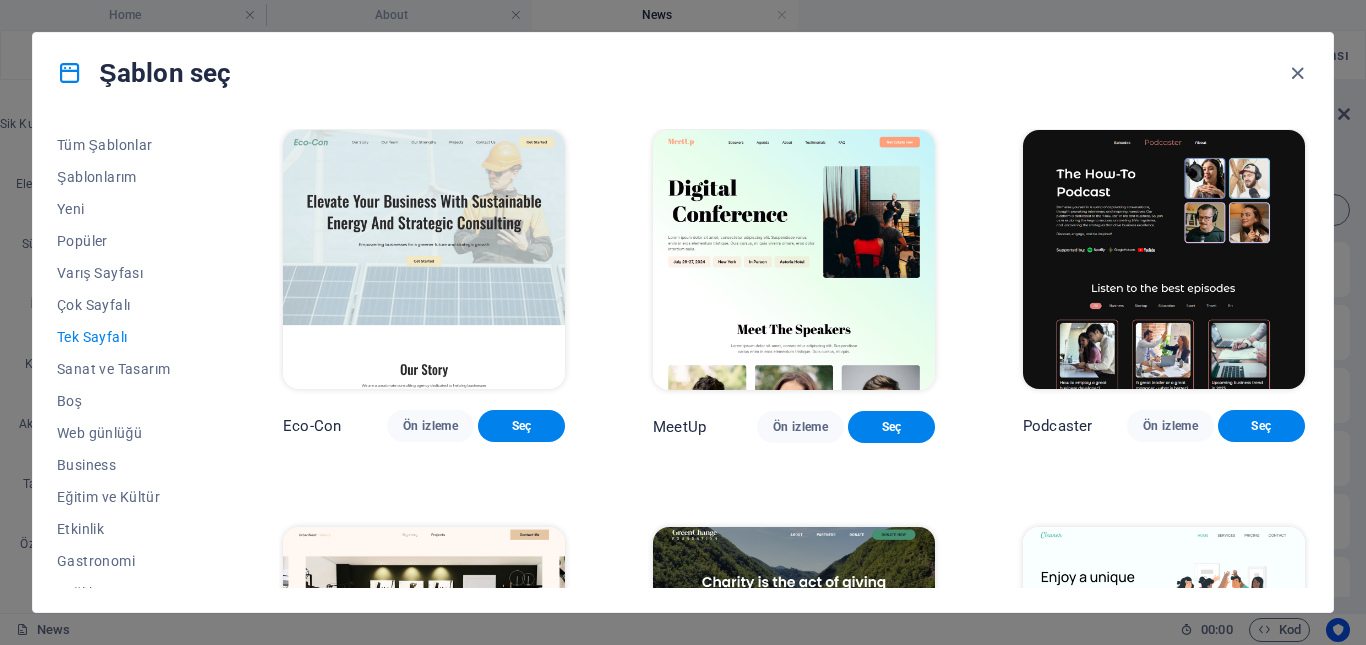 click at bounding box center [1164, 260] 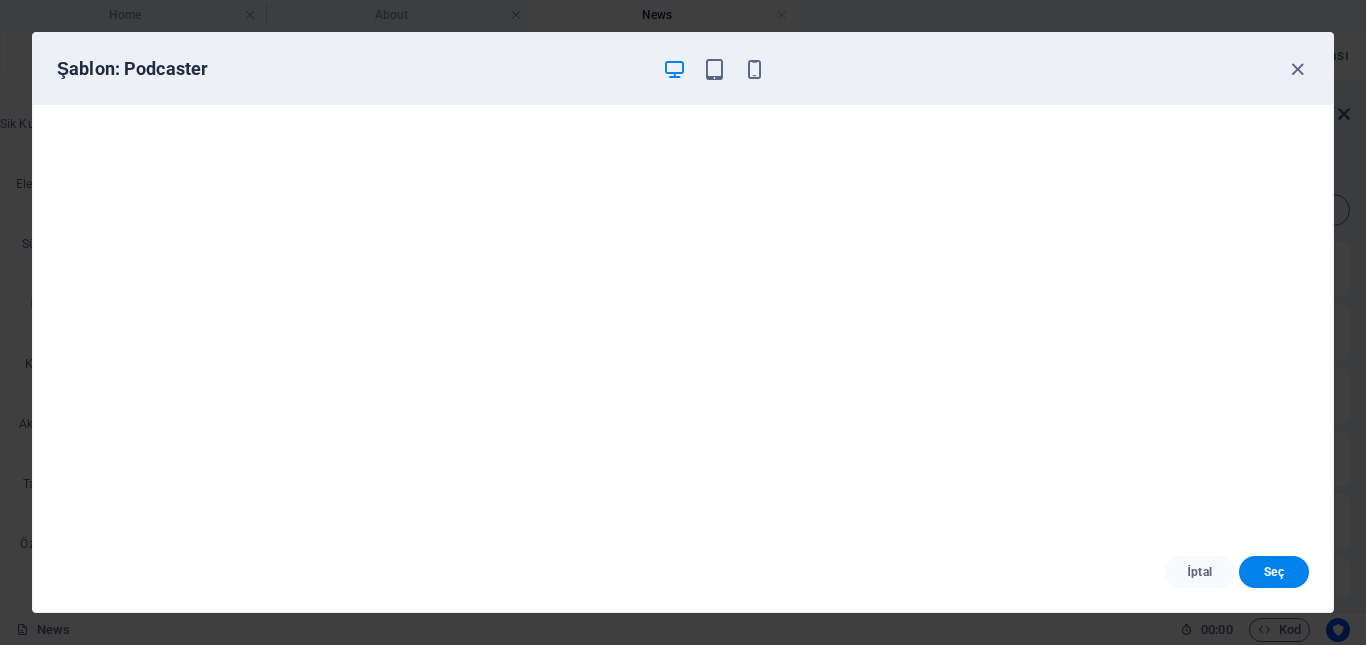 scroll, scrollTop: 5, scrollLeft: 0, axis: vertical 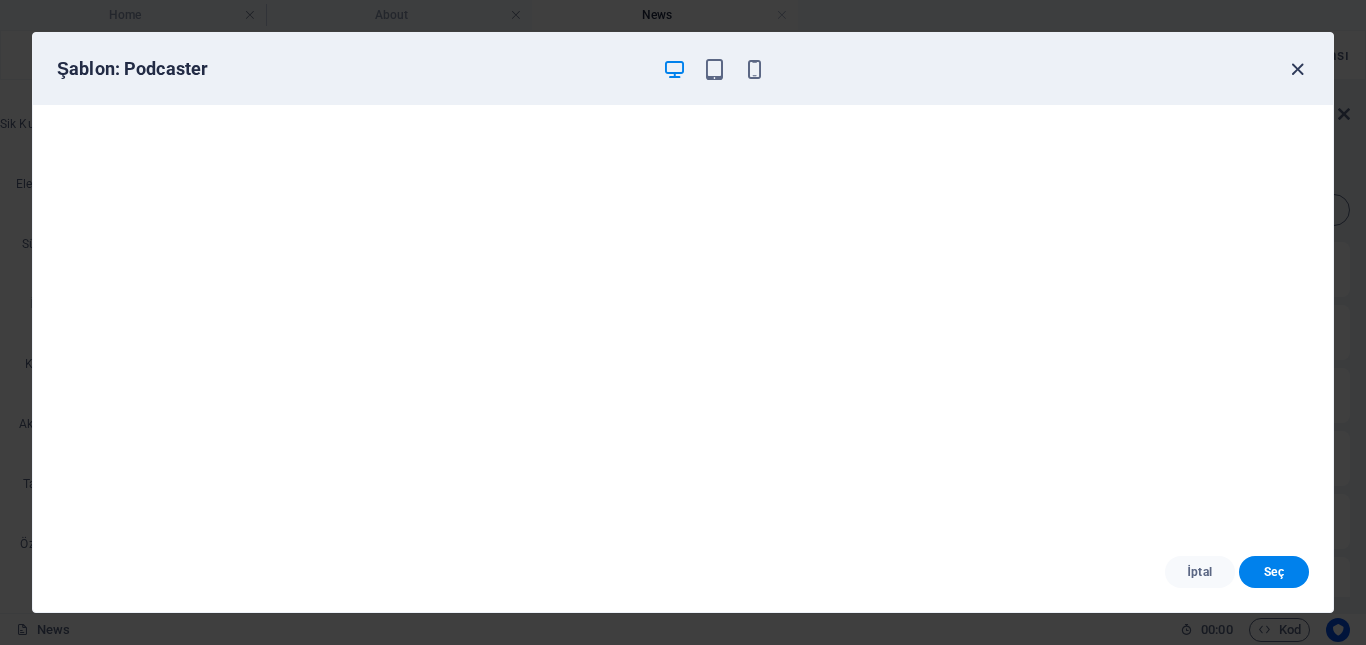 click at bounding box center [1297, 69] 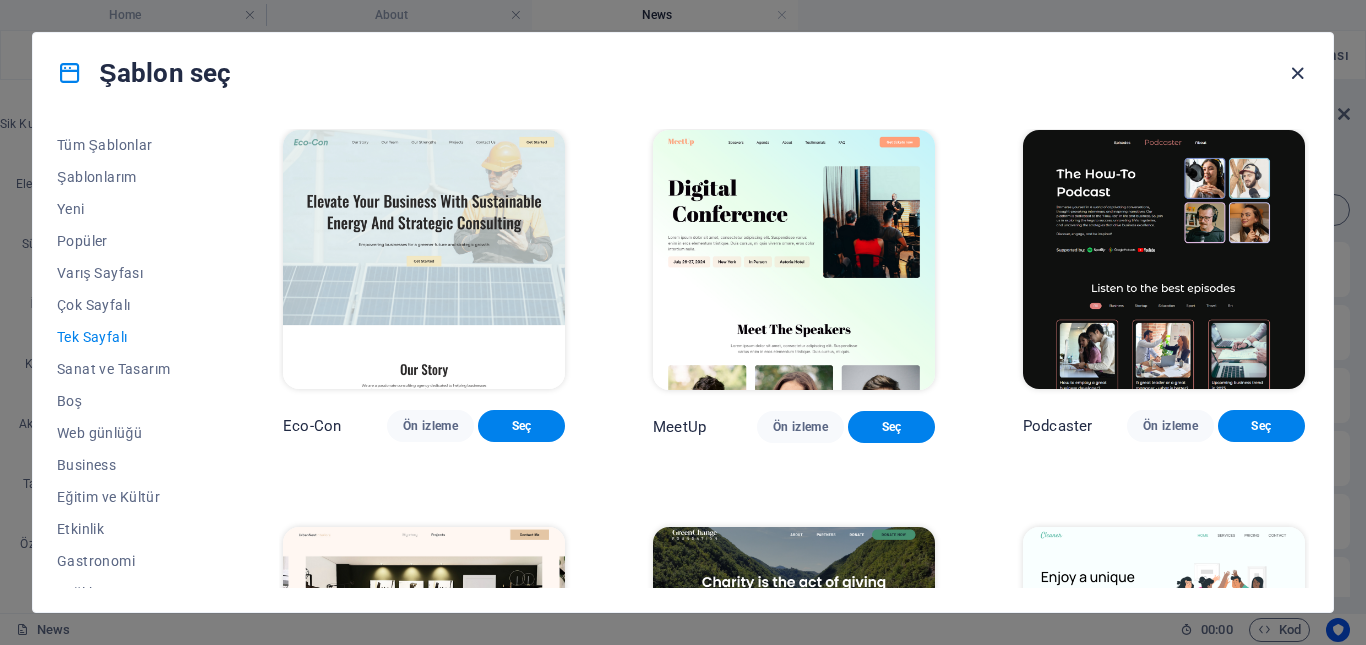 click at bounding box center [1297, 73] 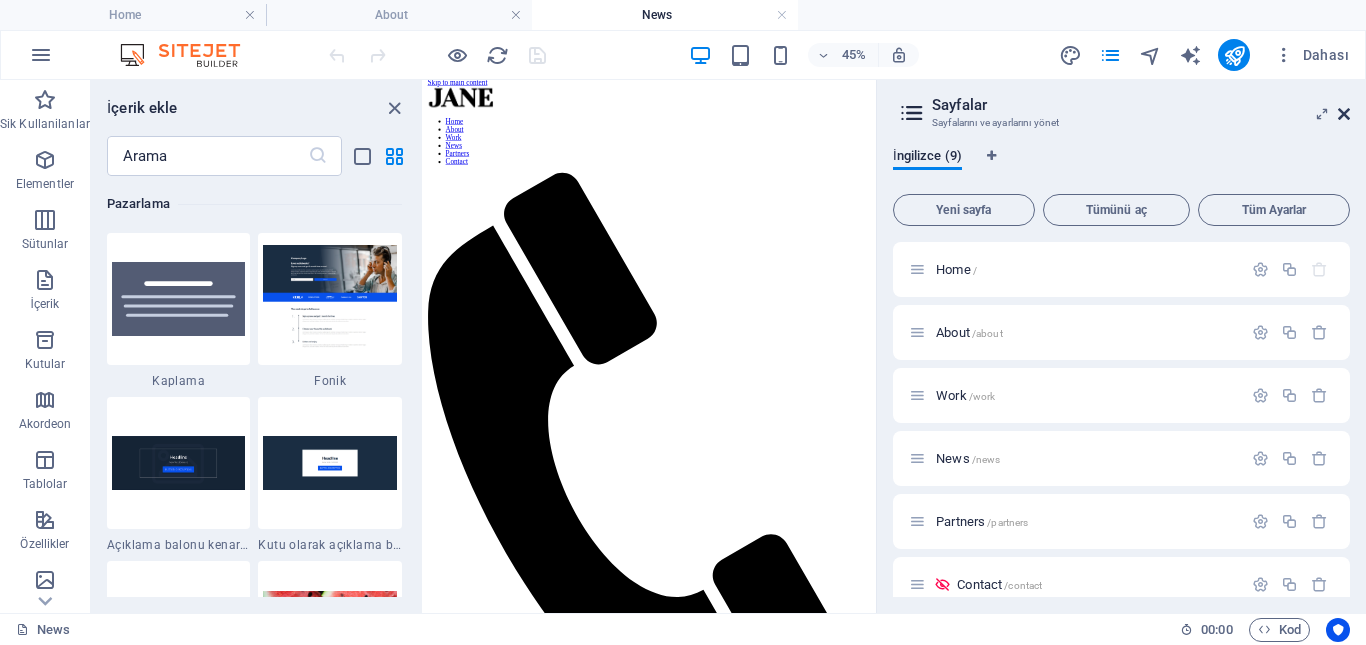 click at bounding box center (1344, 114) 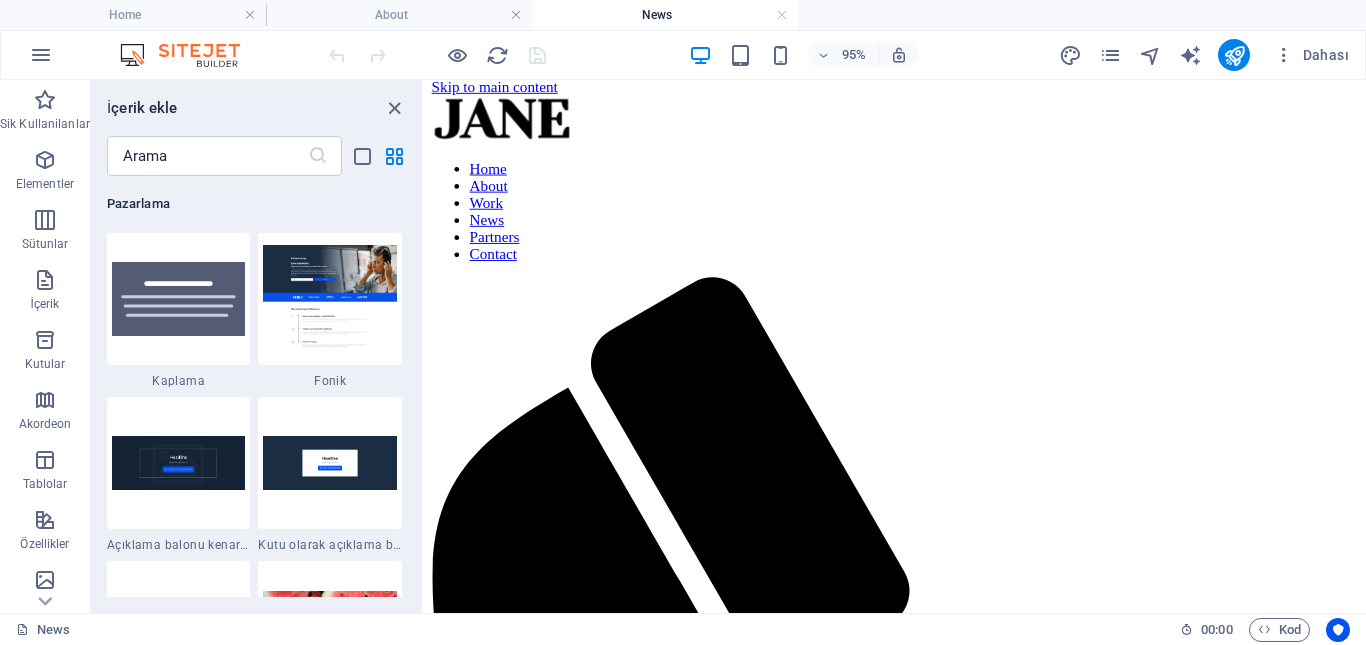scroll, scrollTop: 0, scrollLeft: 0, axis: both 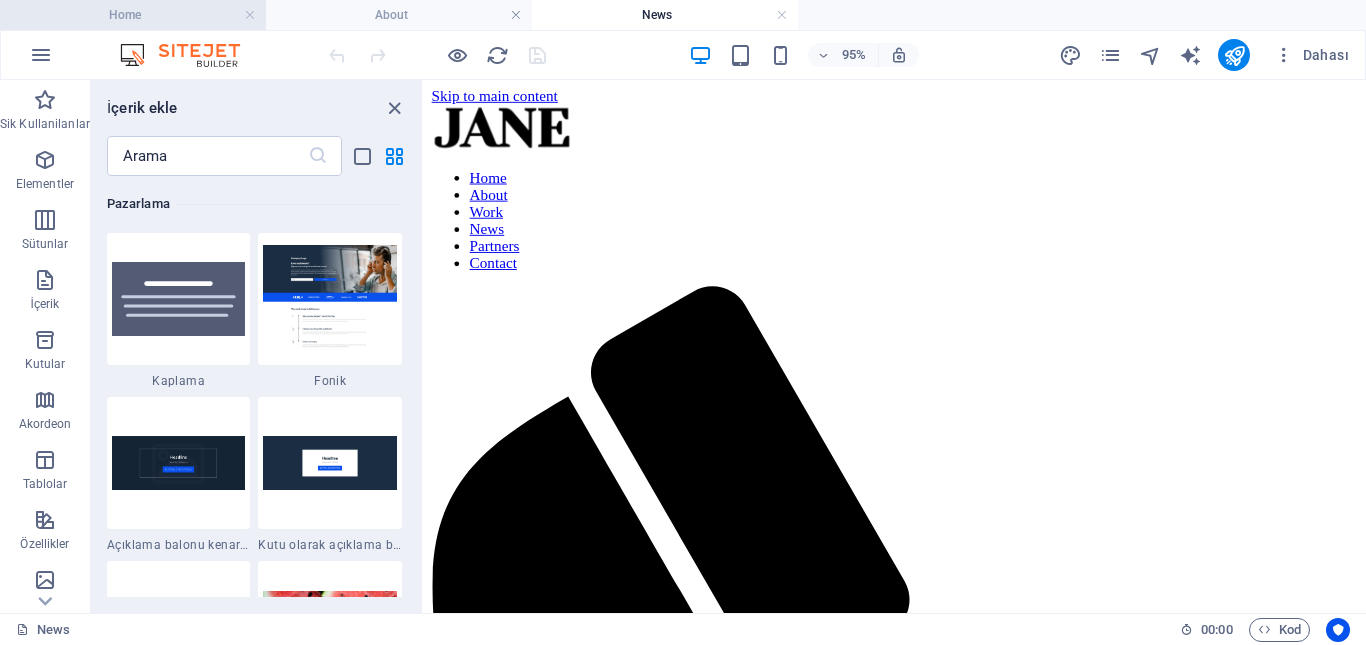 click on "Home" at bounding box center [133, 15] 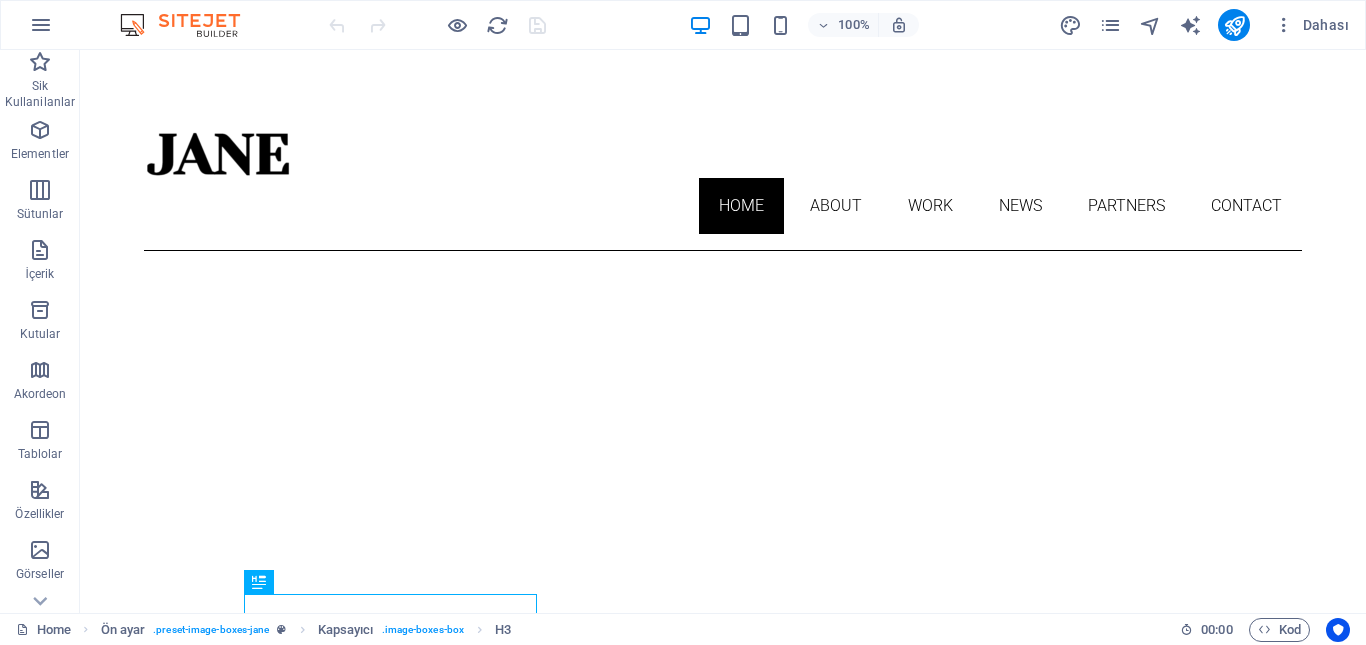 scroll, scrollTop: 375, scrollLeft: 0, axis: vertical 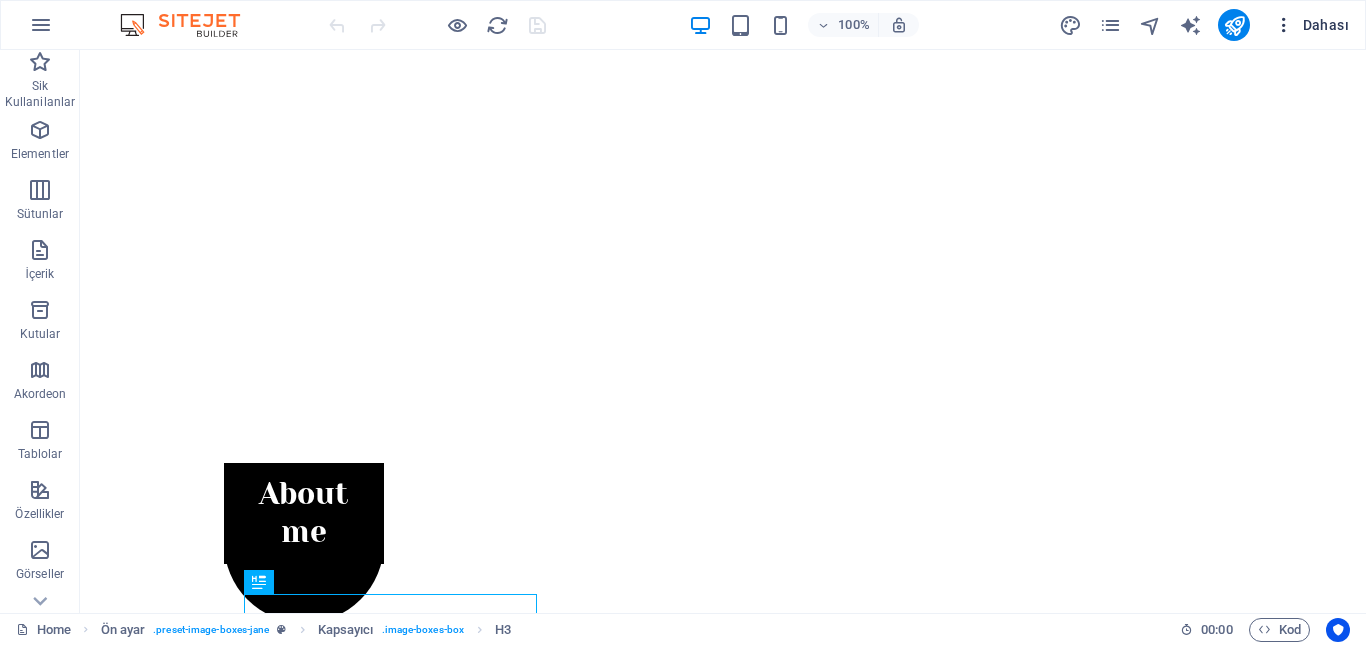 click at bounding box center (1284, 25) 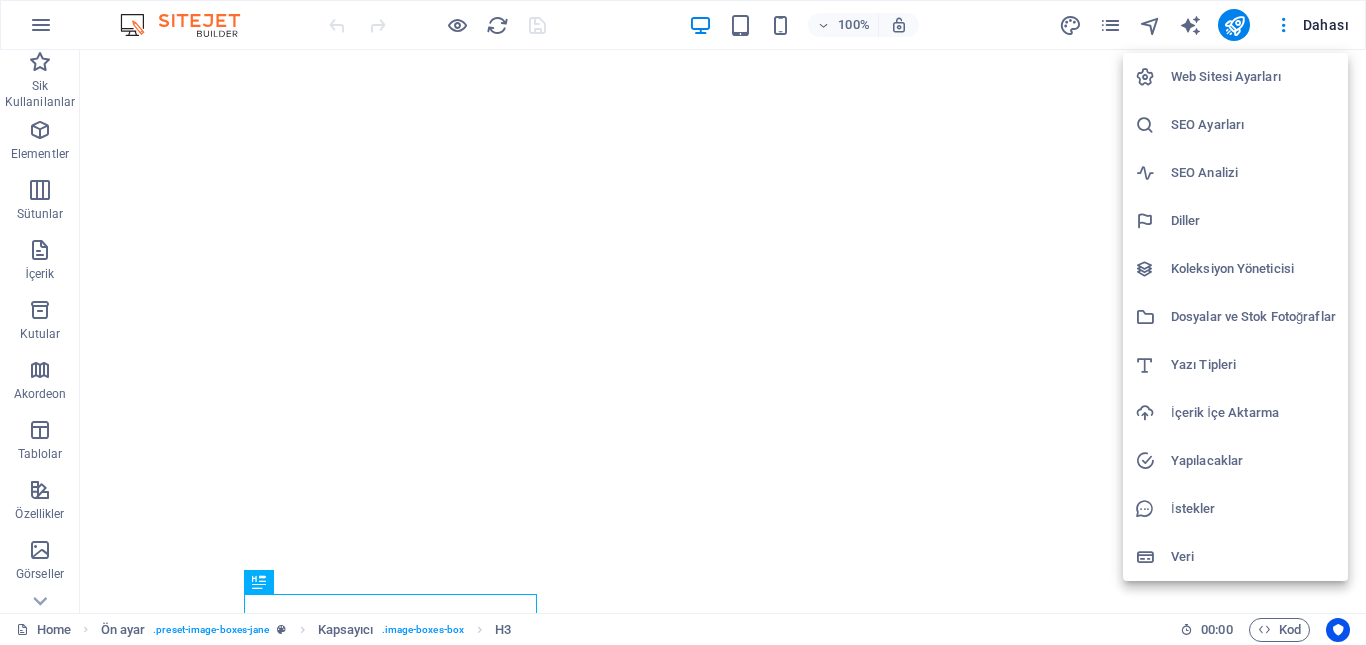 click on "İçerik İçe Aktarma" at bounding box center (1253, 413) 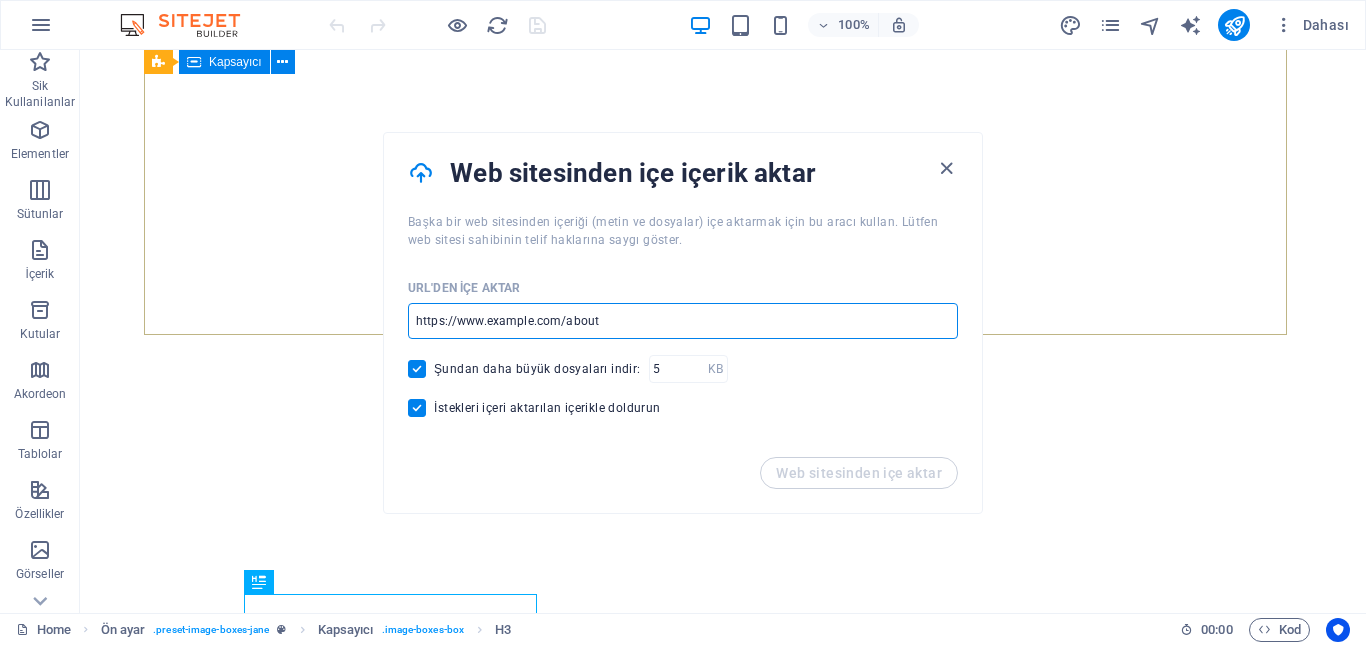 drag, startPoint x: 692, startPoint y: 372, endPoint x: 368, endPoint y: 290, distance: 334.21548 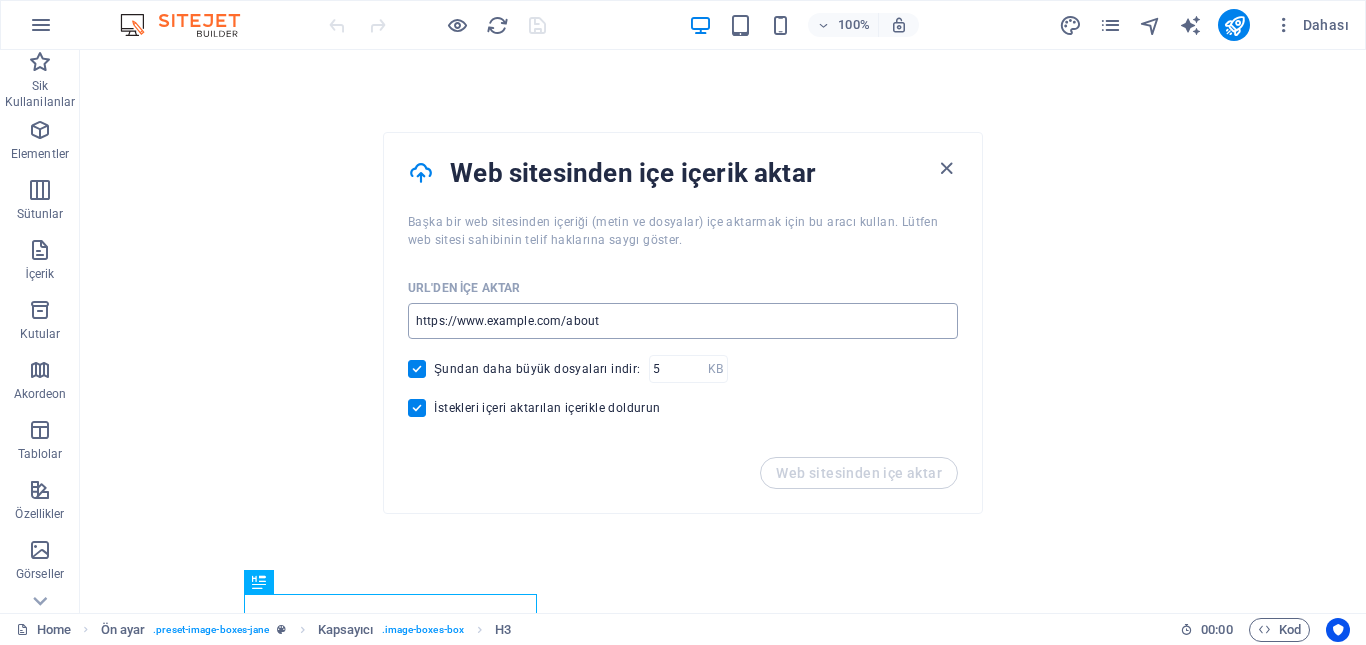 click at bounding box center [683, 321] 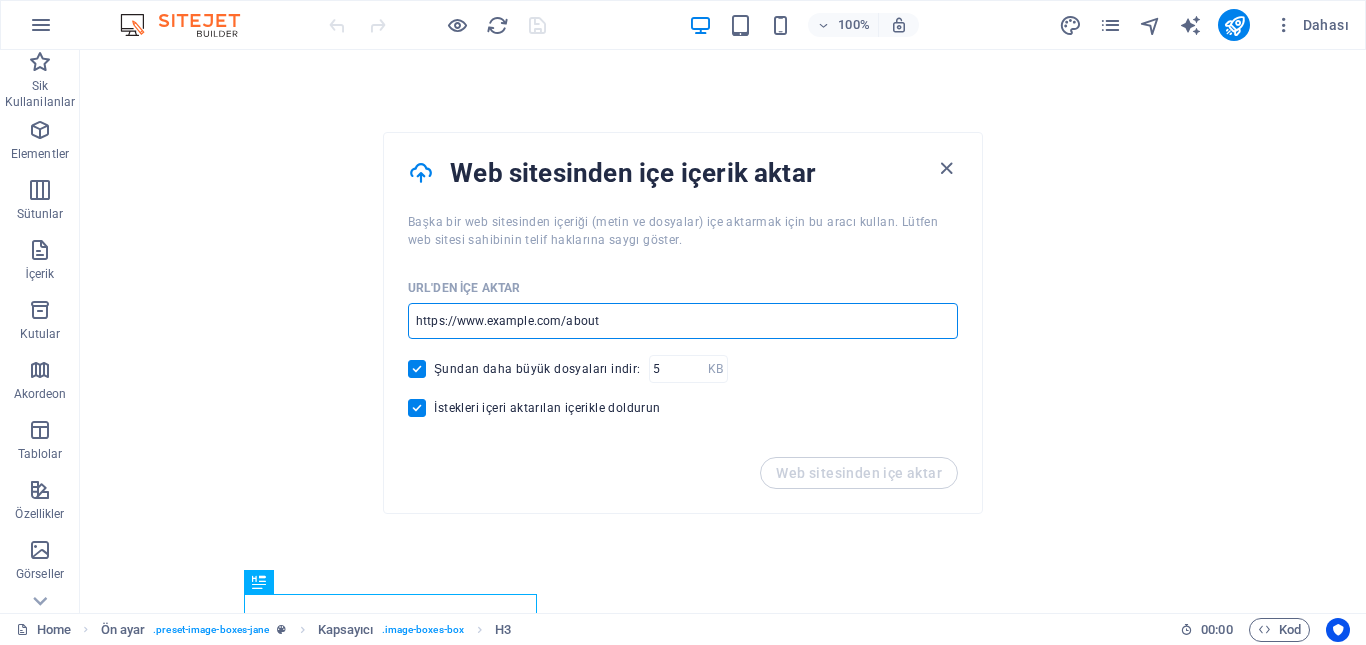 type on "https://www.example.com" 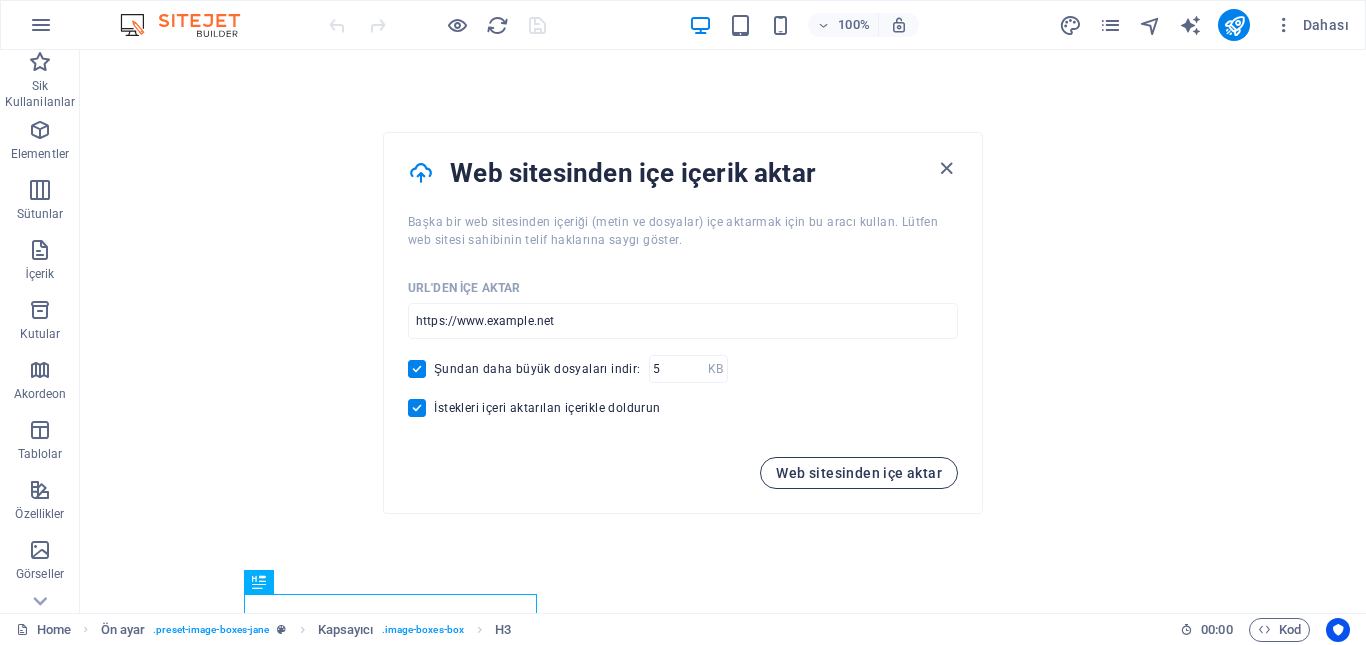 click on "Web sitesinden içe aktar" at bounding box center [859, 473] 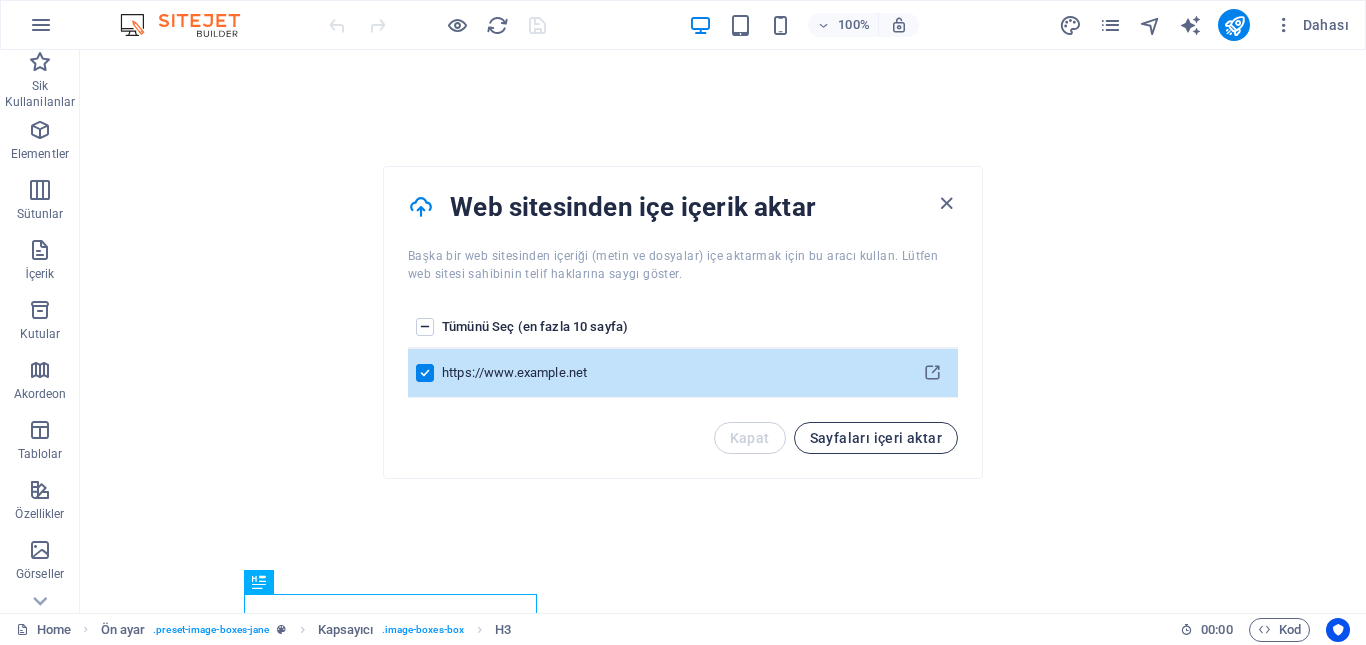 click on "Sayfaları içeri aktar" at bounding box center (876, 438) 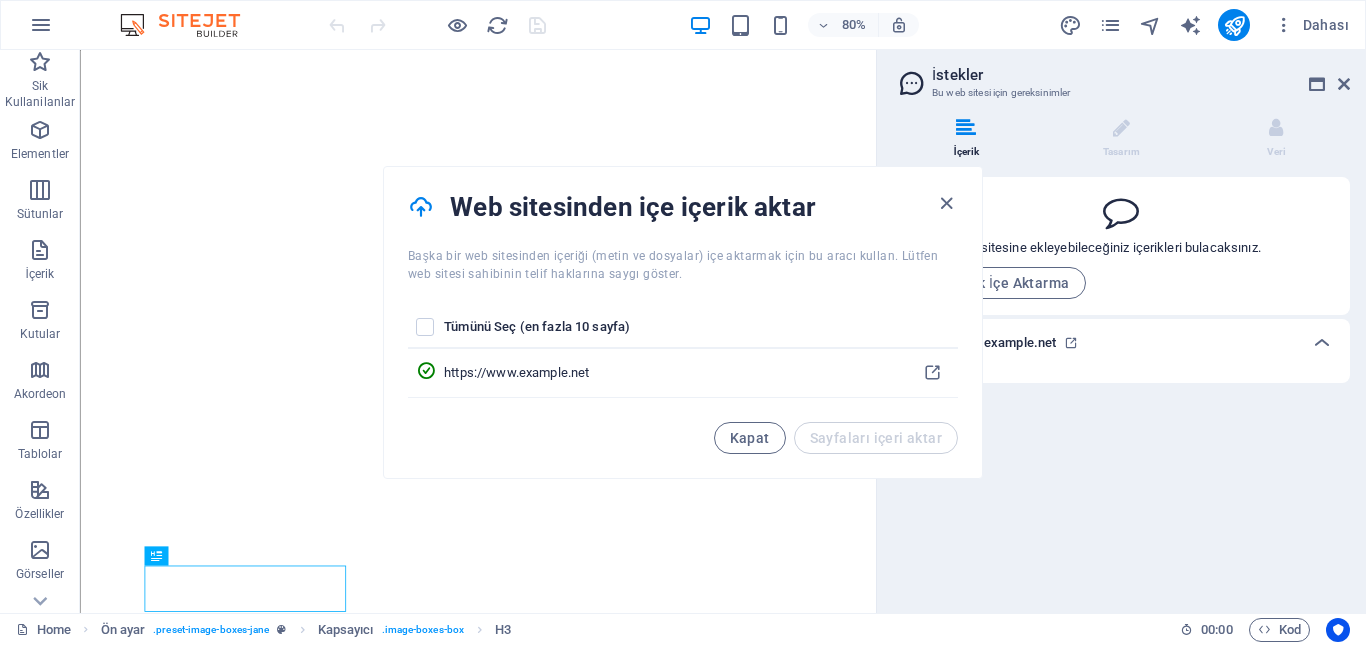 drag, startPoint x: 751, startPoint y: 440, endPoint x: 528, endPoint y: 408, distance: 225.28427 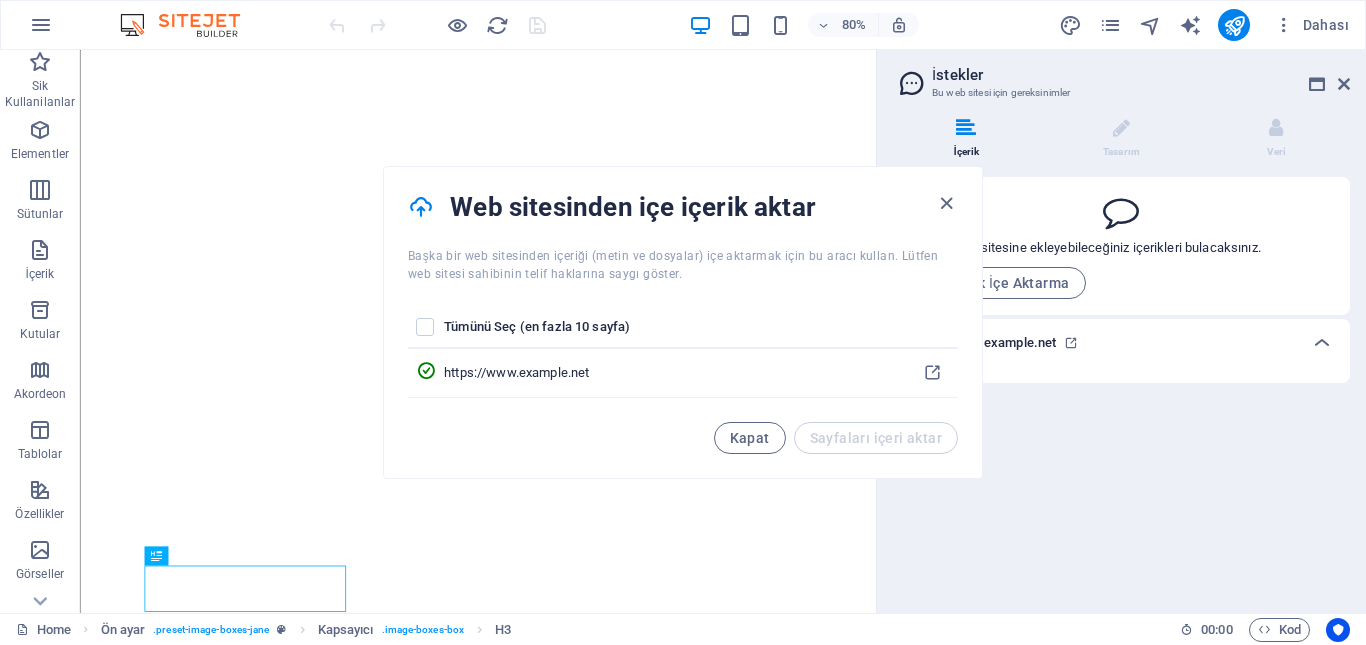 click at bounding box center (426, 328) 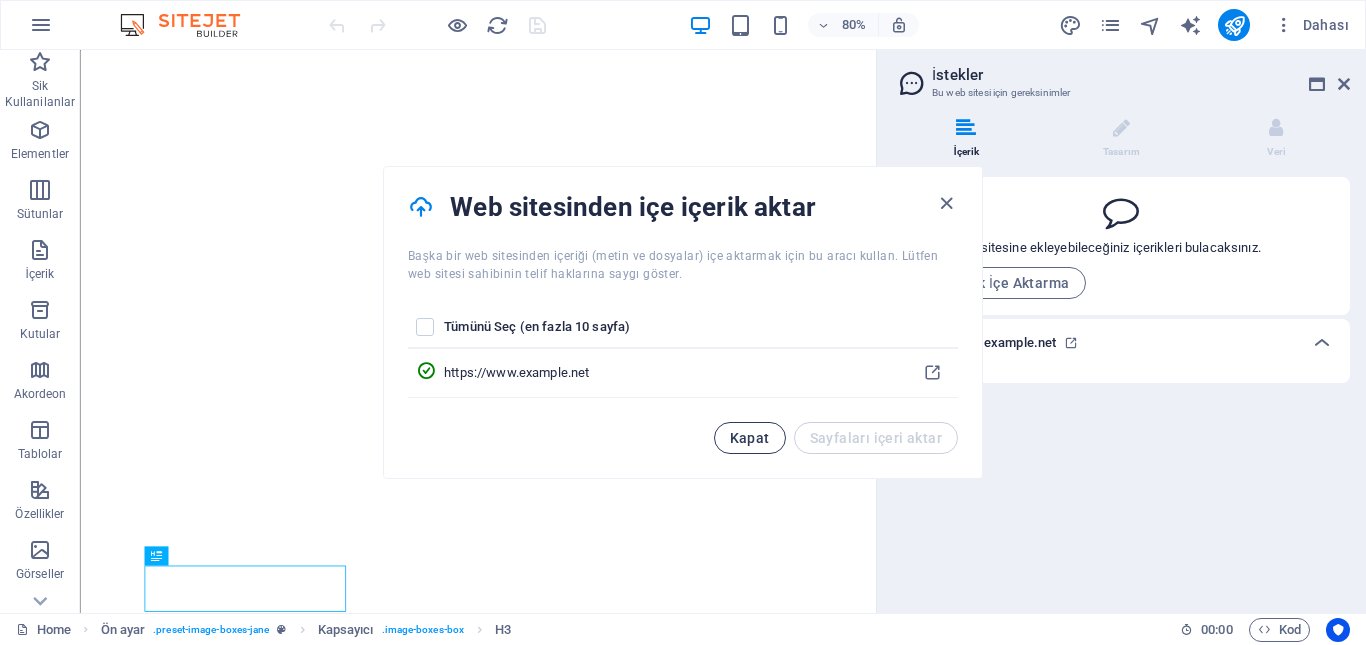 drag, startPoint x: 763, startPoint y: 434, endPoint x: 902, endPoint y: 441, distance: 139.17615 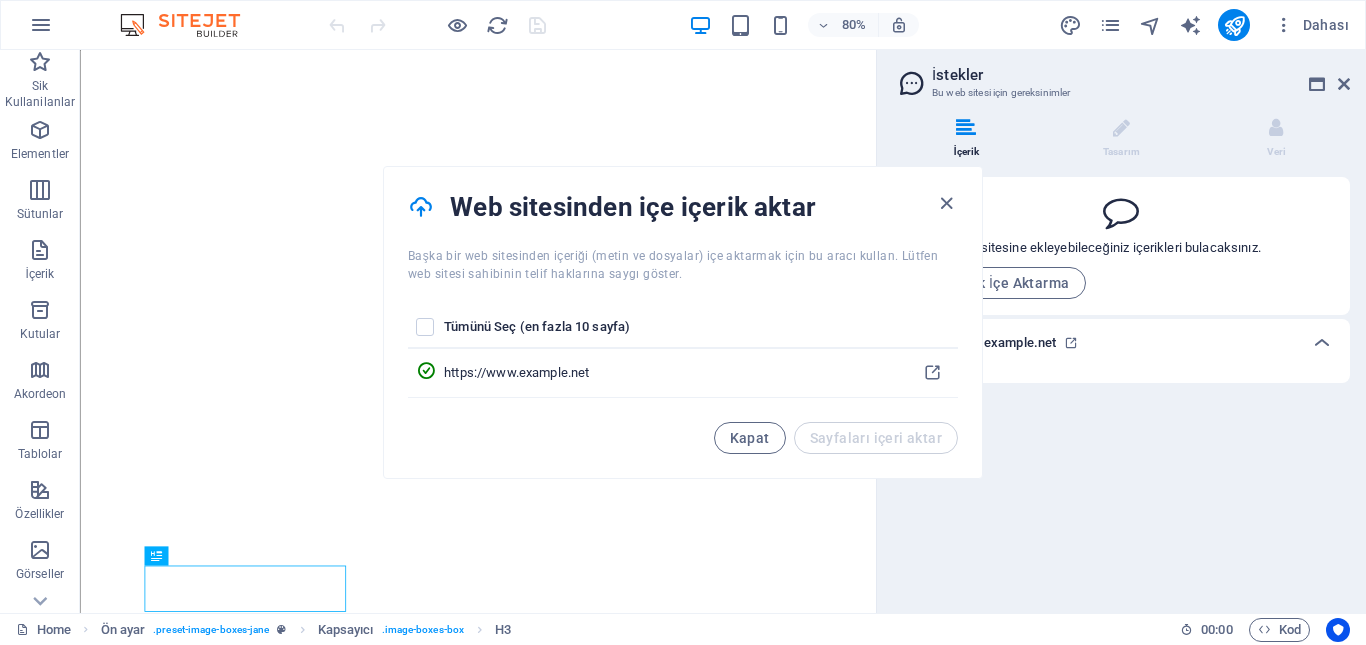 click on "Kapat" at bounding box center [750, 438] 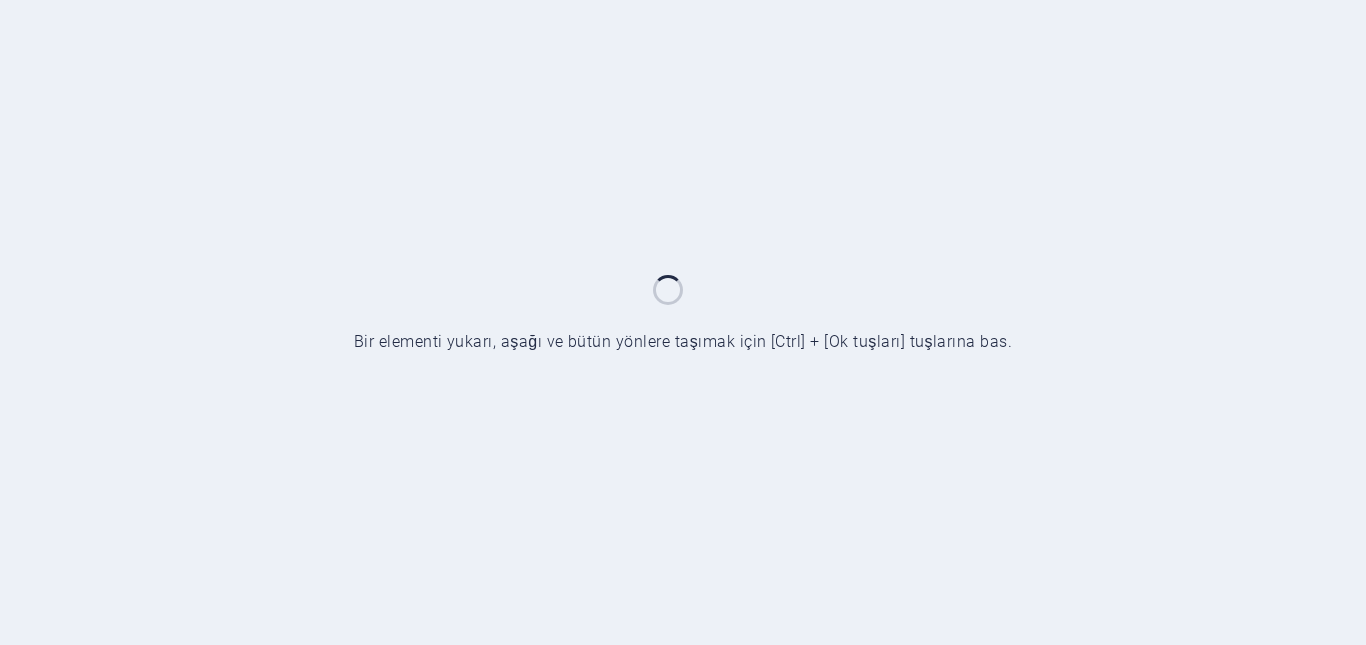 scroll, scrollTop: 0, scrollLeft: 0, axis: both 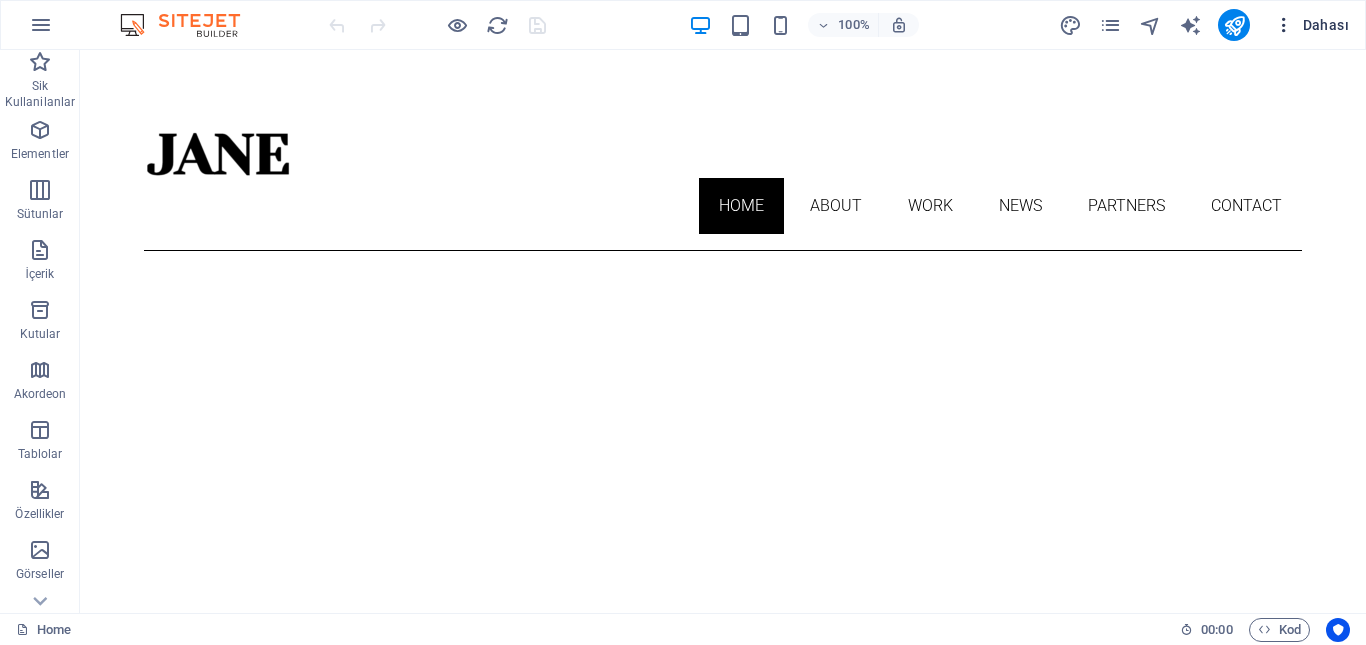 click on "Dahası" at bounding box center (1311, 25) 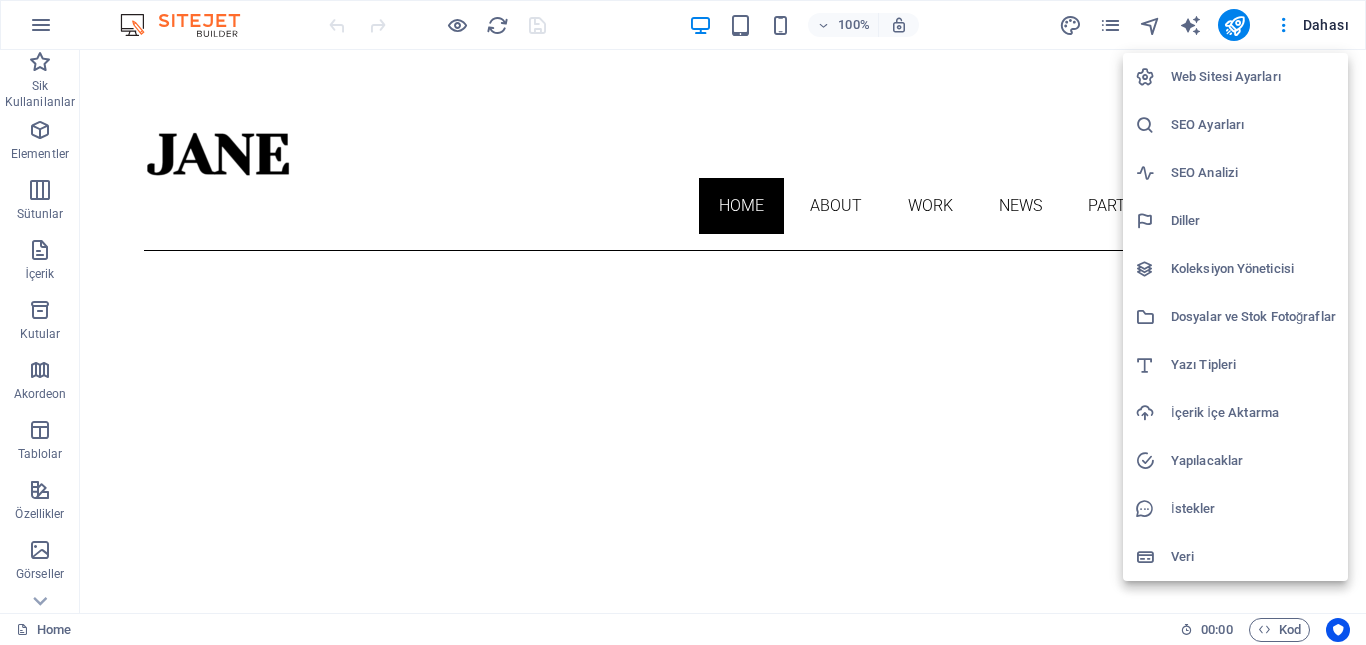 click on "İçerik İçe Aktarma" at bounding box center (1253, 413) 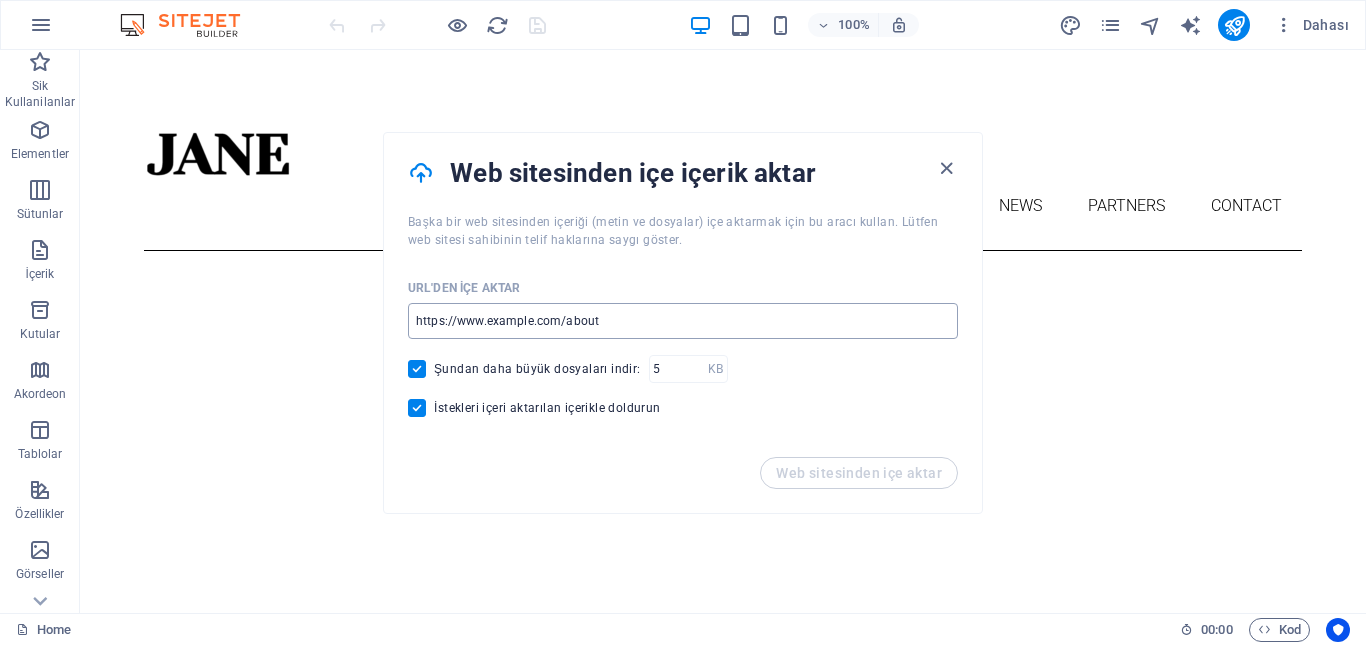 click at bounding box center (683, 321) 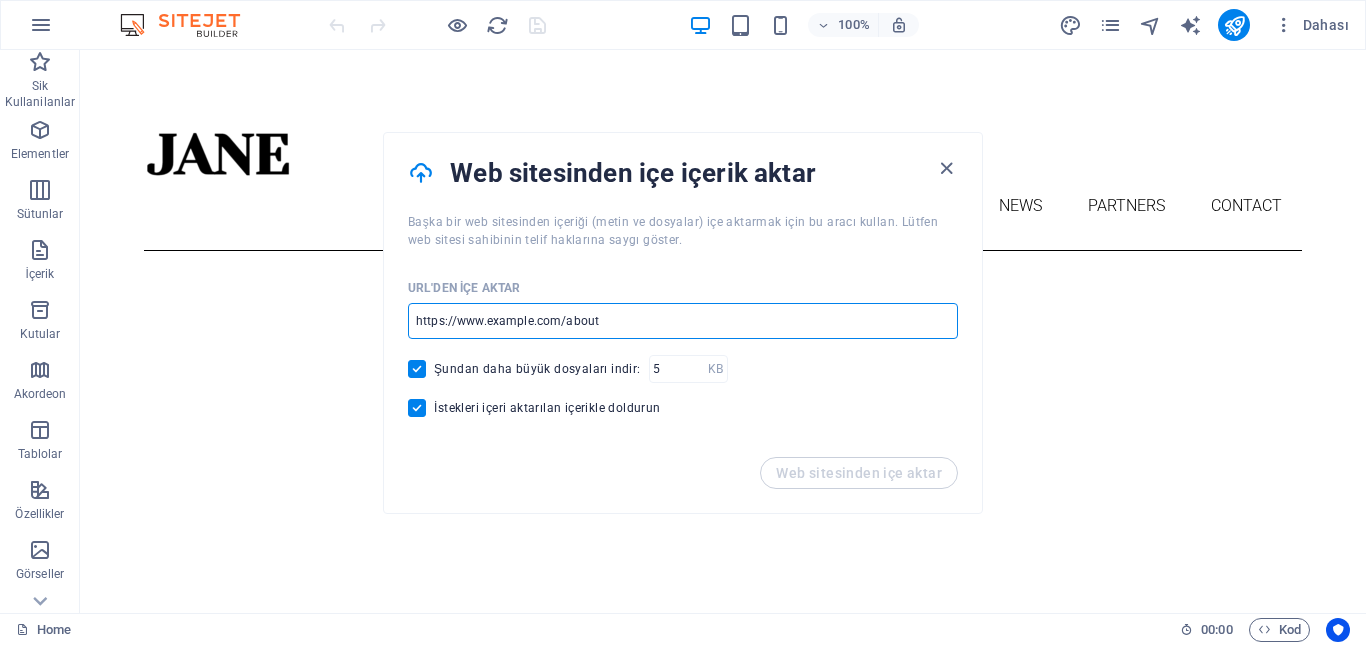 type on "https://www.example.com" 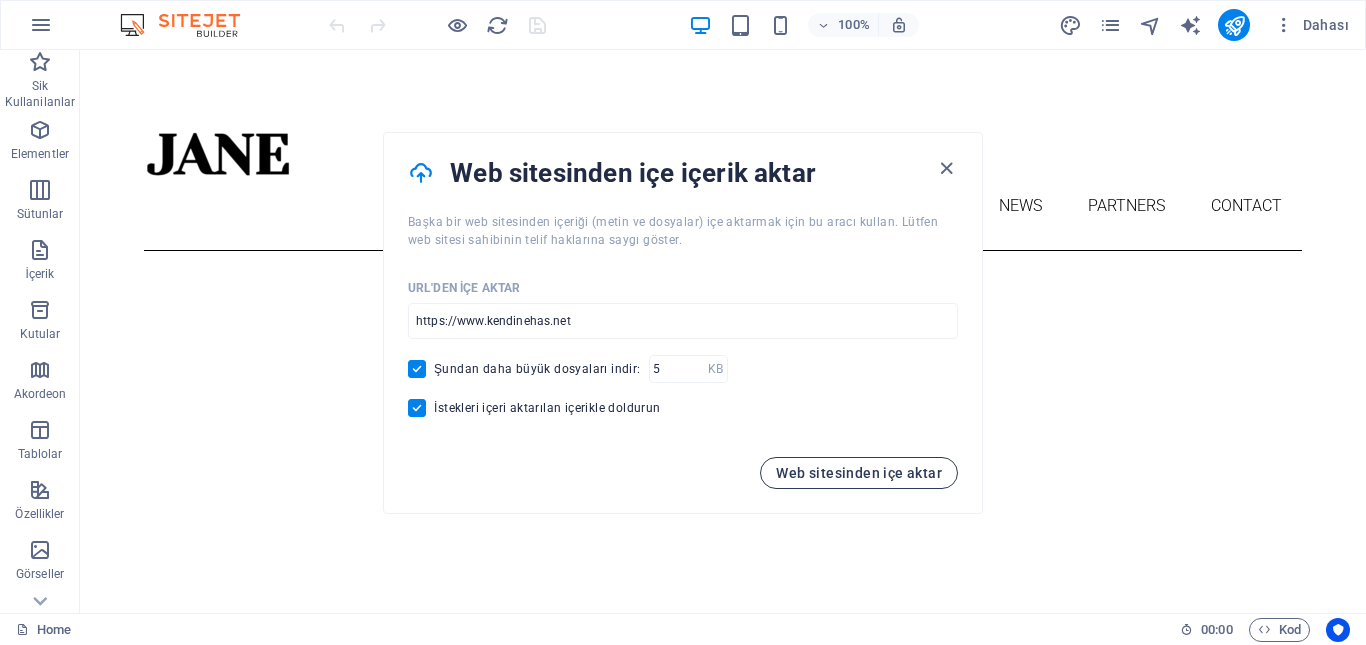 click on "Web sitesinden içe aktar" at bounding box center [859, 473] 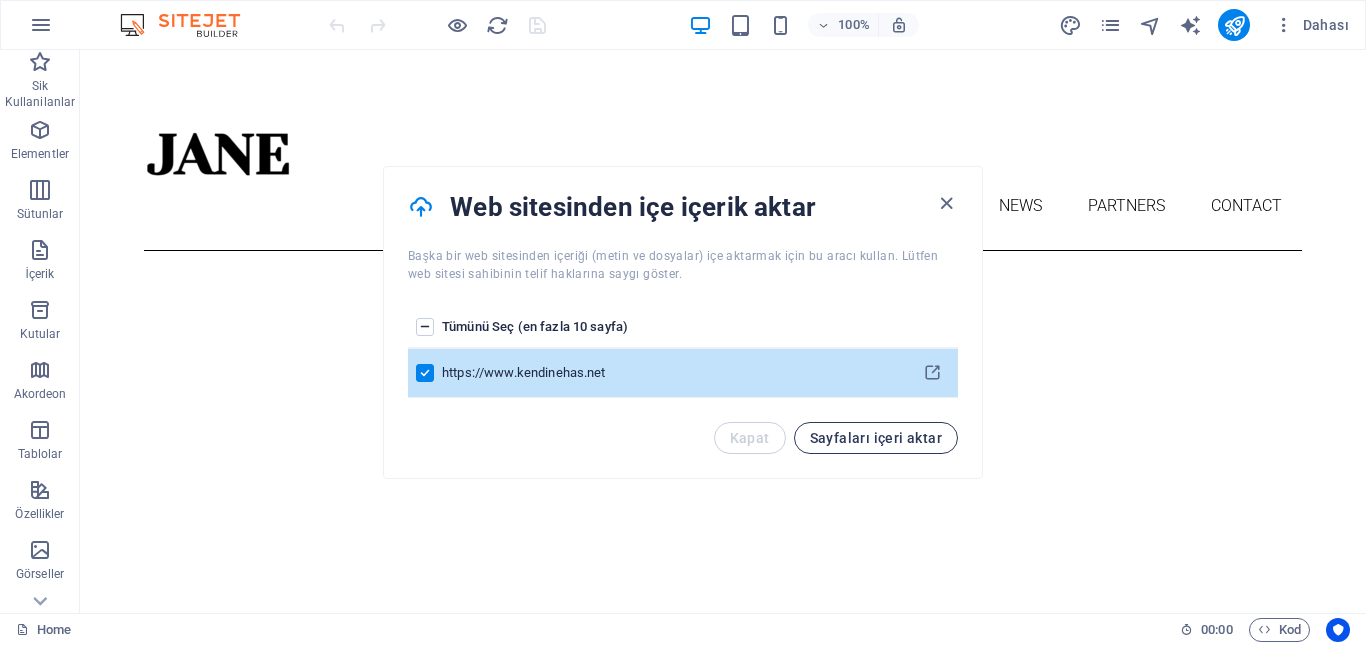 click on "Sayfaları içeri aktar" at bounding box center [876, 438] 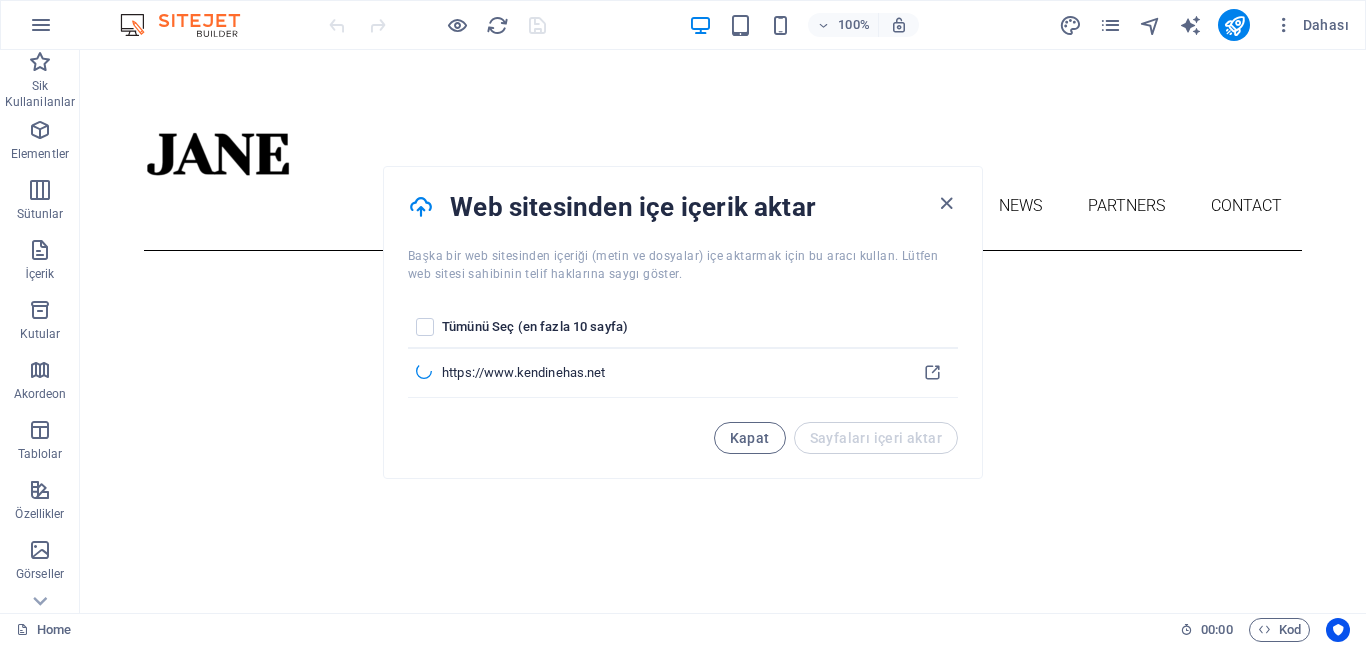 click on "Kapat Sayfaları içeri aktar" at bounding box center (836, 438) 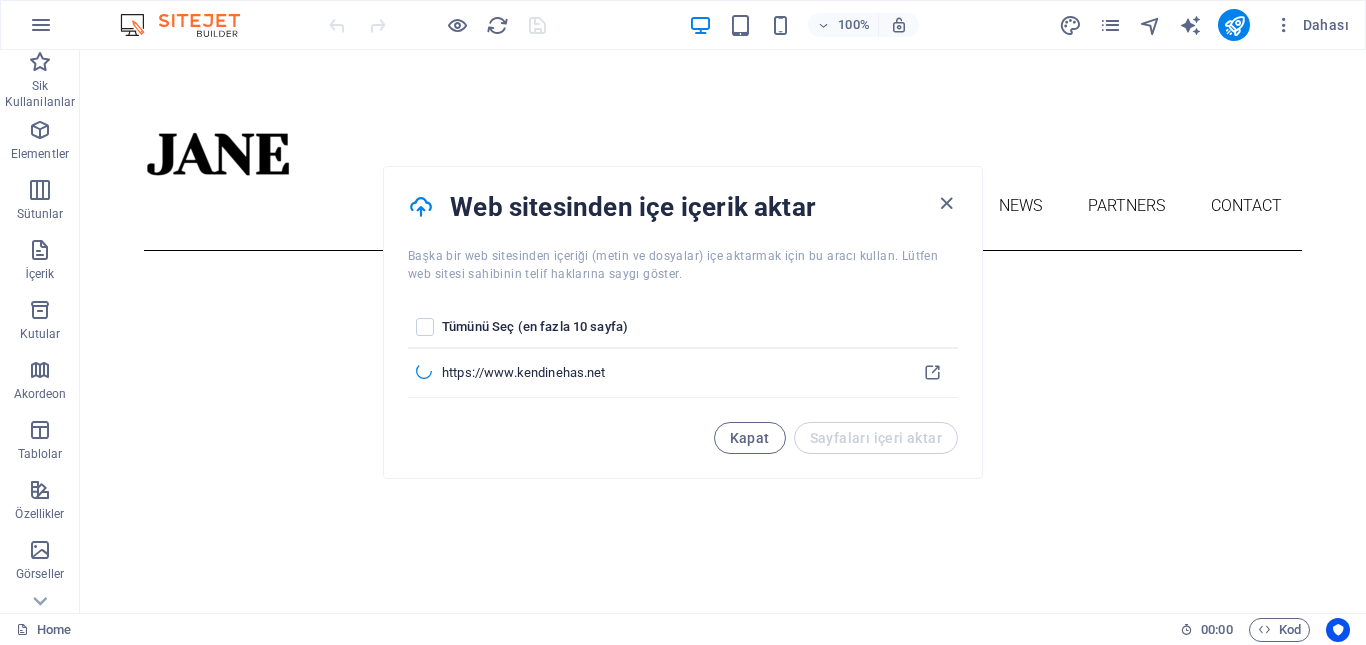 drag, startPoint x: 877, startPoint y: 438, endPoint x: 756, endPoint y: 315, distance: 172.53986 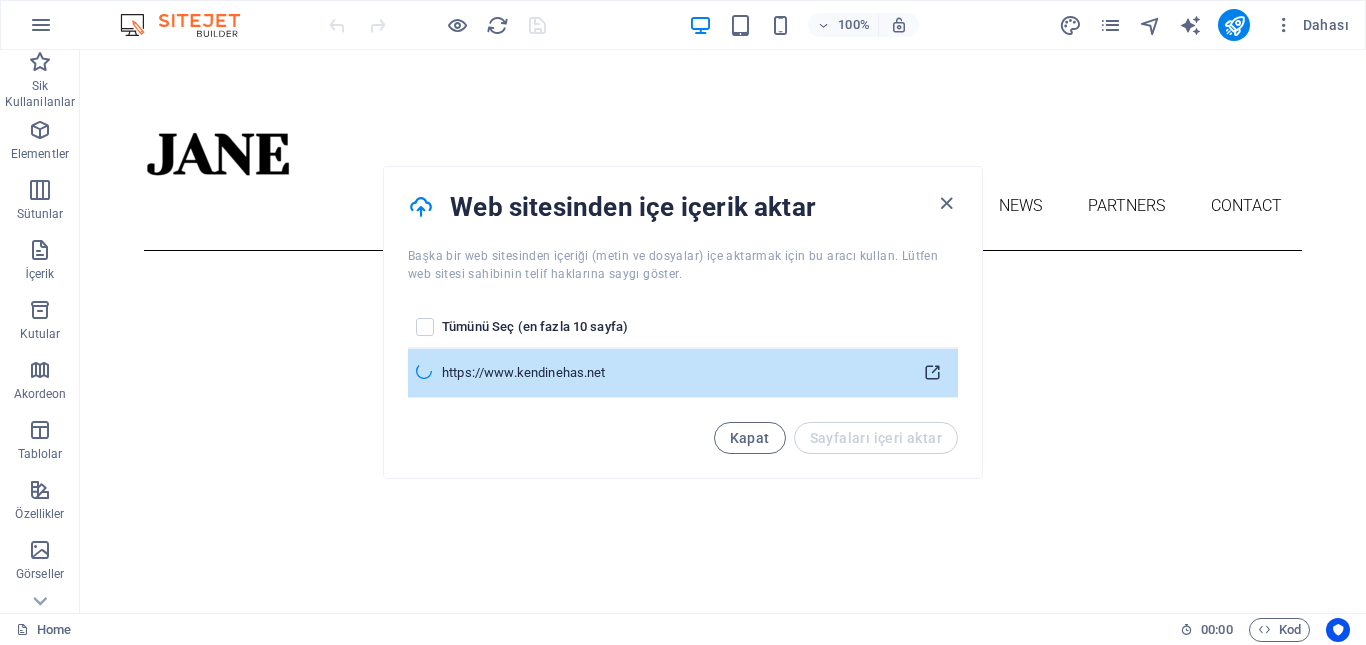 click at bounding box center [932, 373] 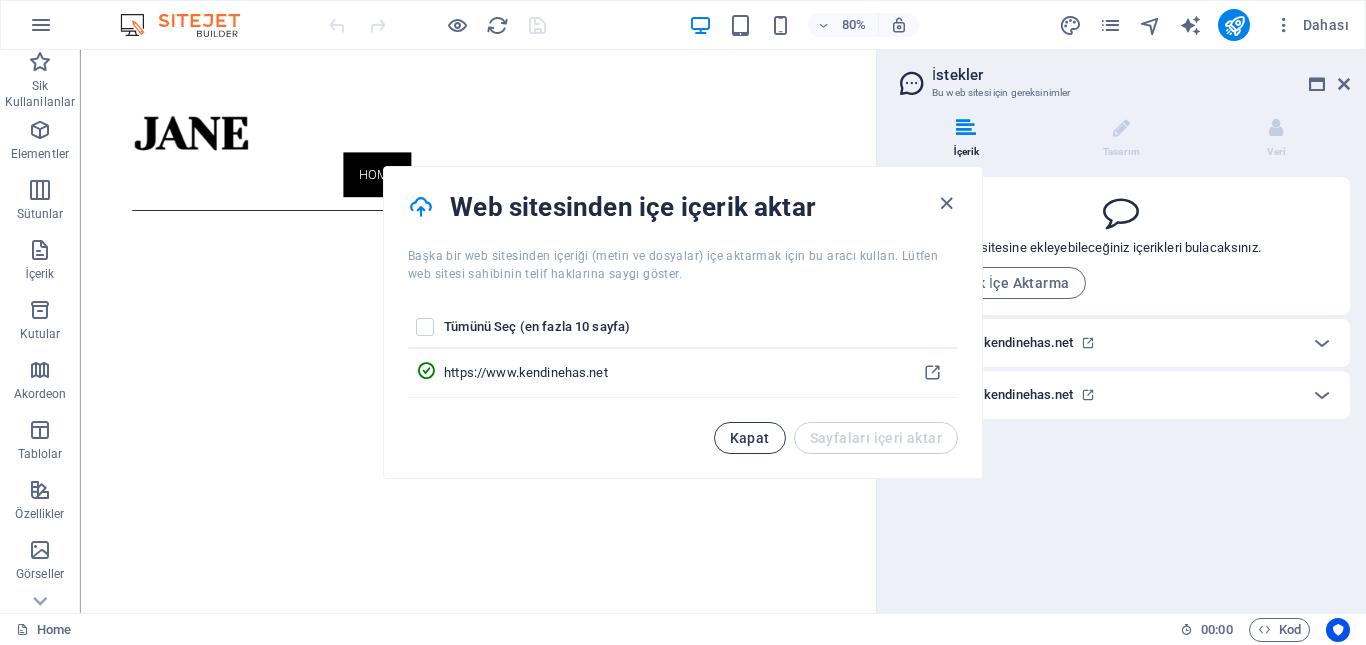 click on "Kapat" at bounding box center [750, 438] 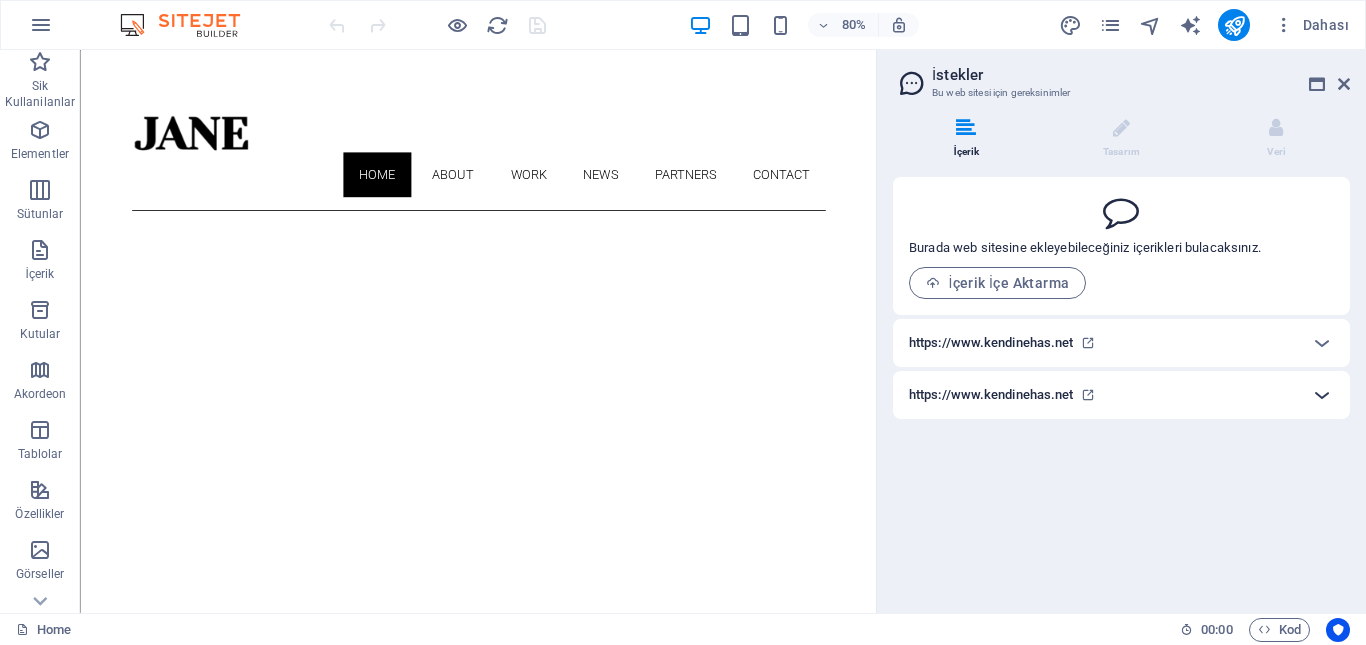 click at bounding box center [1322, 395] 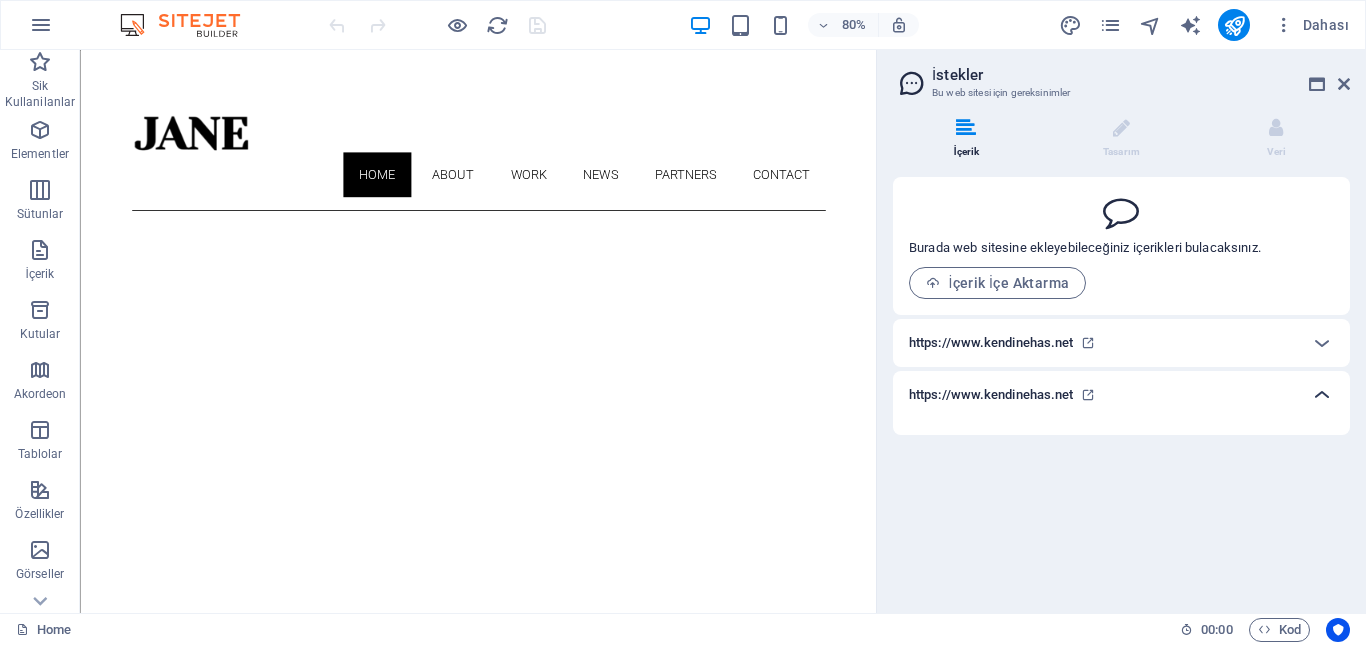 click at bounding box center [1322, 395] 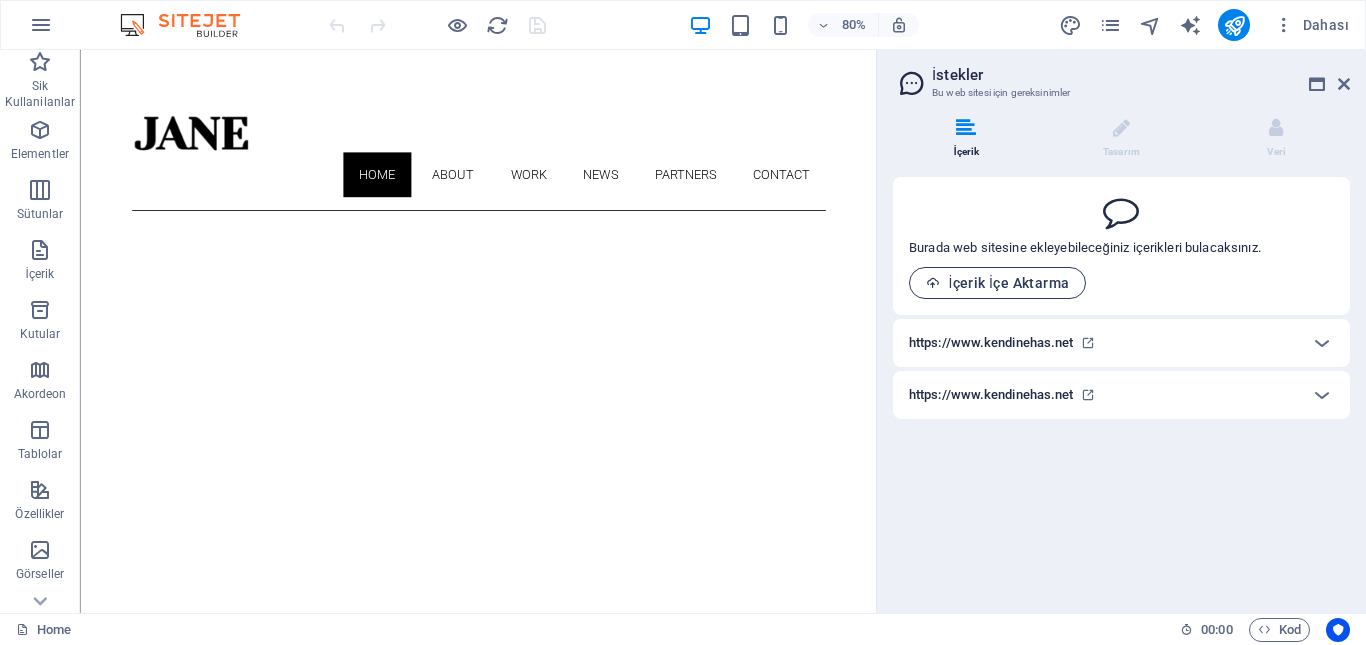 click on "İçerik İçe Aktarma" at bounding box center [997, 283] 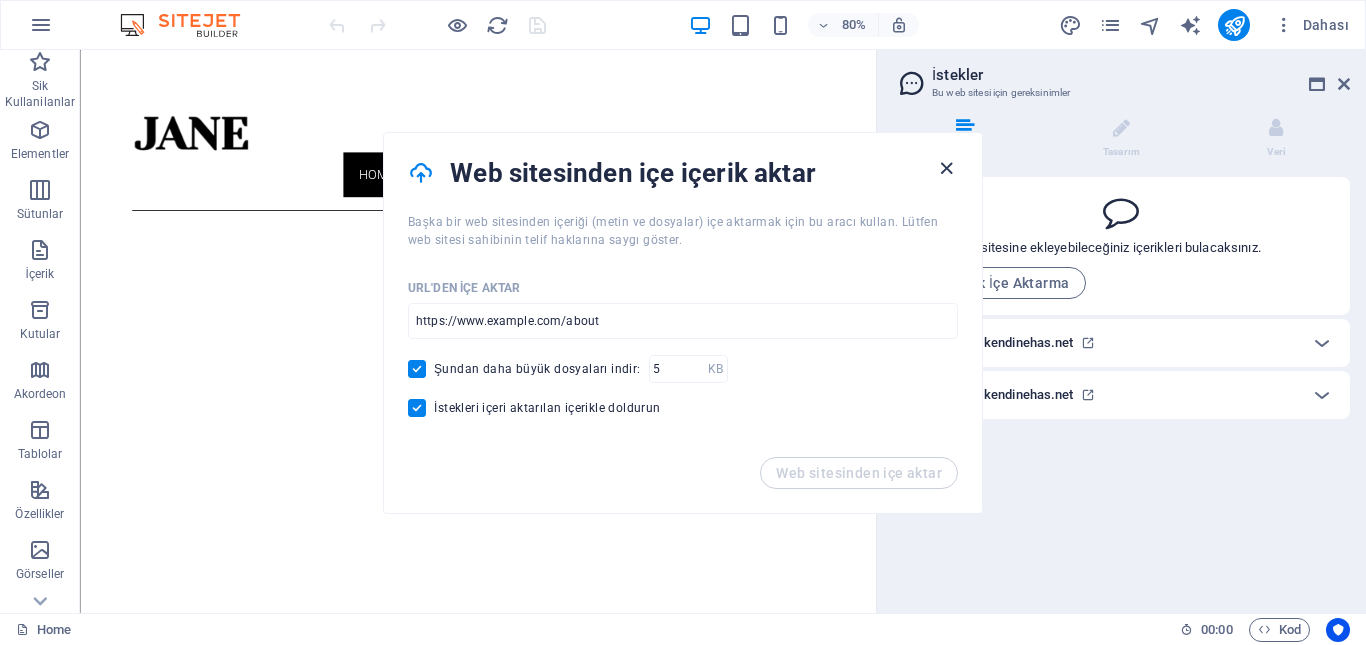 click at bounding box center [946, 168] 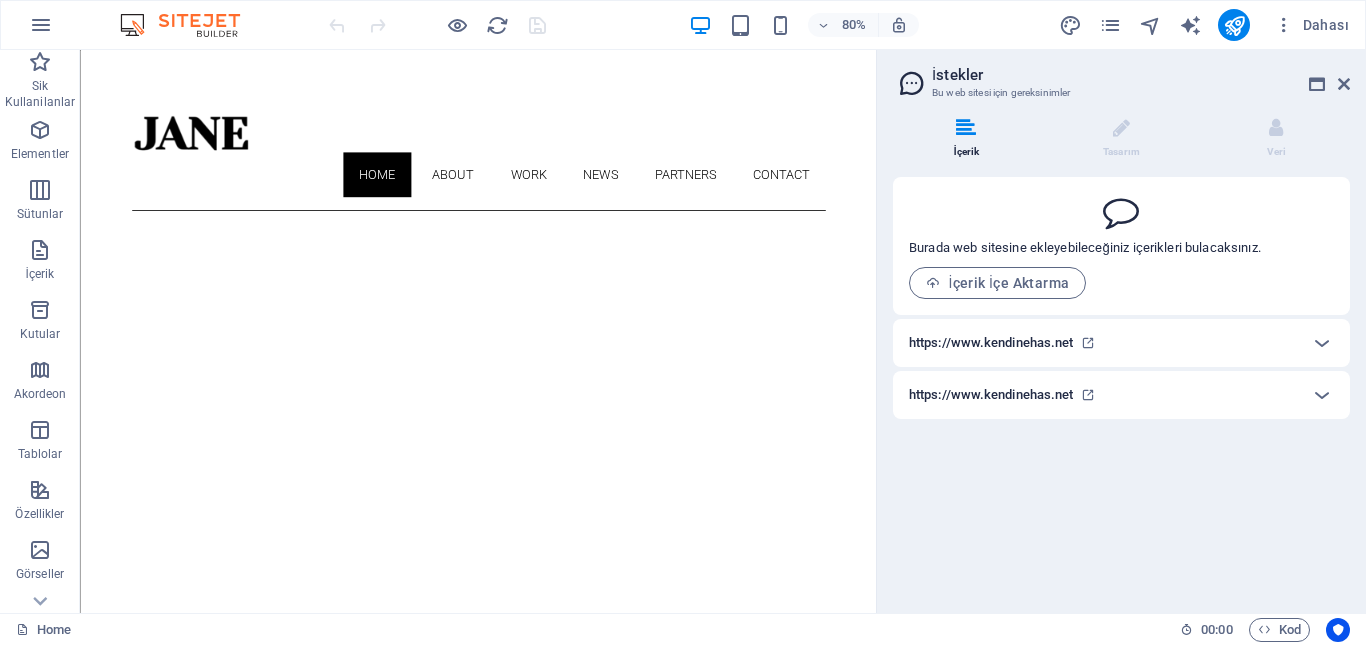 click on "https://www.example.com" at bounding box center [991, 343] 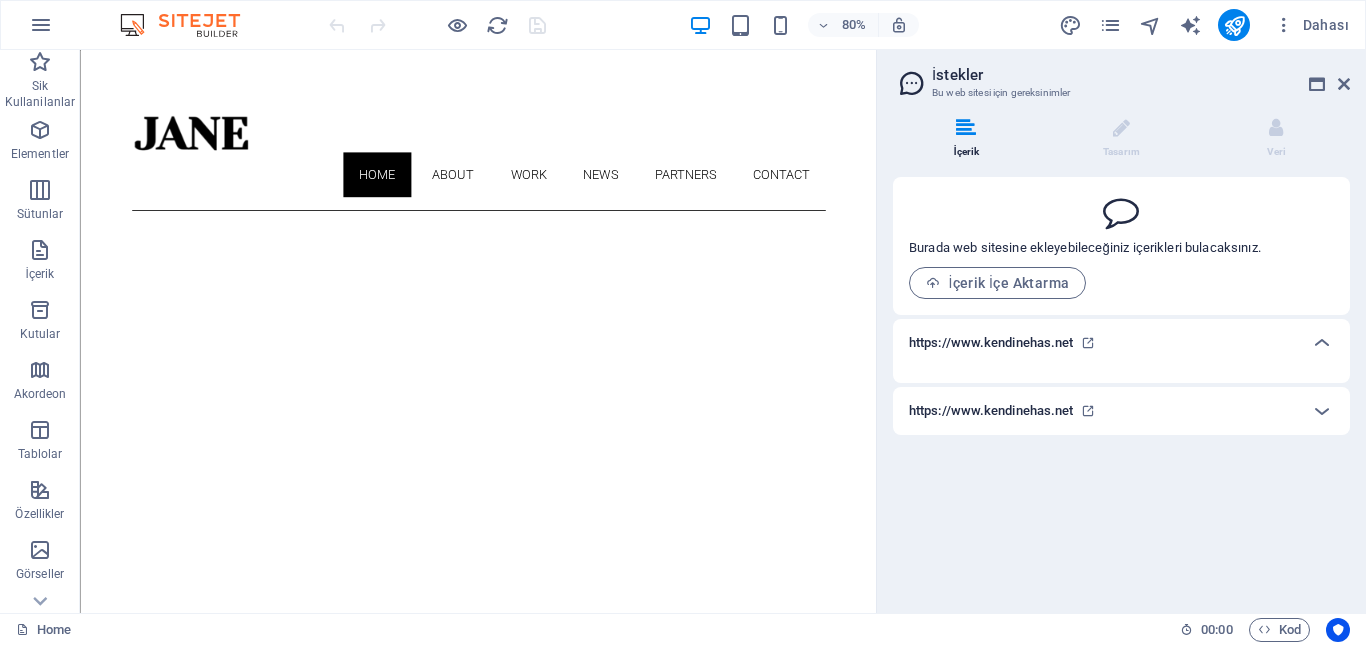 click on "https://www.example.com" at bounding box center (991, 343) 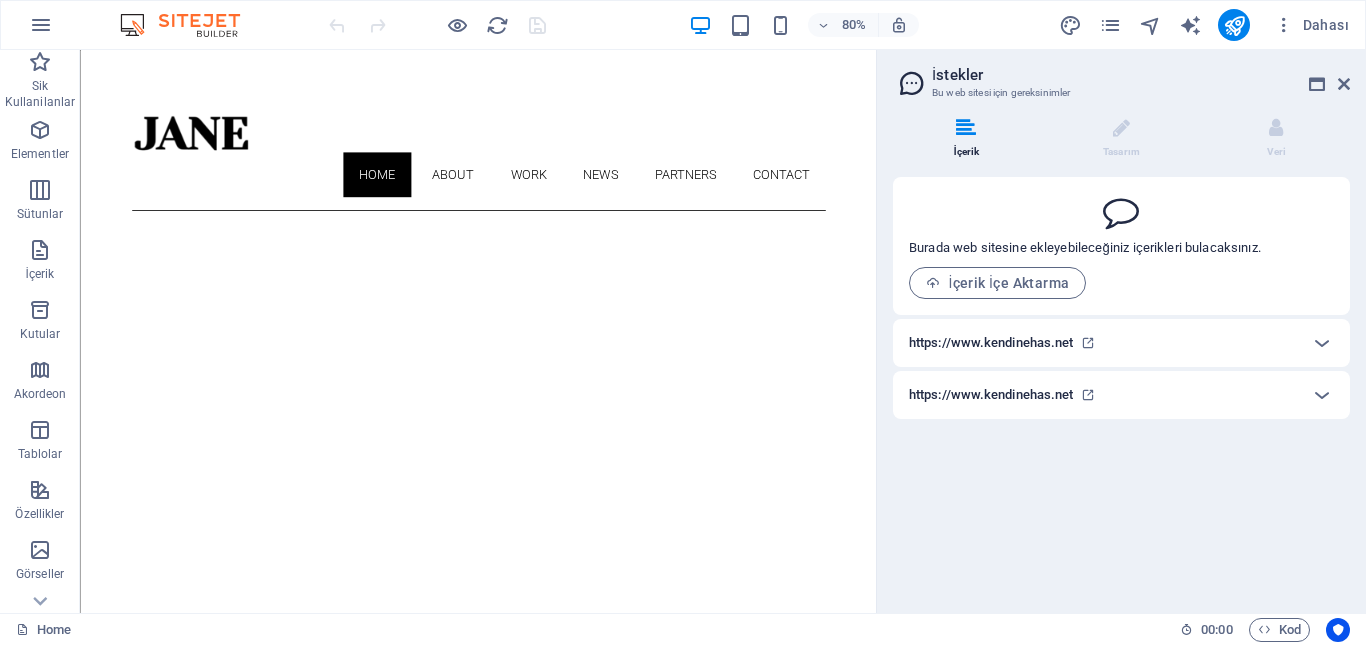 drag, startPoint x: 967, startPoint y: 138, endPoint x: 896, endPoint y: 146, distance: 71.44928 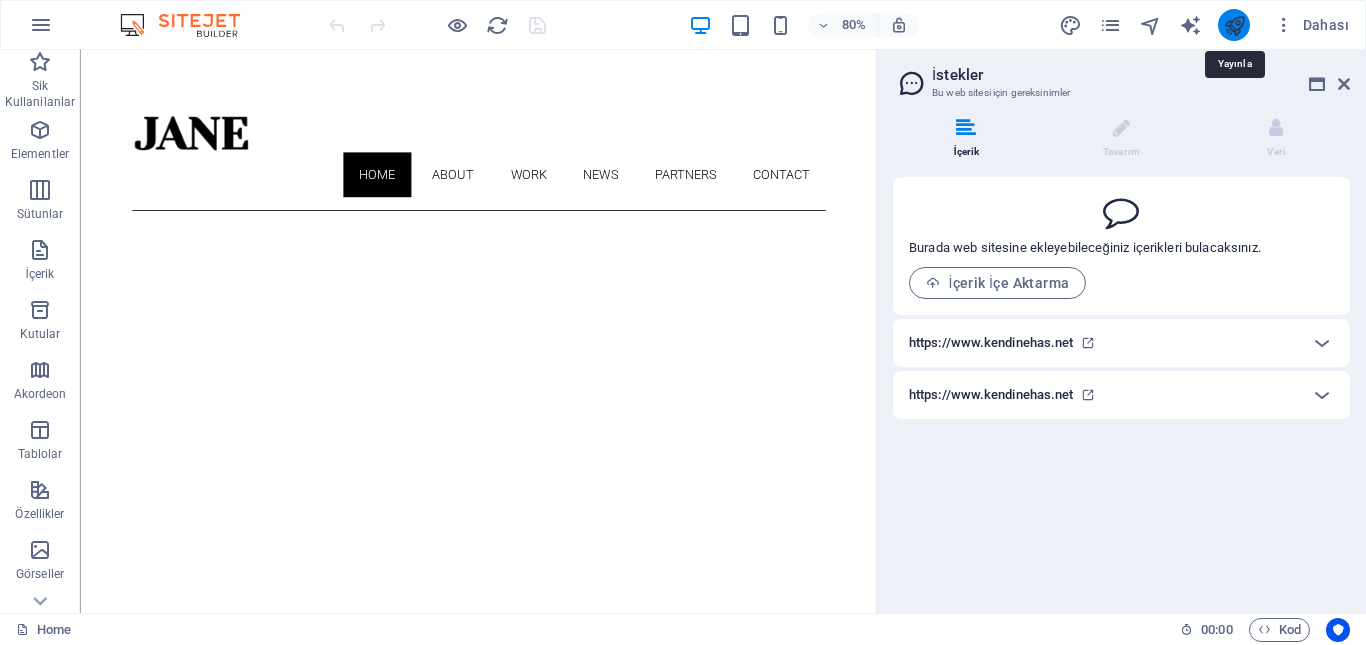 click at bounding box center [1234, 25] 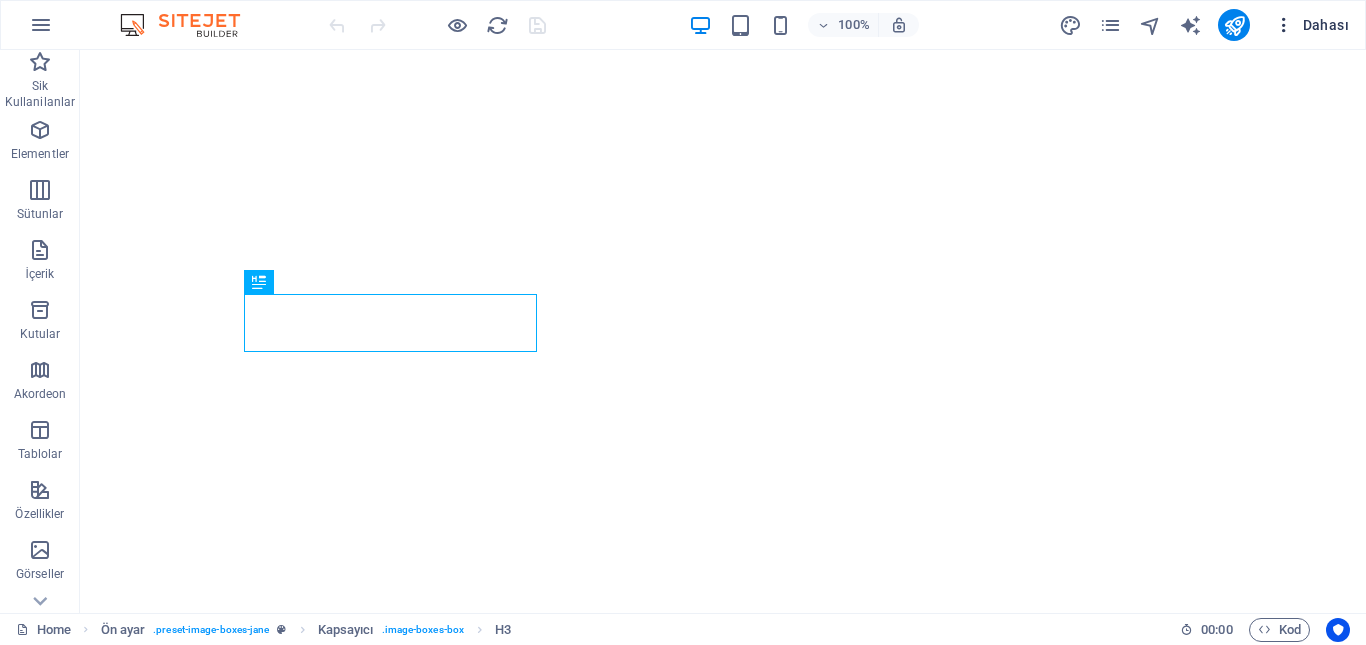scroll, scrollTop: 0, scrollLeft: 0, axis: both 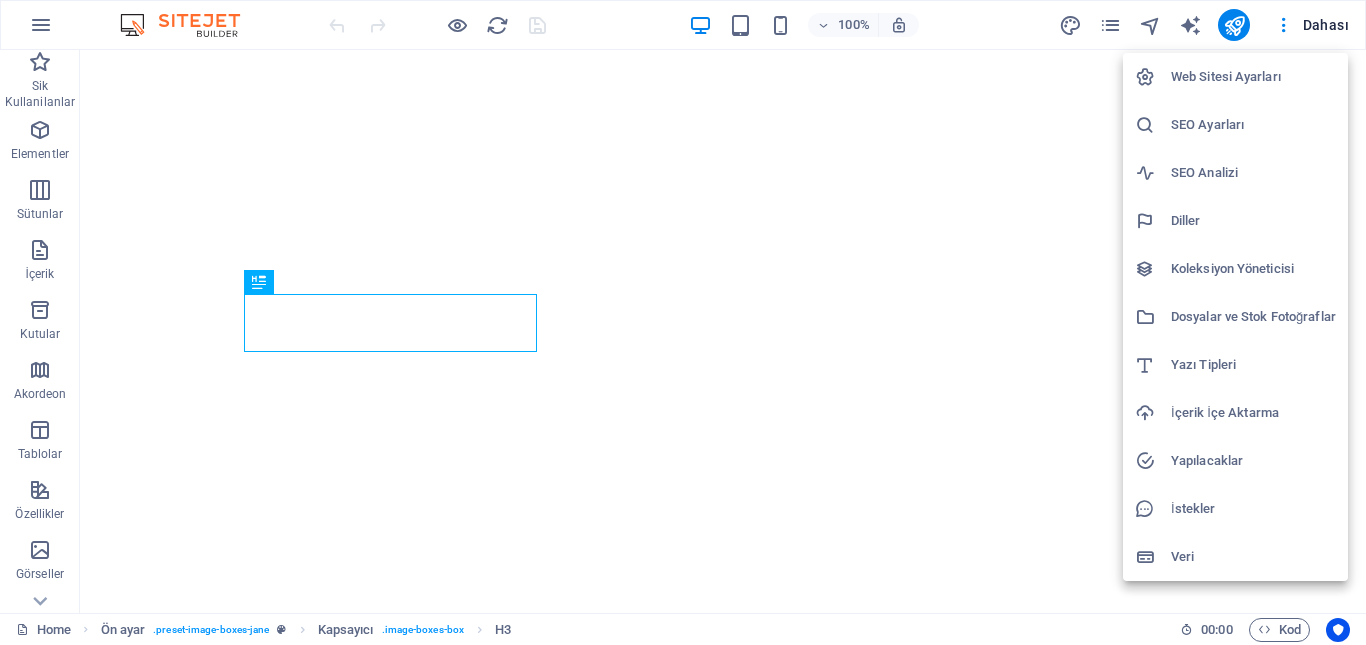 click at bounding box center [683, 322] 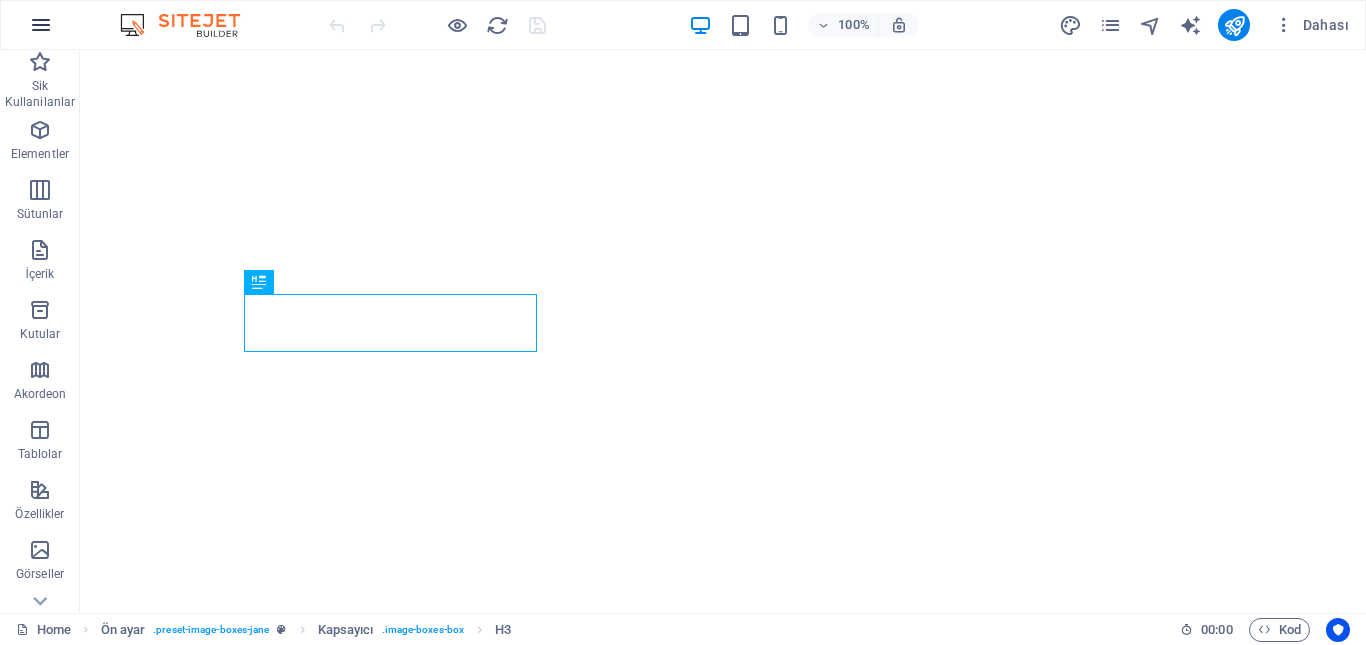 click at bounding box center (41, 25) 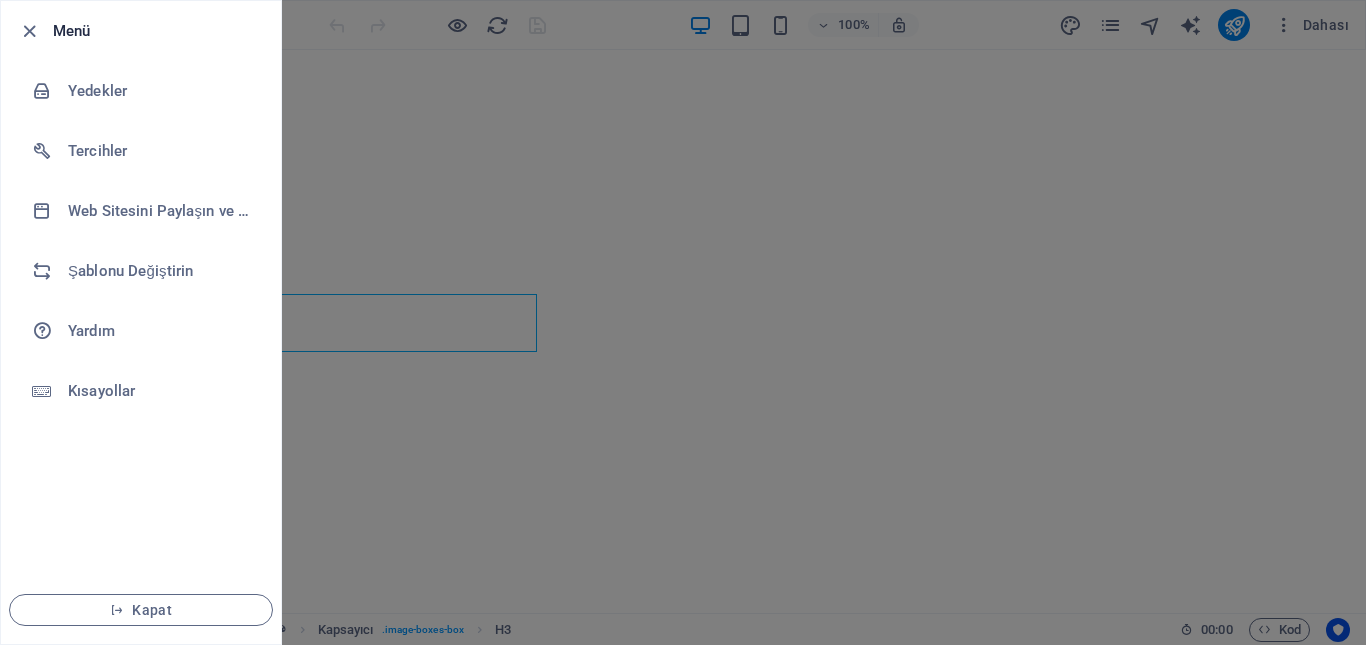 click at bounding box center [683, 322] 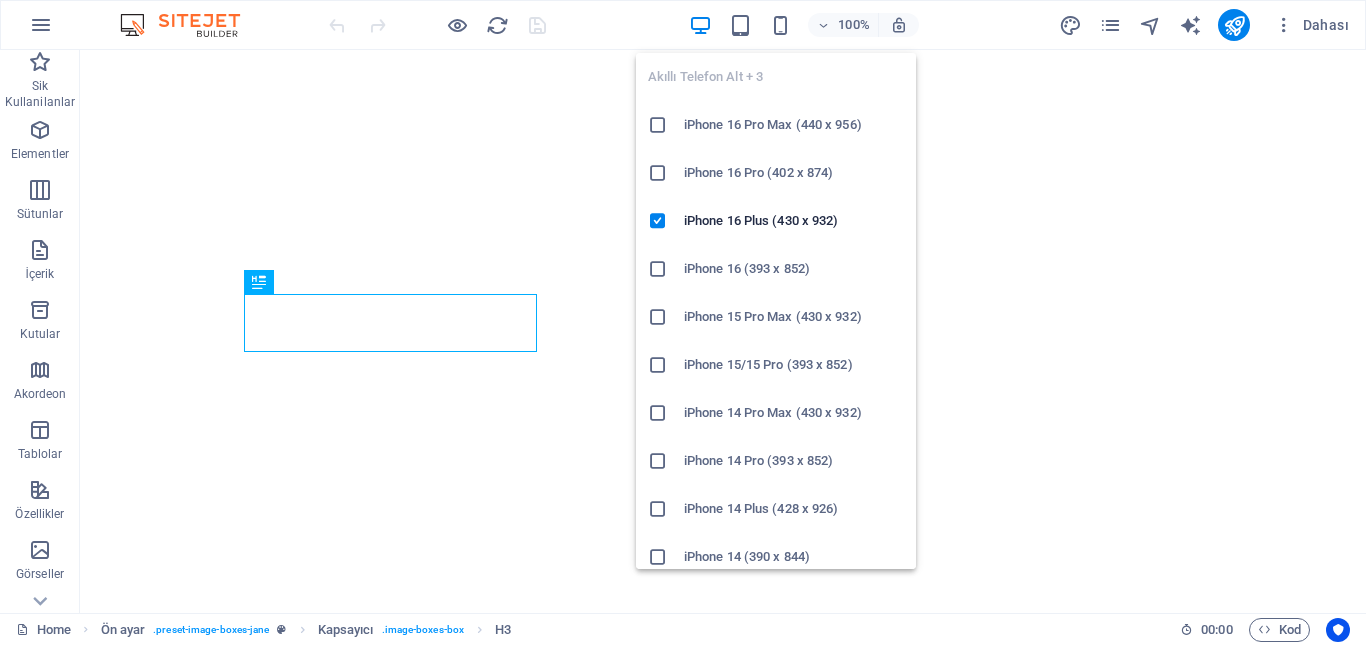 click at bounding box center (780, 25) 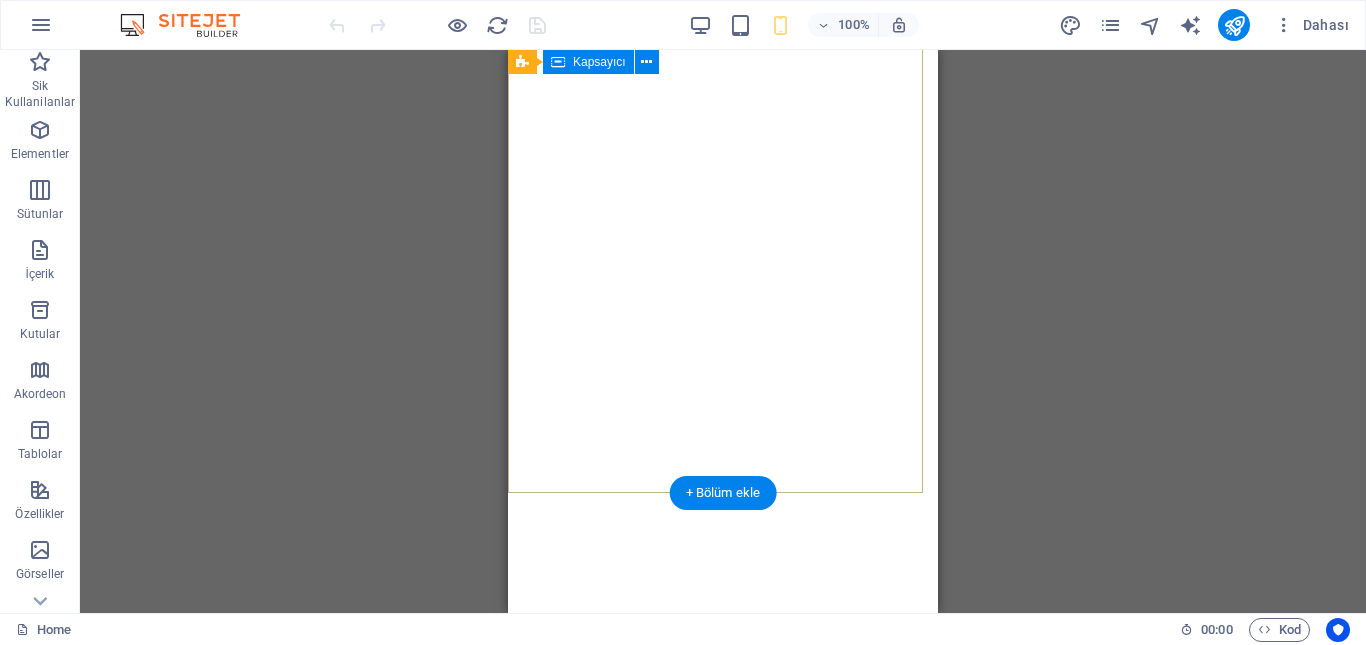 scroll, scrollTop: 0, scrollLeft: 0, axis: both 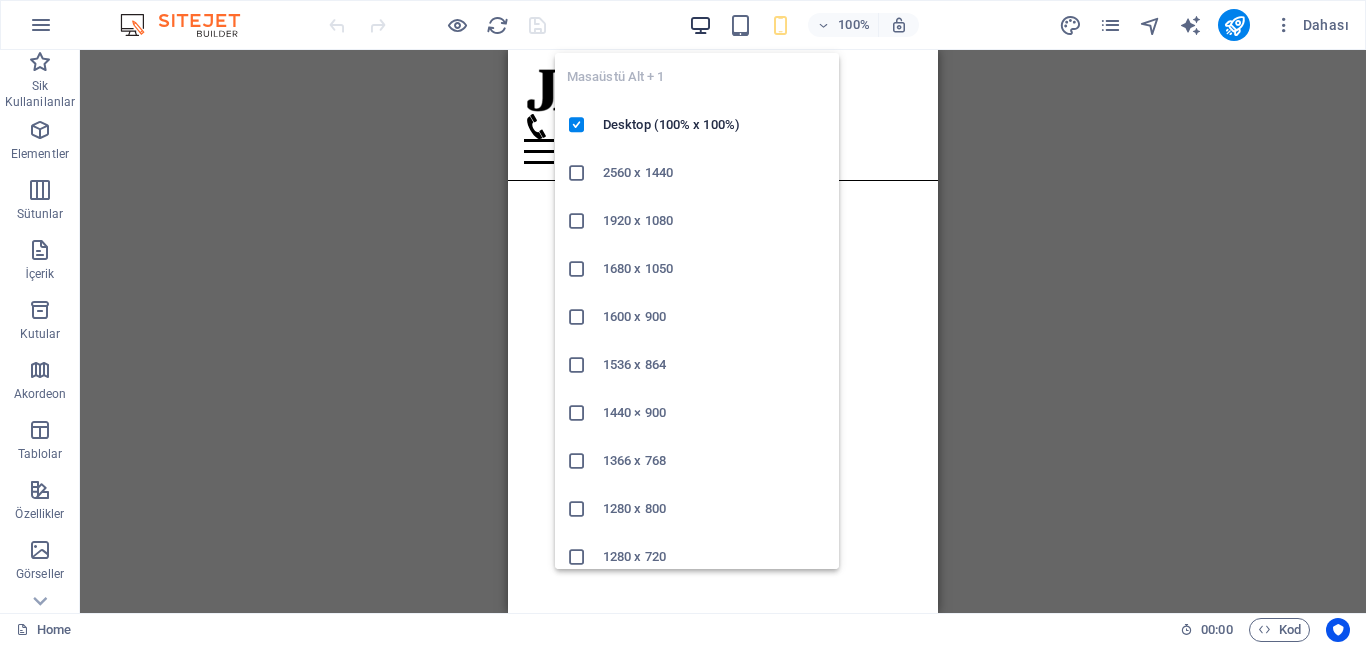 click at bounding box center [700, 25] 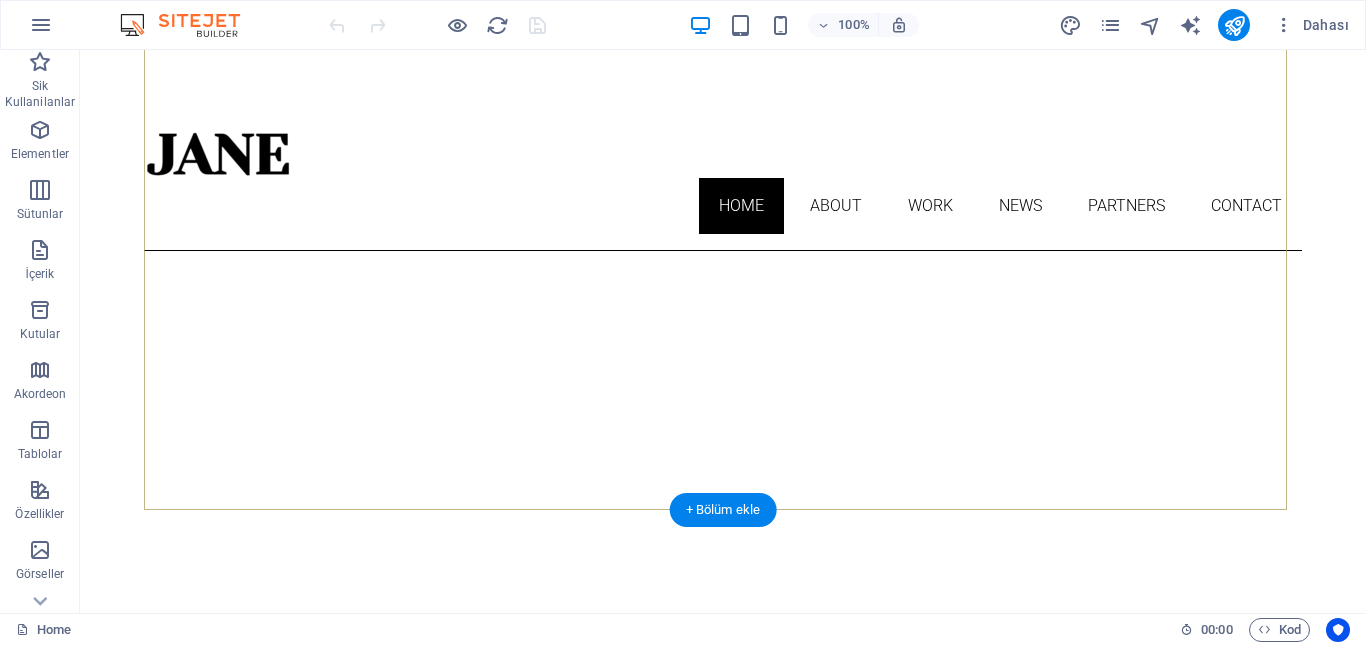 scroll, scrollTop: 300, scrollLeft: 0, axis: vertical 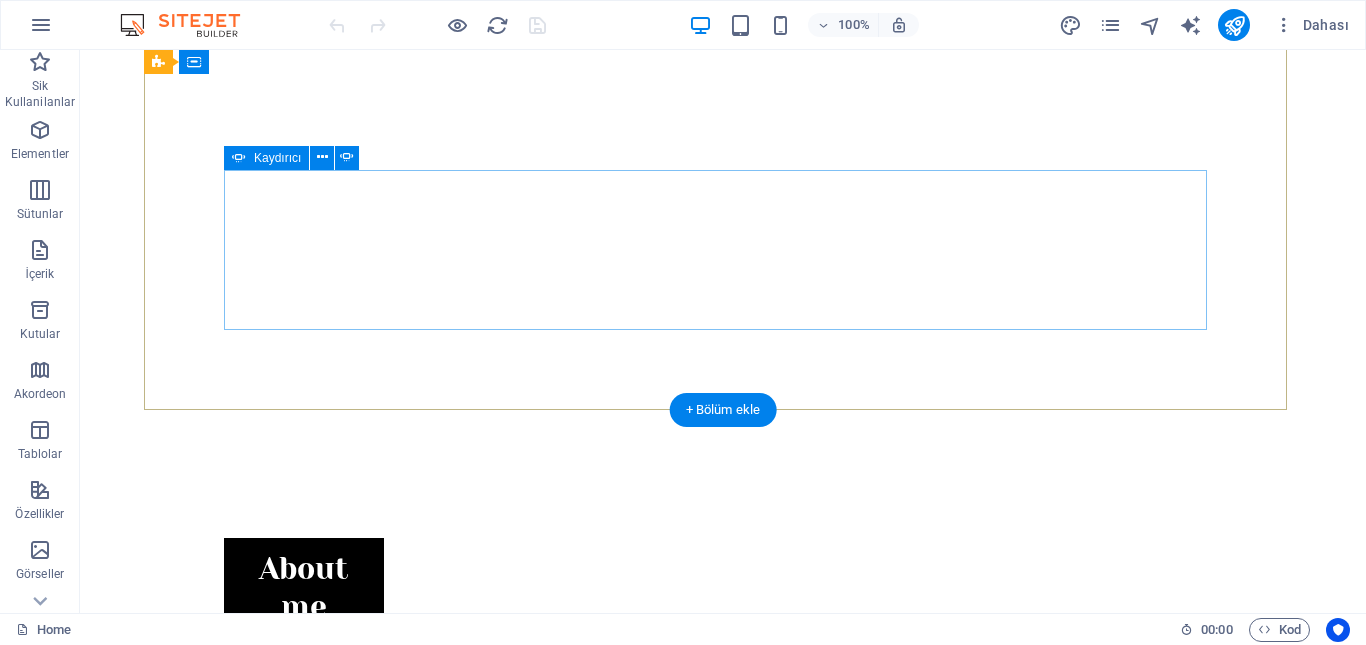 click on "About me My work Partners Contact" at bounding box center (723, 858) 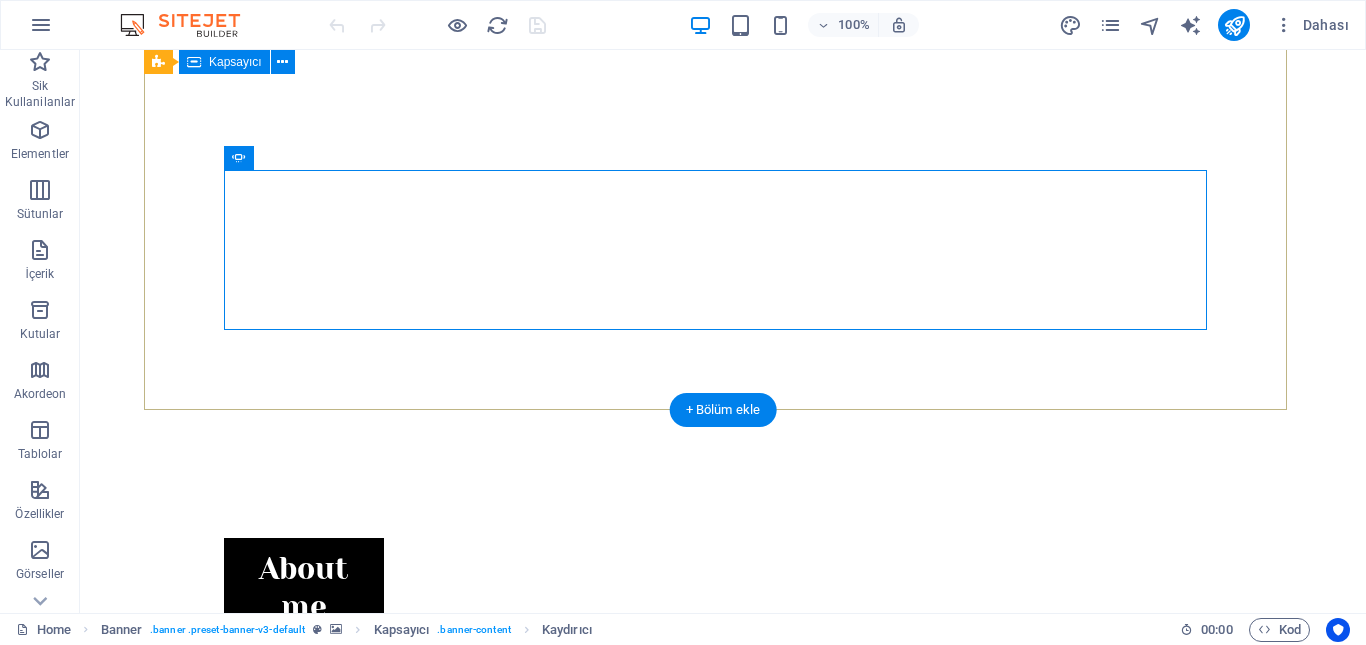 click on "About me My work Partners Contact" at bounding box center (723, 858) 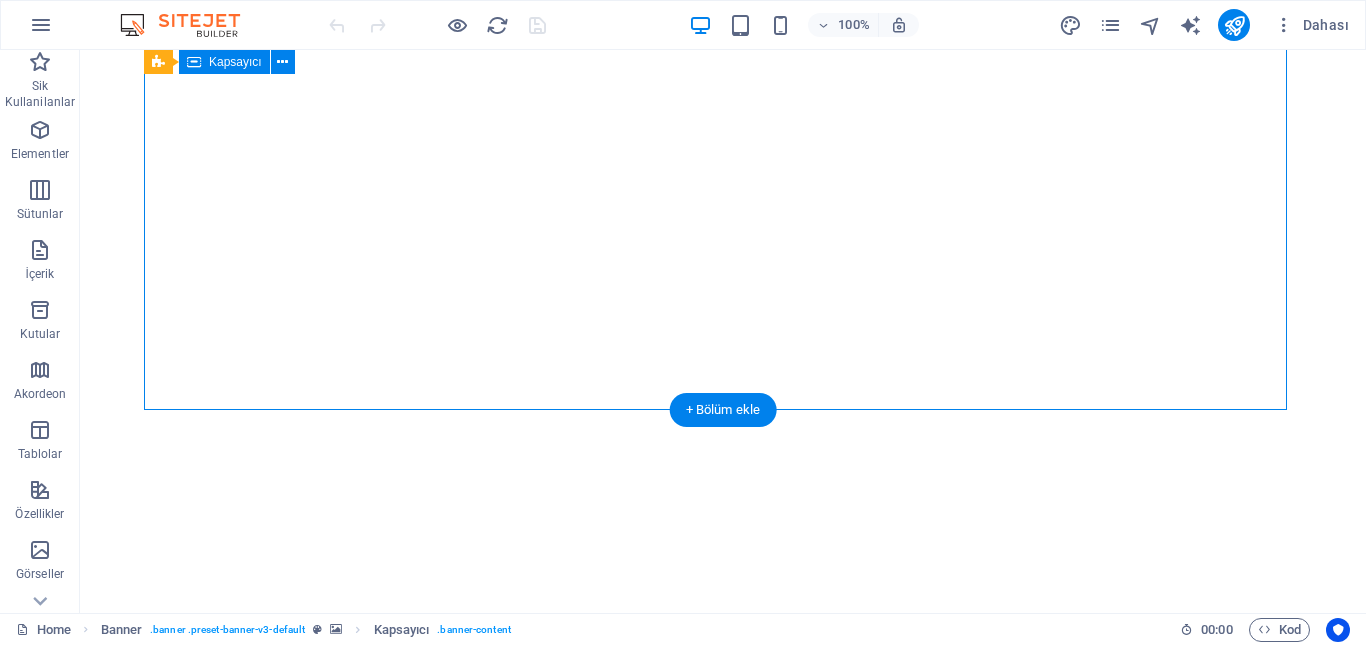 scroll, scrollTop: 200, scrollLeft: 0, axis: vertical 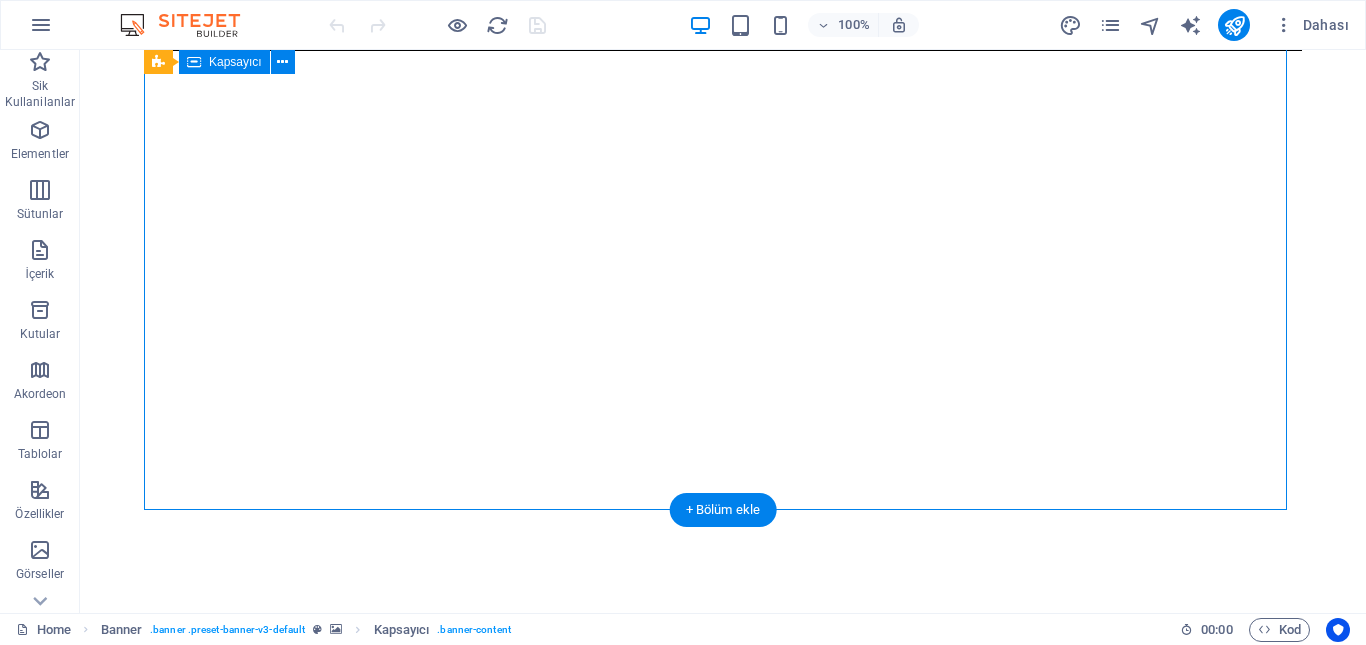click on "About me My work Partners Contact" at bounding box center [723, 958] 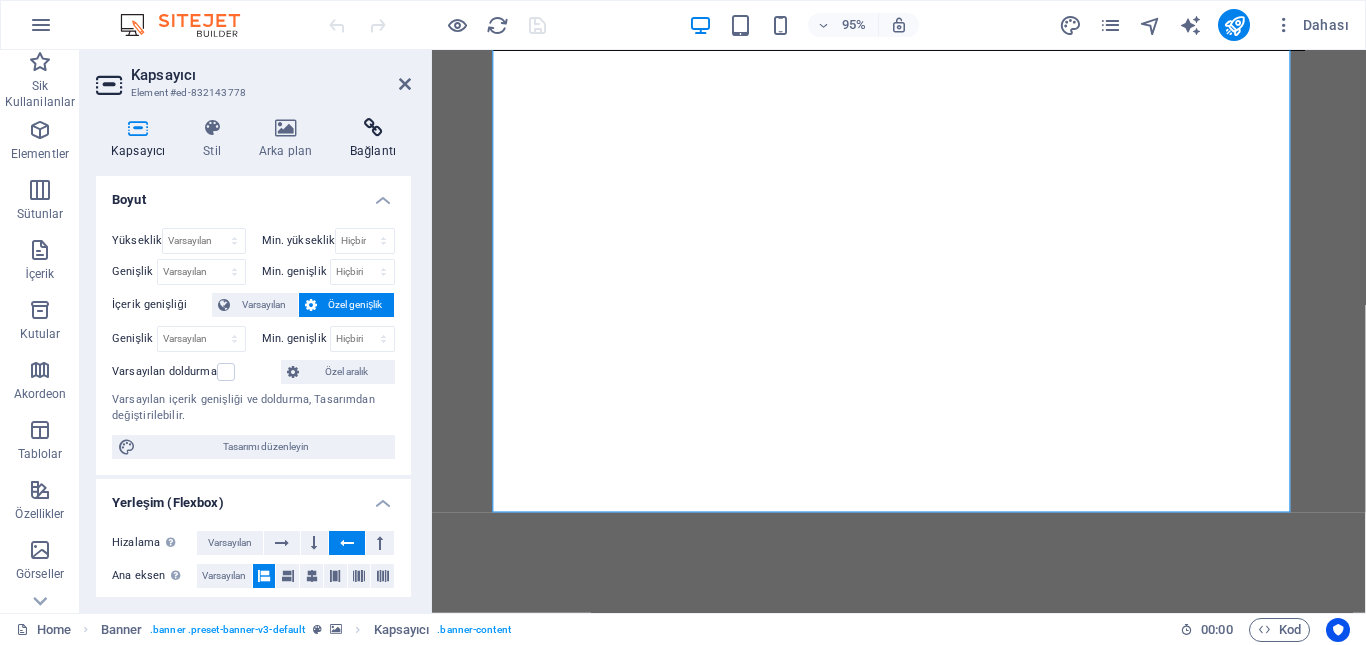 click at bounding box center [373, 128] 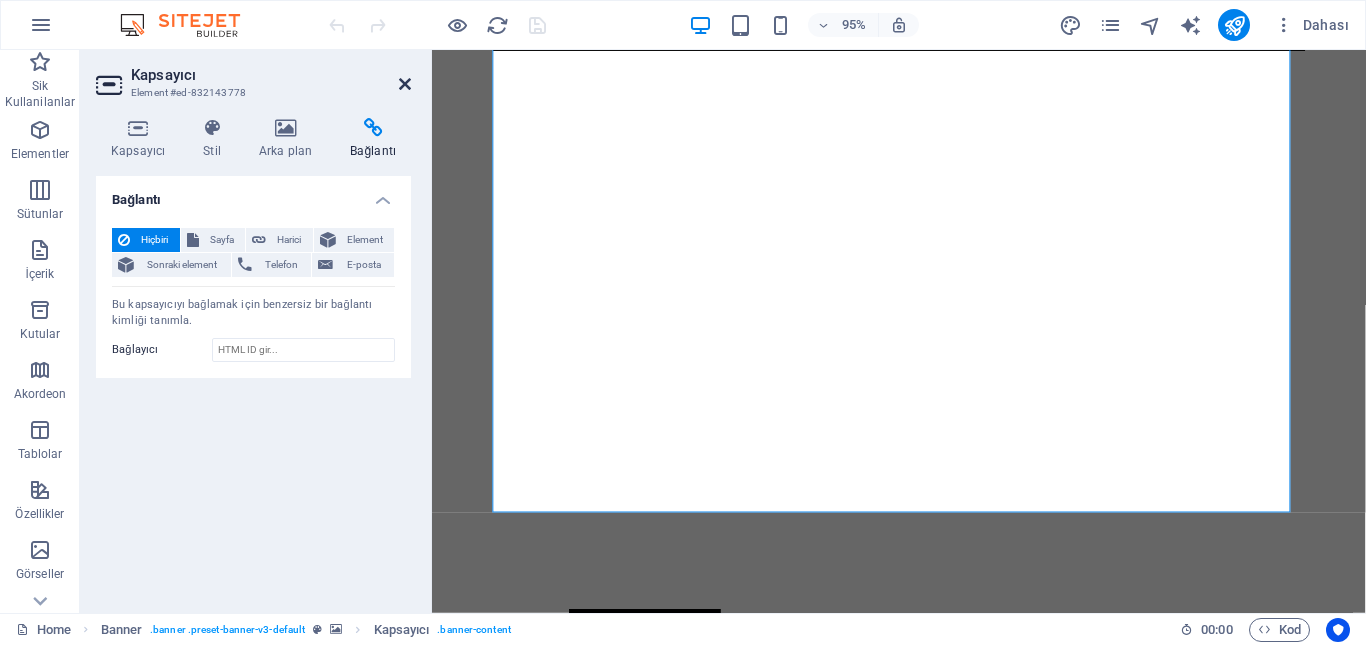 click at bounding box center [405, 84] 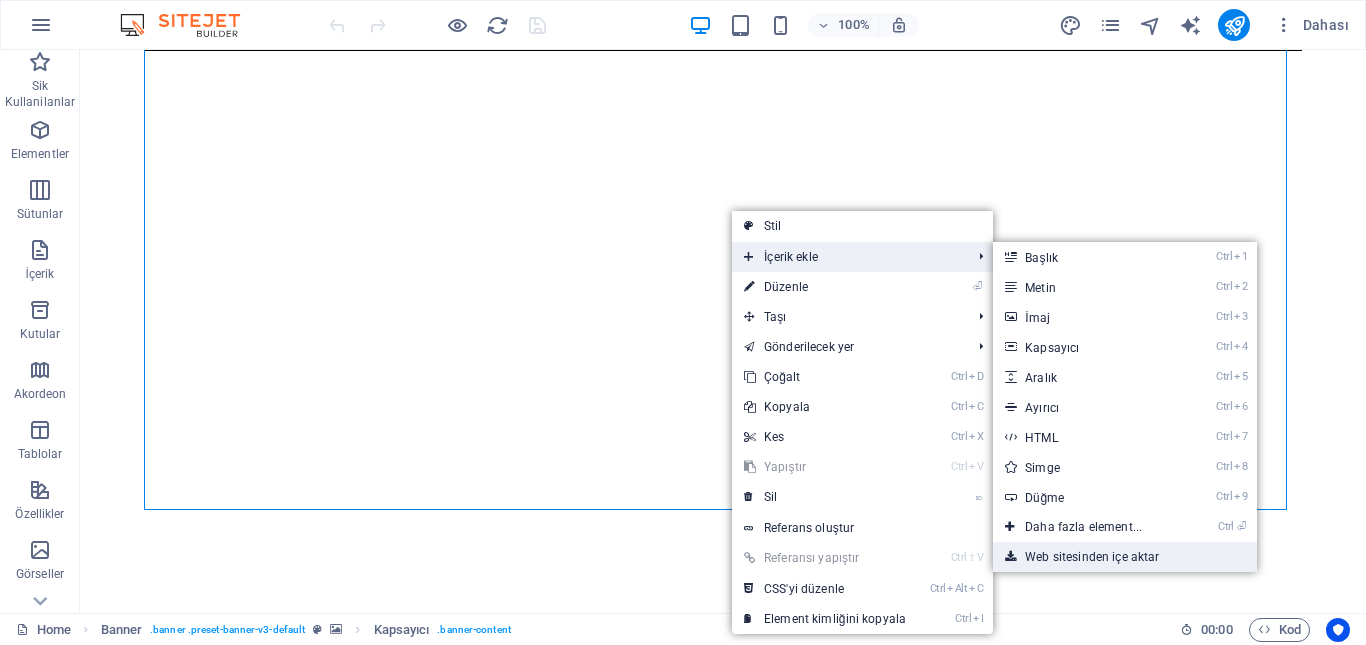 click on "Web sitesinden içe aktar" at bounding box center (1125, 557) 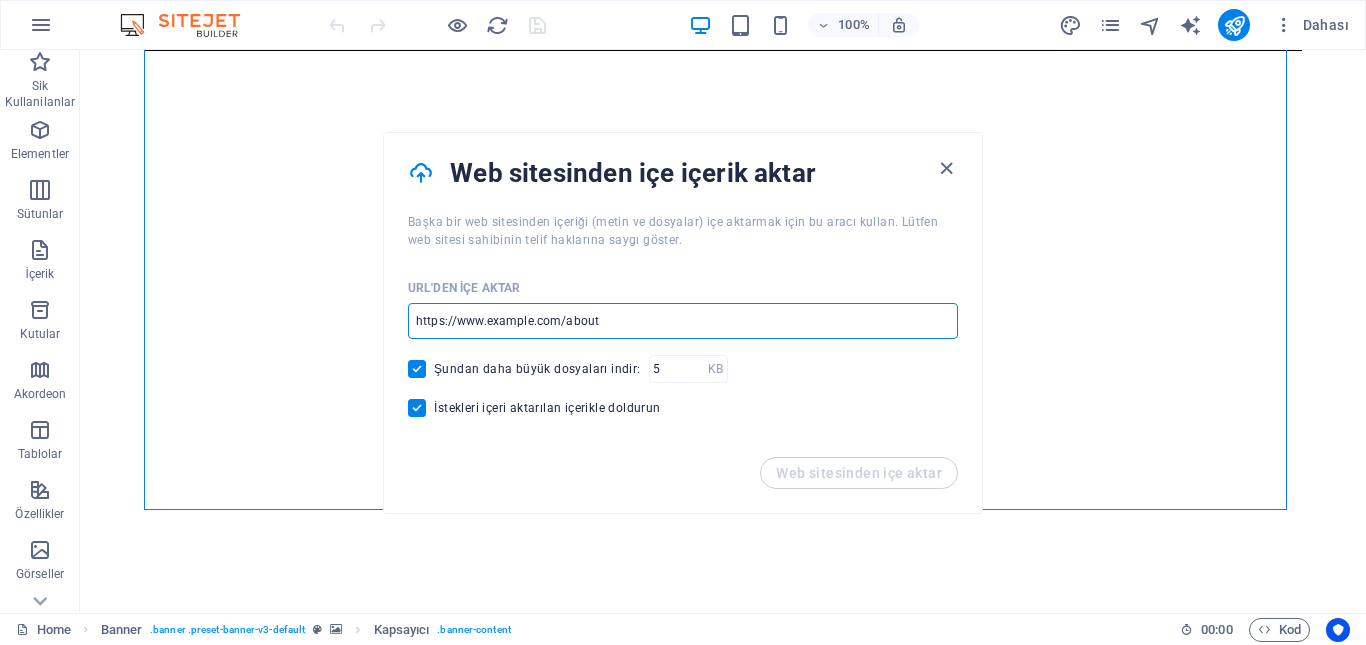 click at bounding box center (683, 321) 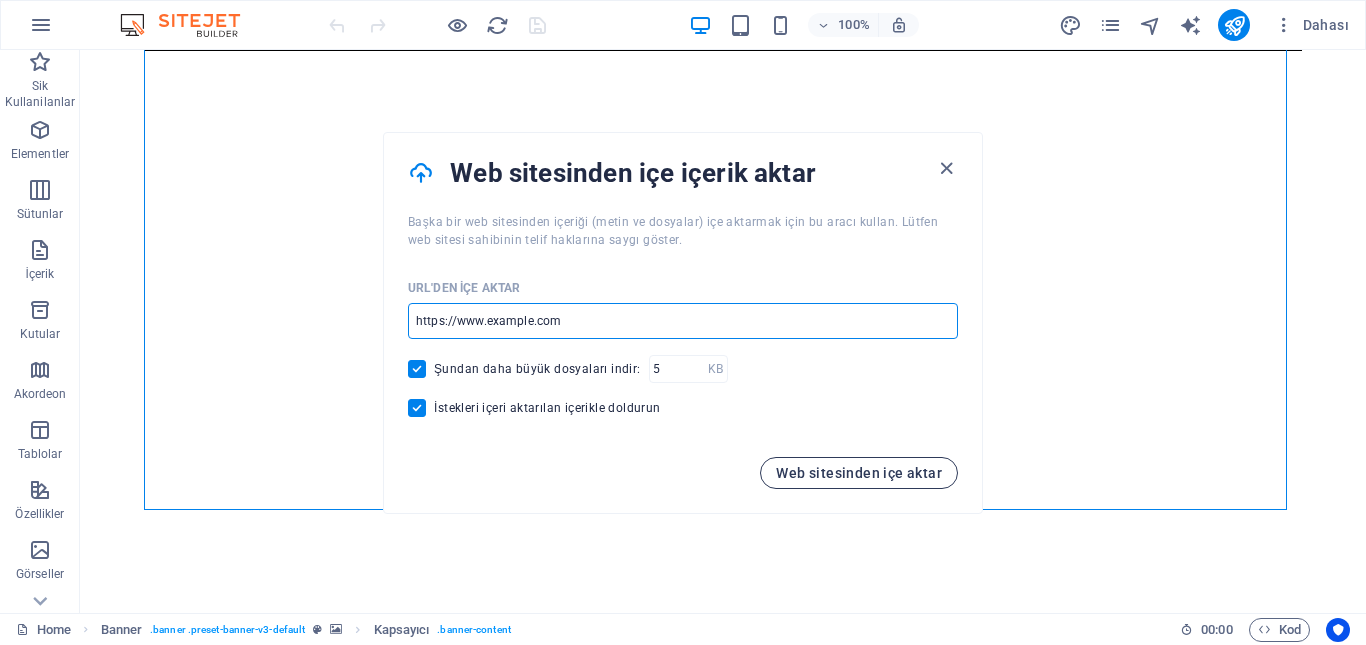 click on "Web sitesinden içe aktar" at bounding box center (859, 473) 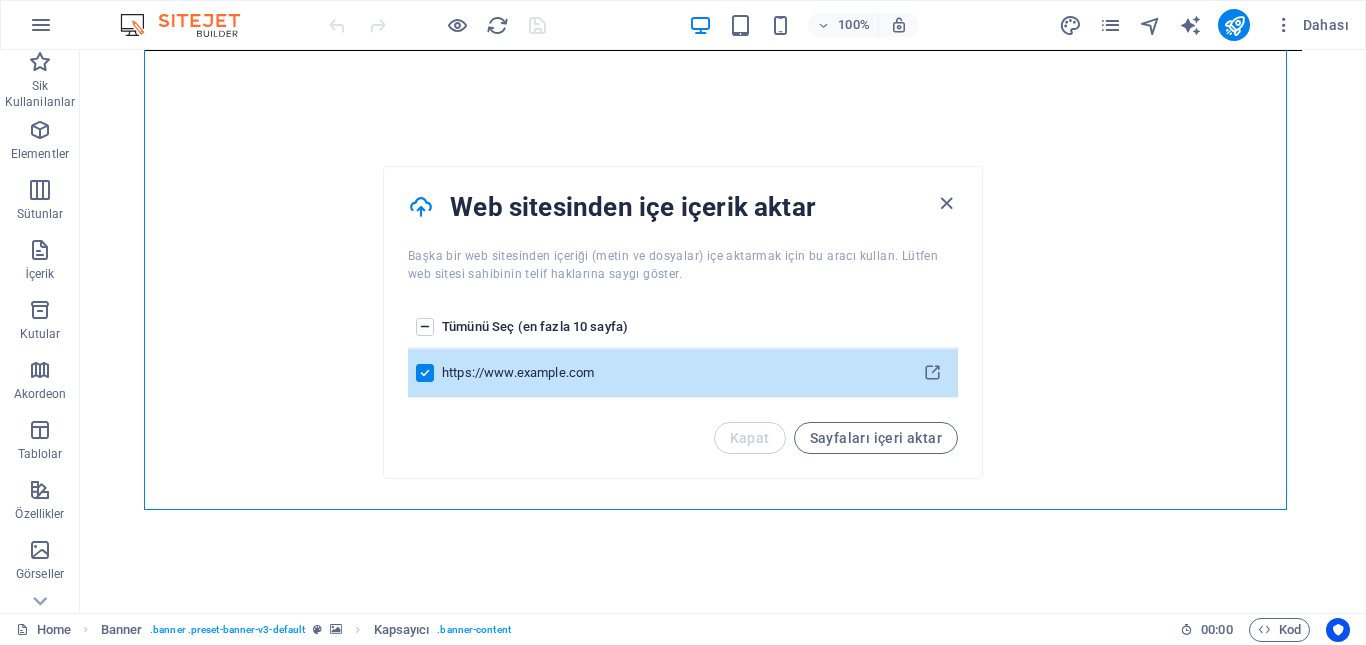 click at bounding box center [425, 327] 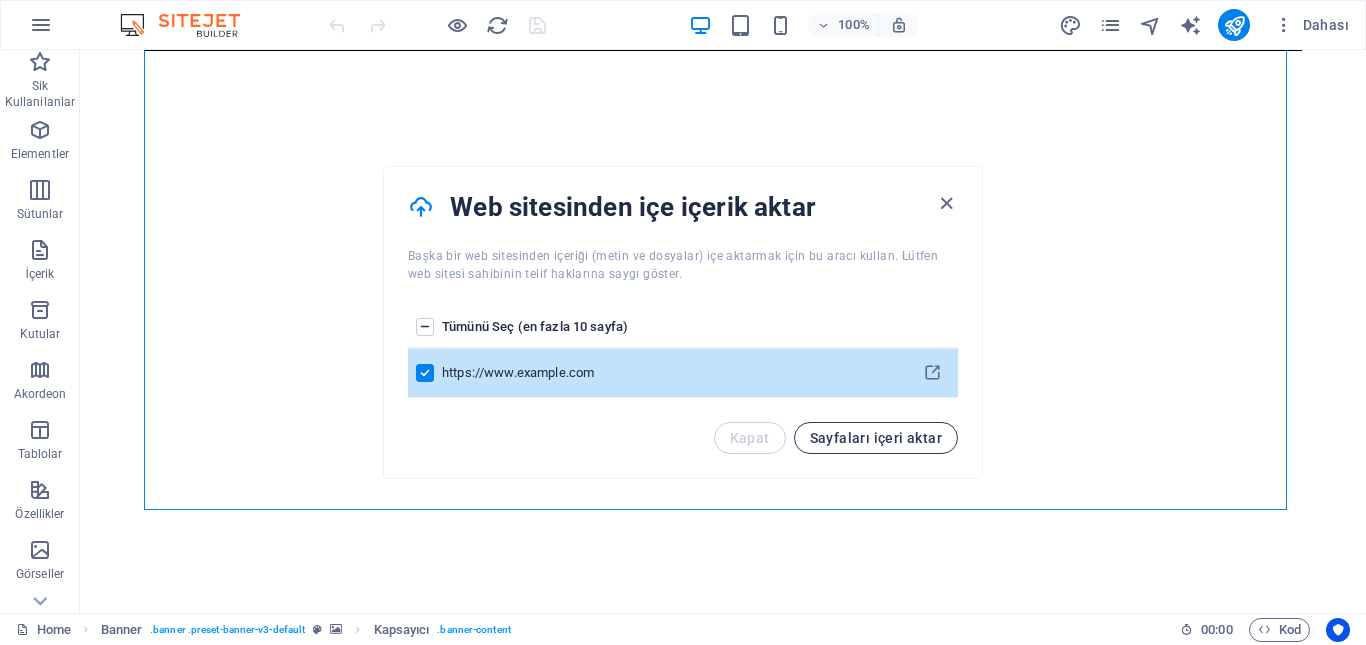 click on "Sayfaları içeri aktar" at bounding box center (876, 438) 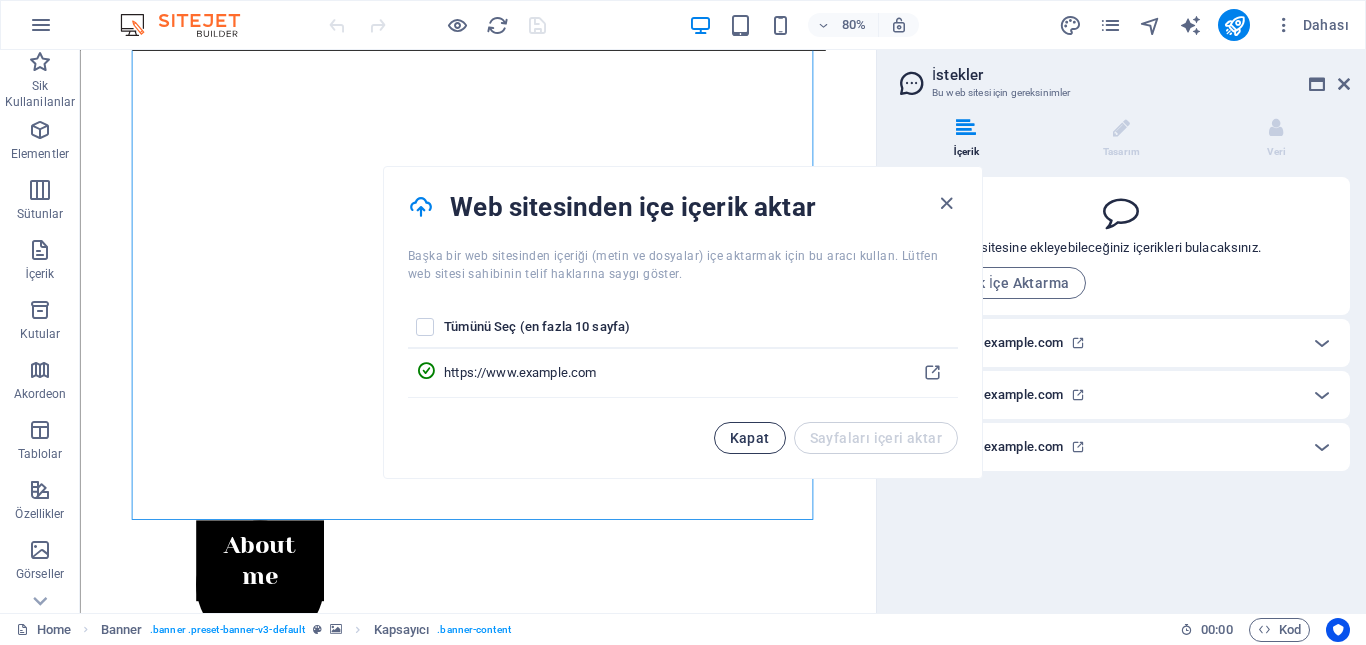 click on "Kapat" at bounding box center (750, 438) 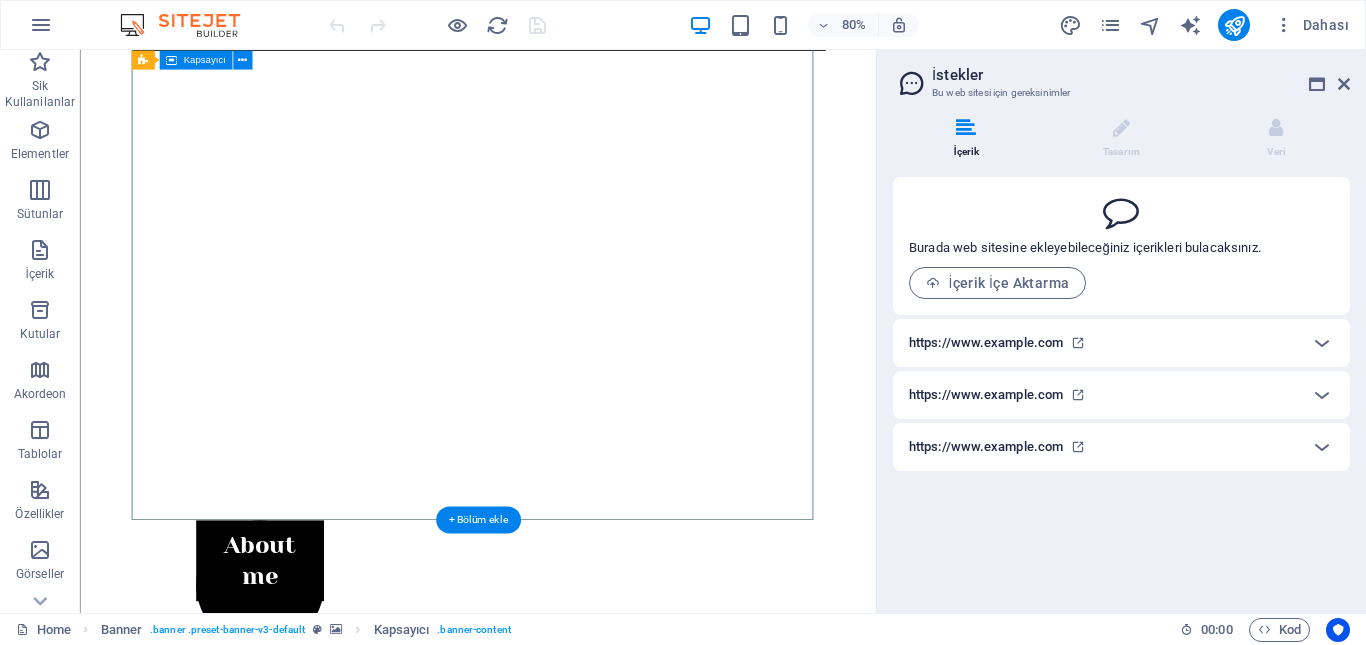 drag, startPoint x: 1082, startPoint y: 388, endPoint x: 642, endPoint y: 301, distance: 448.51868 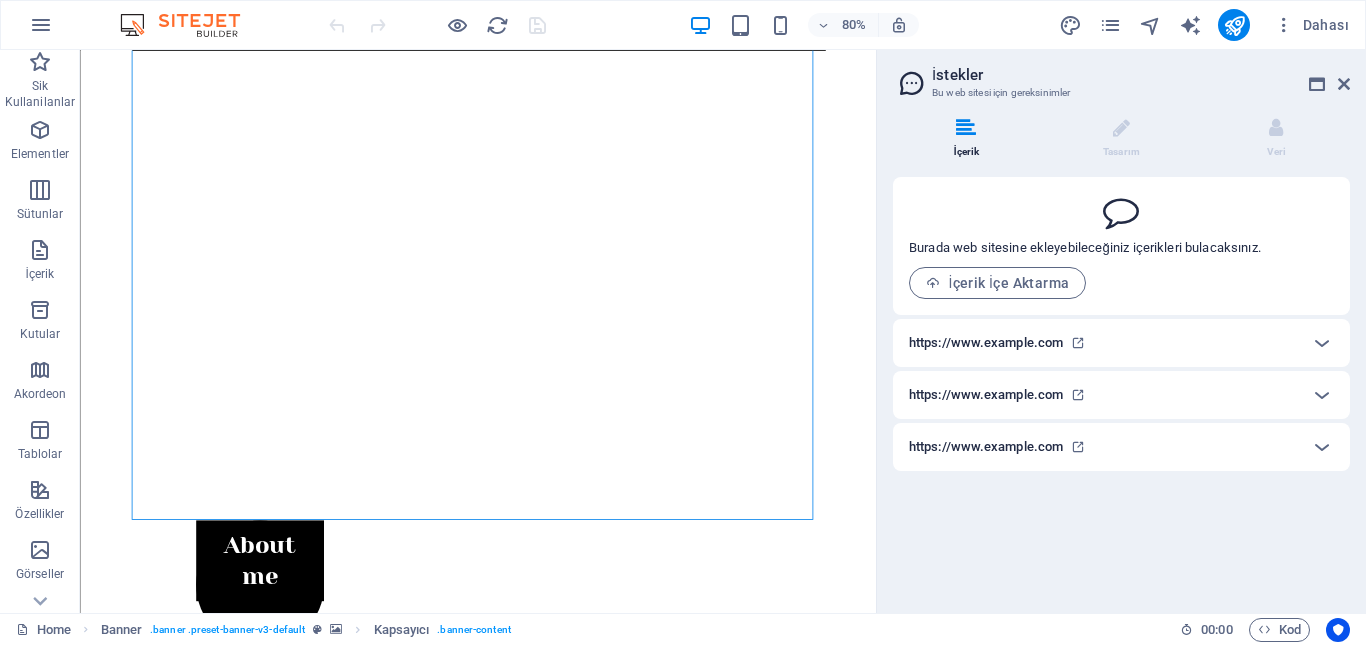 drag, startPoint x: 1062, startPoint y: 395, endPoint x: 1015, endPoint y: 415, distance: 51.078373 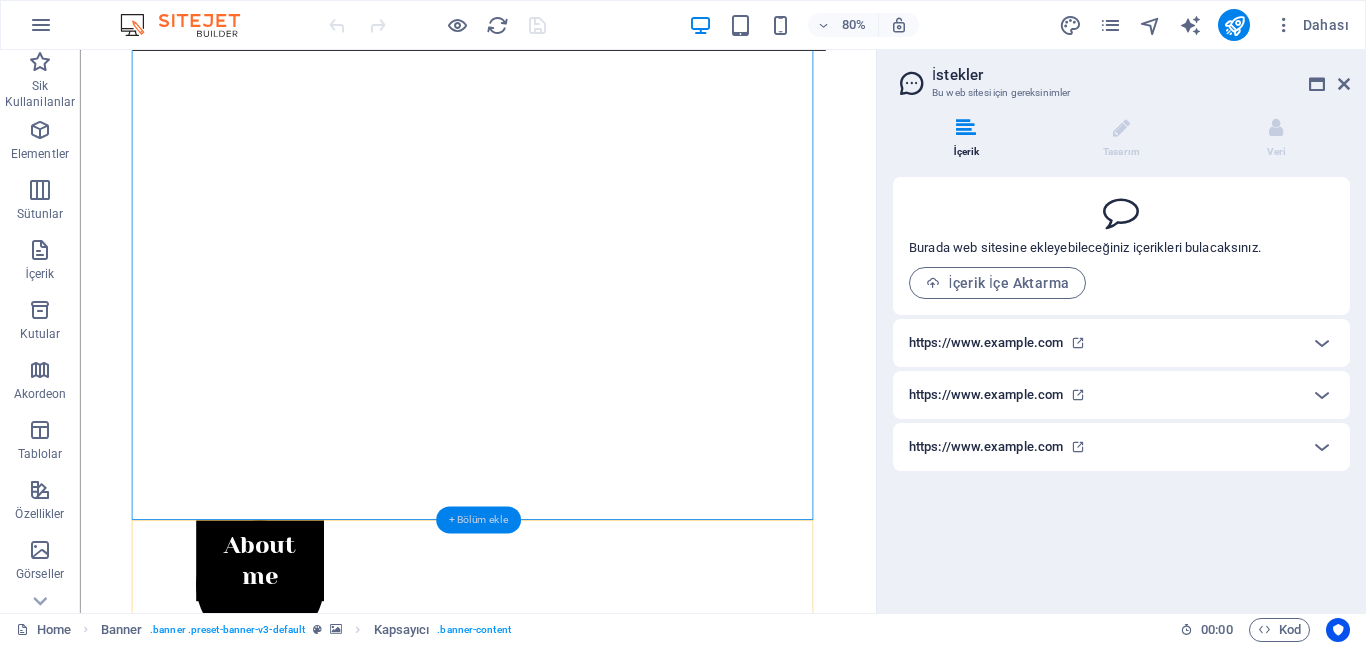 drag, startPoint x: 480, startPoint y: 516, endPoint x: 75, endPoint y: 580, distance: 410.0256 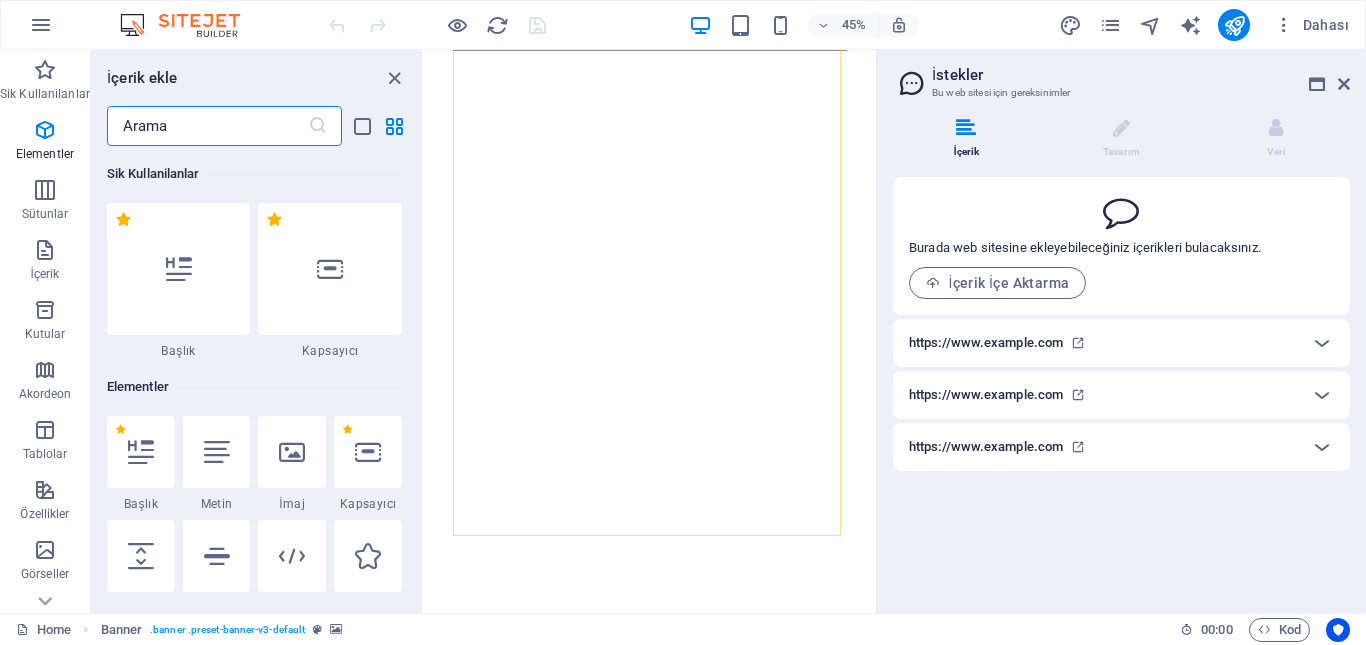 scroll, scrollTop: 3499, scrollLeft: 0, axis: vertical 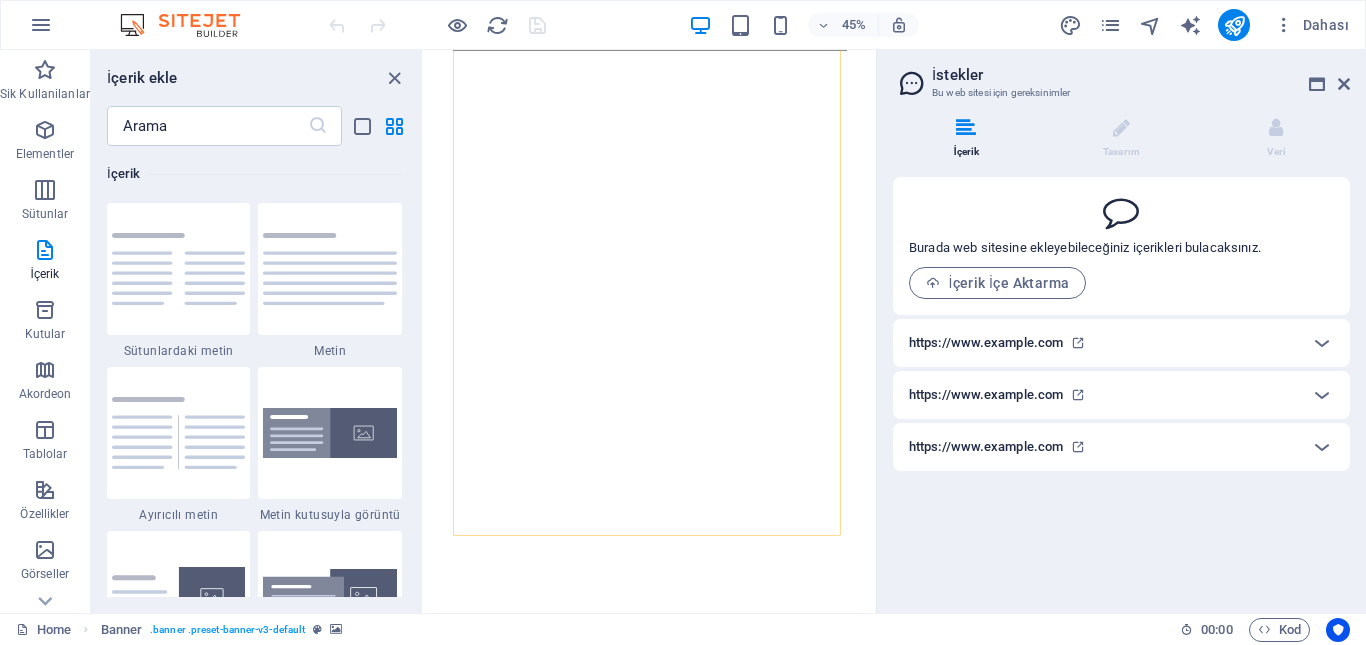 drag, startPoint x: 1469, startPoint y: 387, endPoint x: 1339, endPoint y: 616, distance: 263.32678 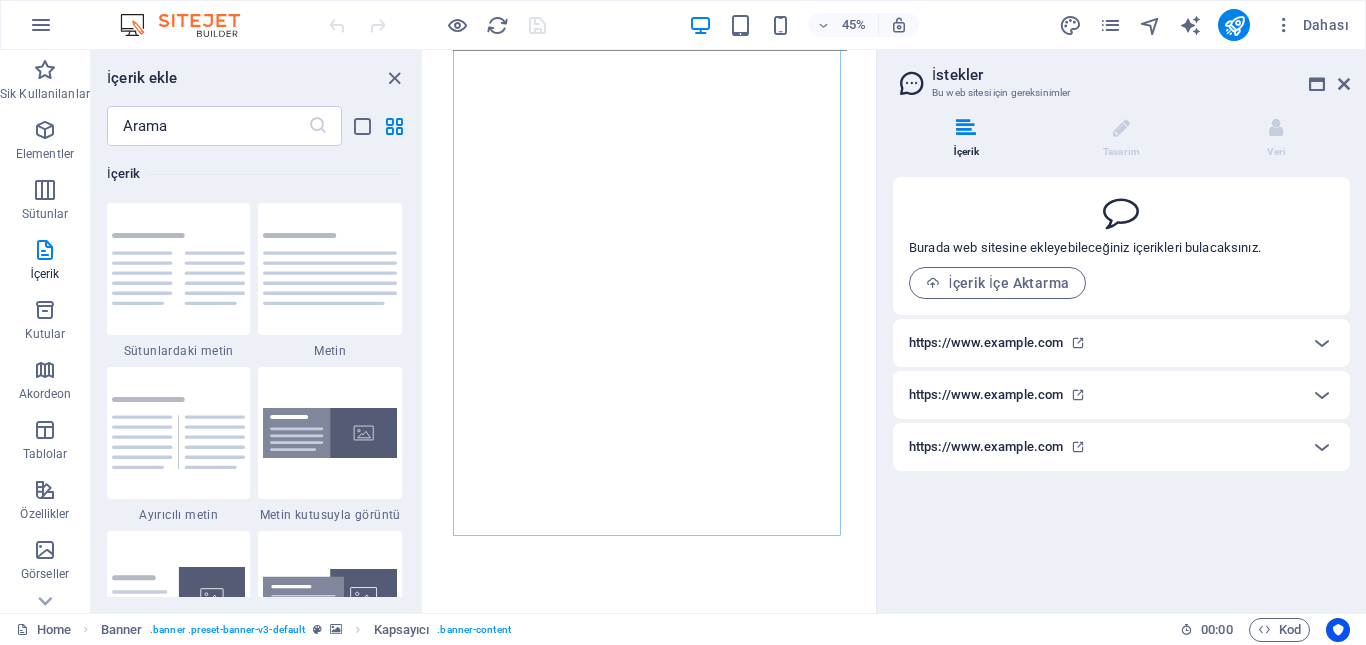 scroll, scrollTop: 100, scrollLeft: 0, axis: vertical 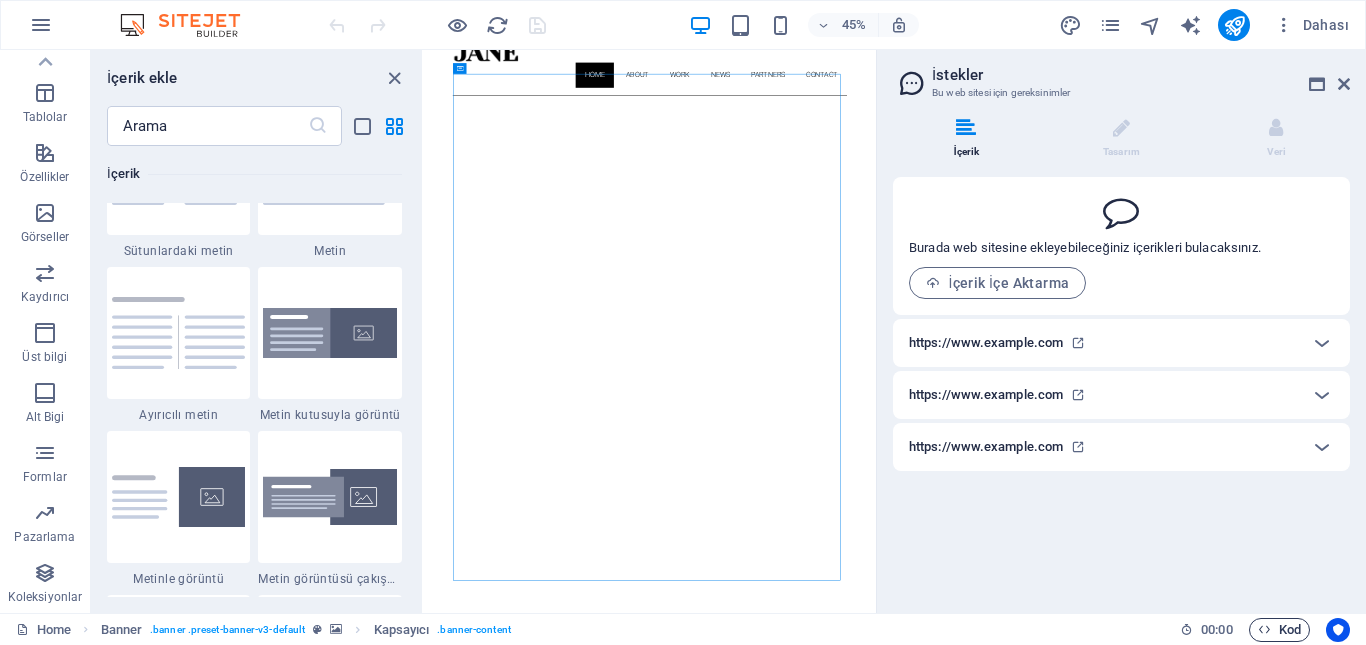 click on "Kod" at bounding box center [1279, 630] 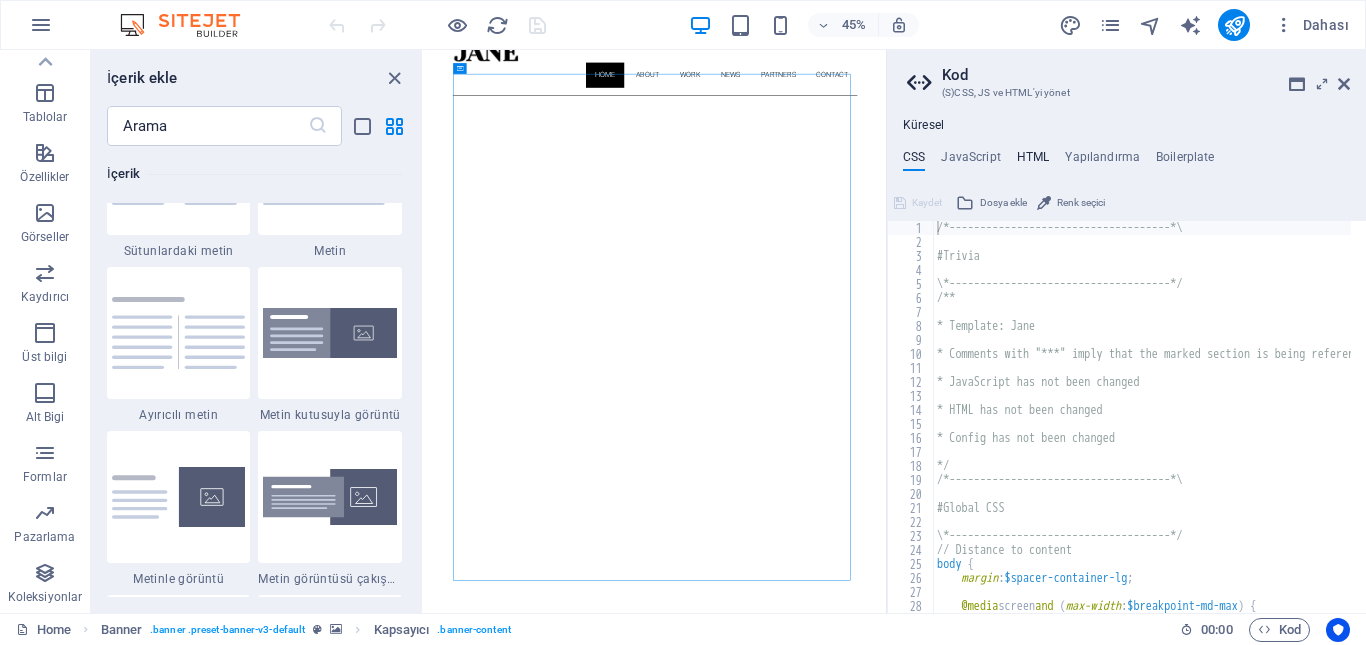click on "HTML" at bounding box center [1033, 161] 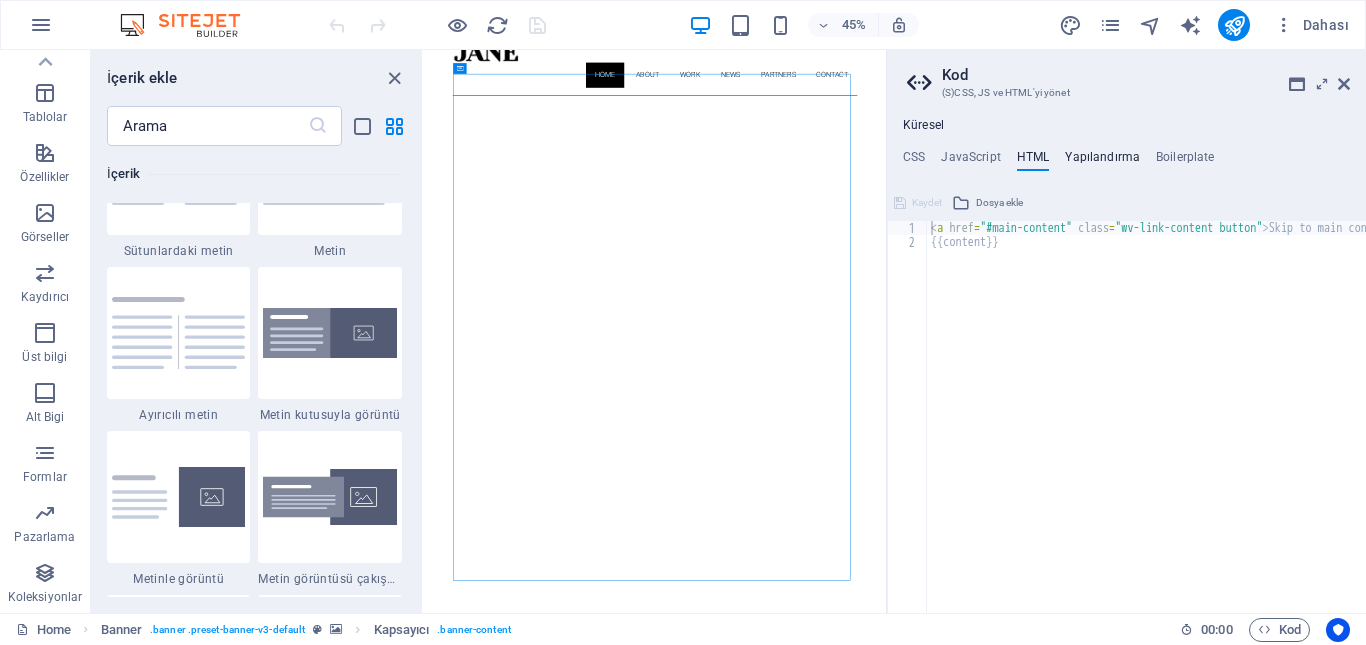 click on "Yapılandırma" at bounding box center (1102, 161) 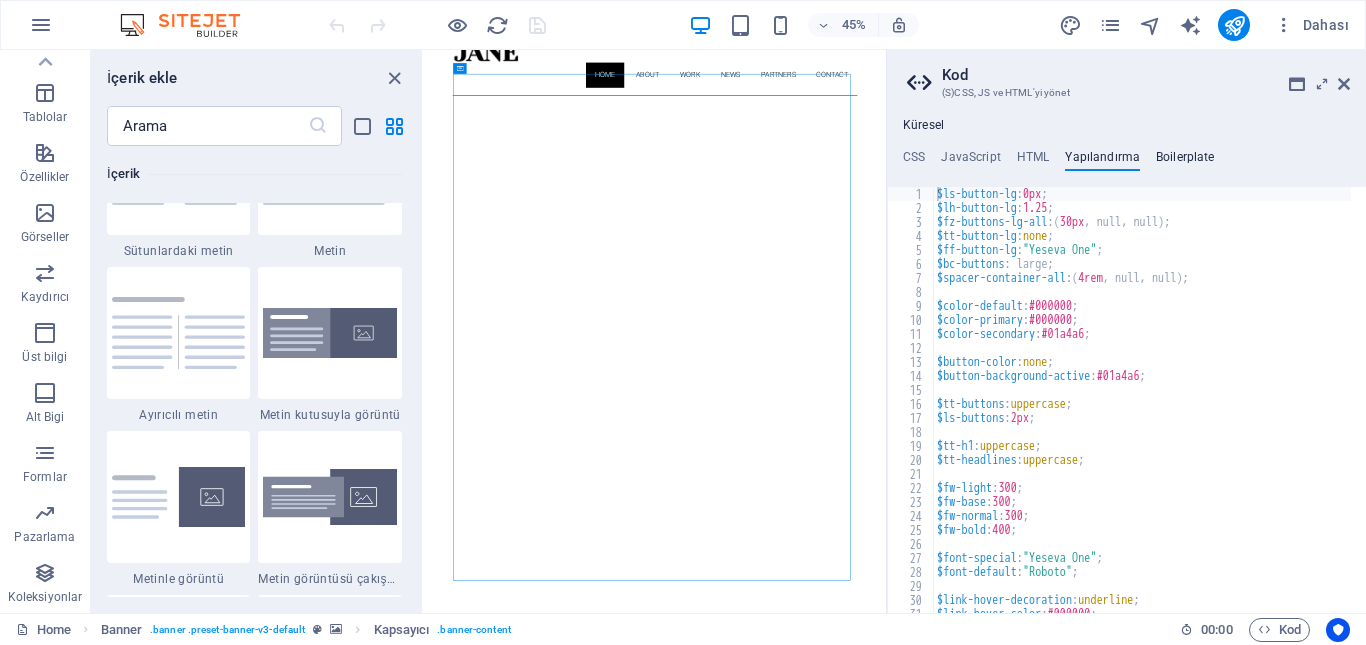 click on "Boilerplate" at bounding box center (1185, 161) 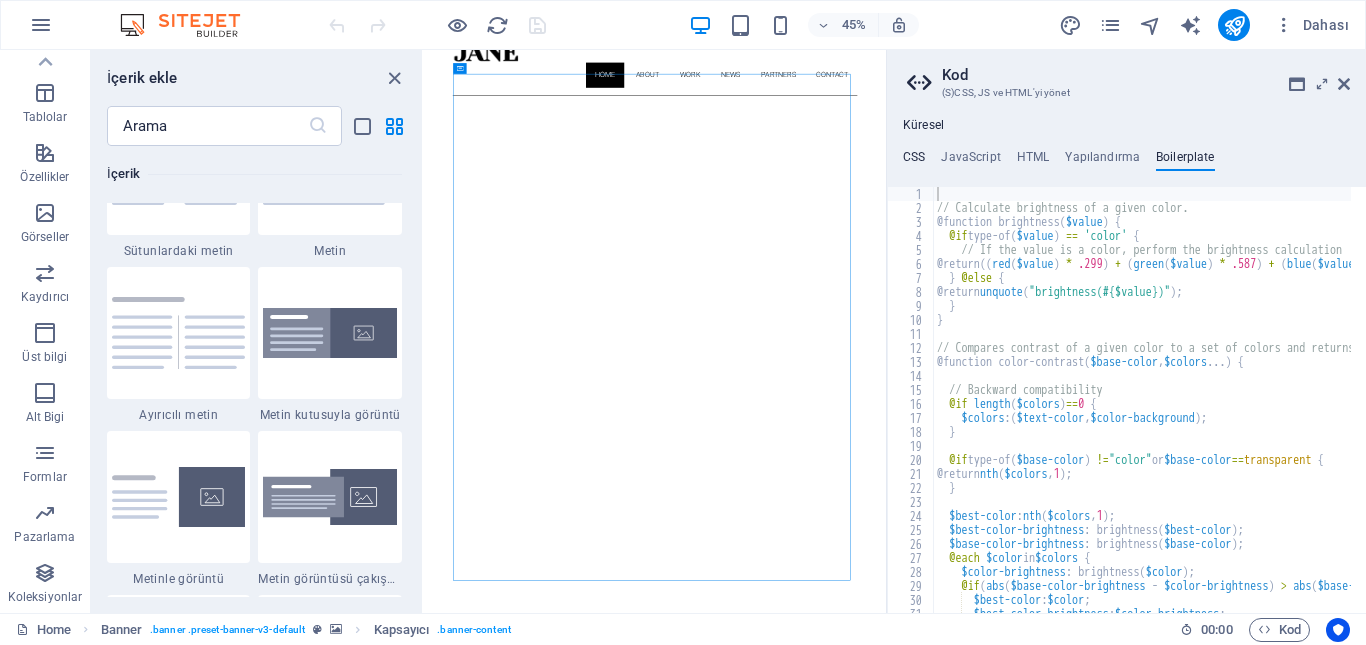 click on "CSS" at bounding box center (914, 161) 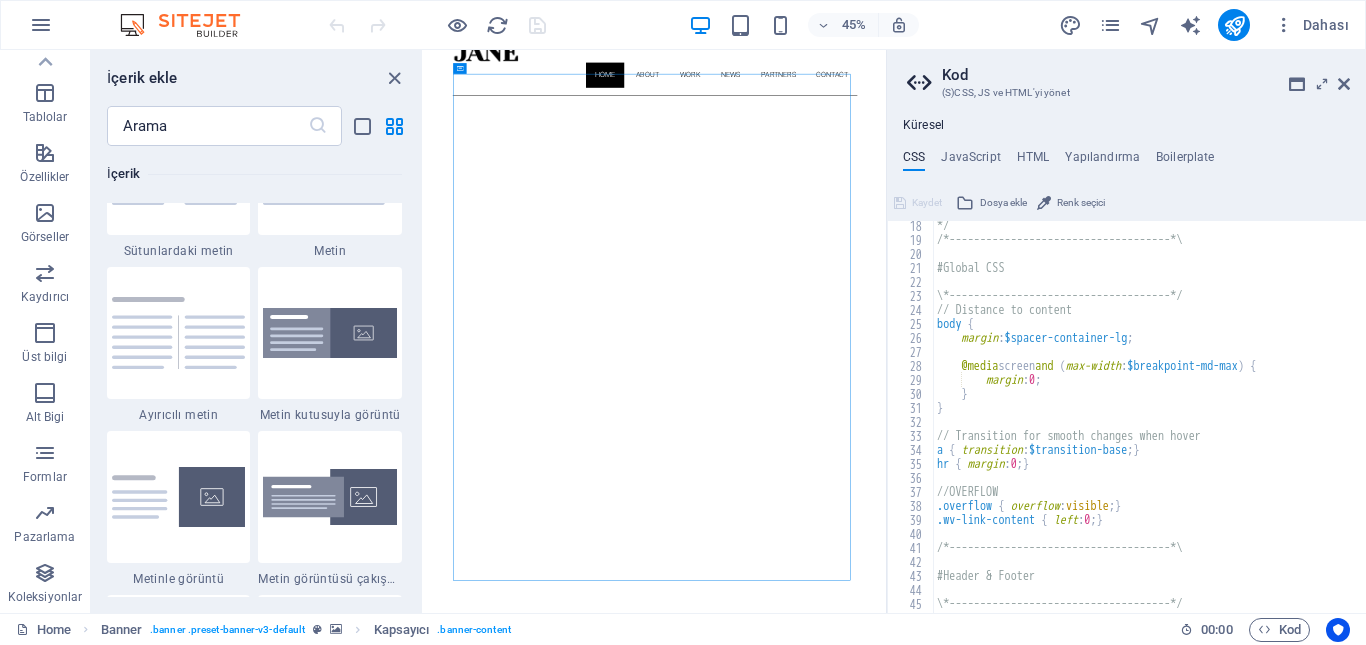 scroll, scrollTop: 0, scrollLeft: 0, axis: both 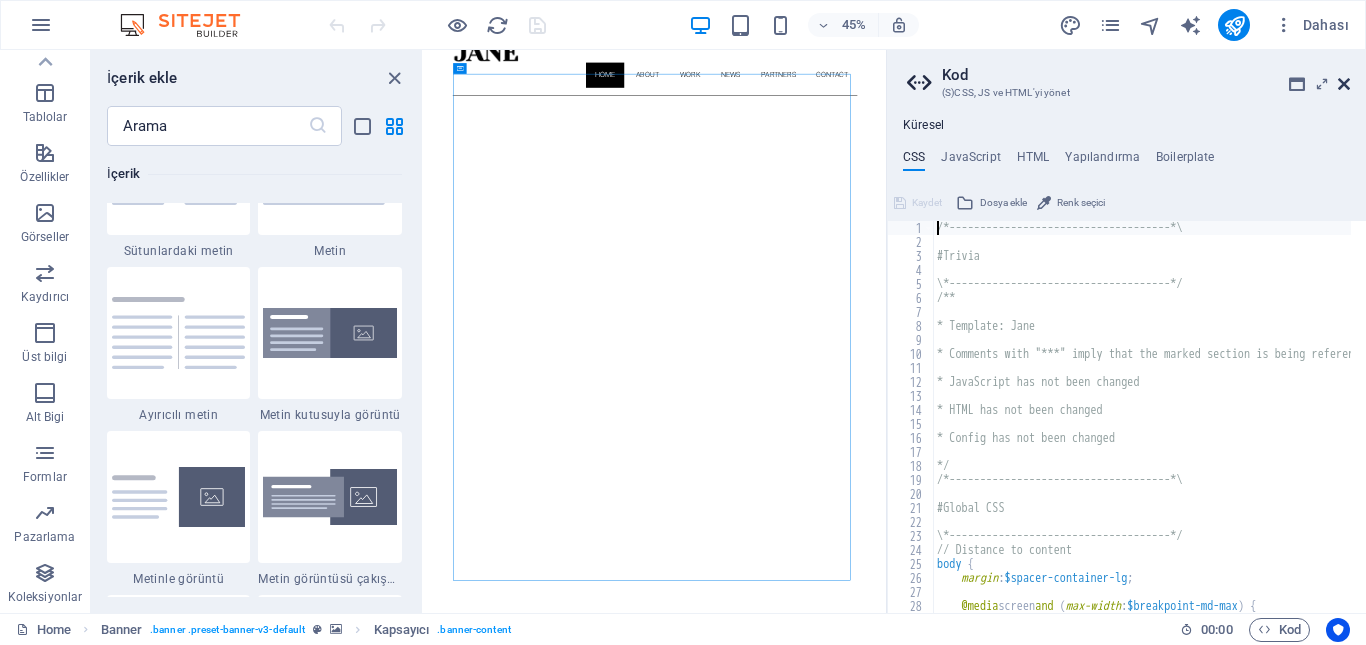 click at bounding box center (1344, 84) 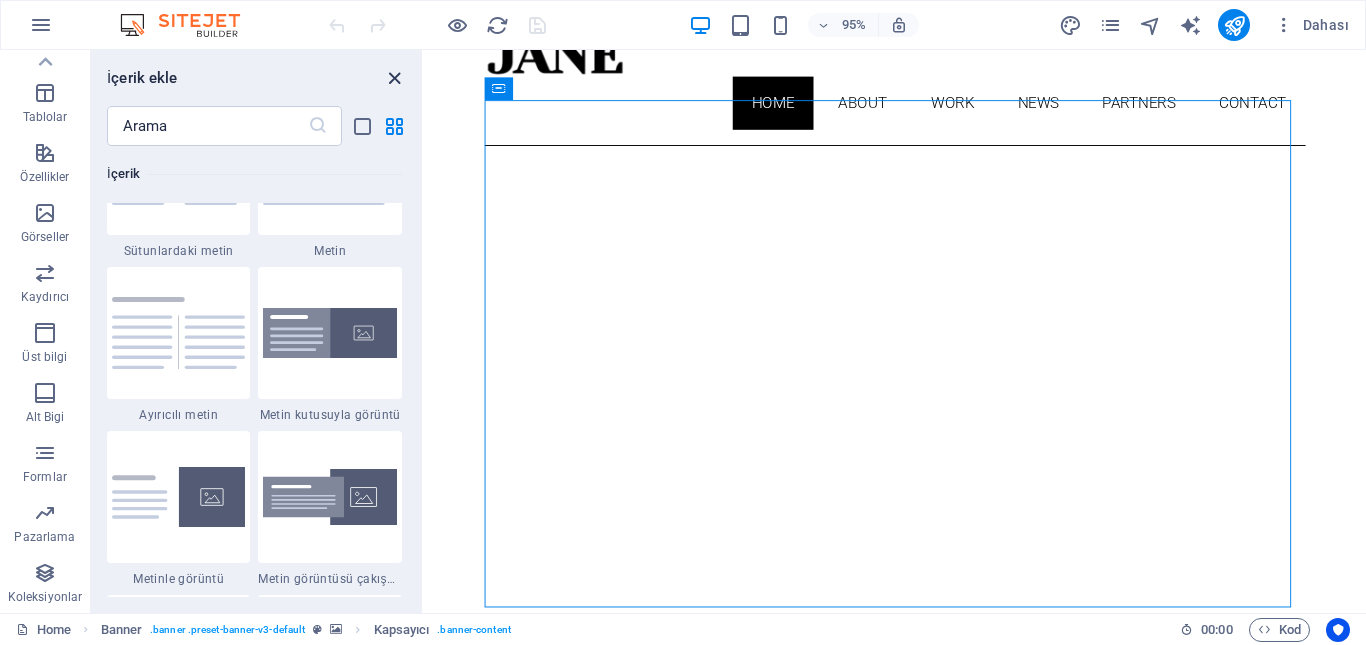 drag, startPoint x: 400, startPoint y: 74, endPoint x: 326, endPoint y: 23, distance: 89.87213 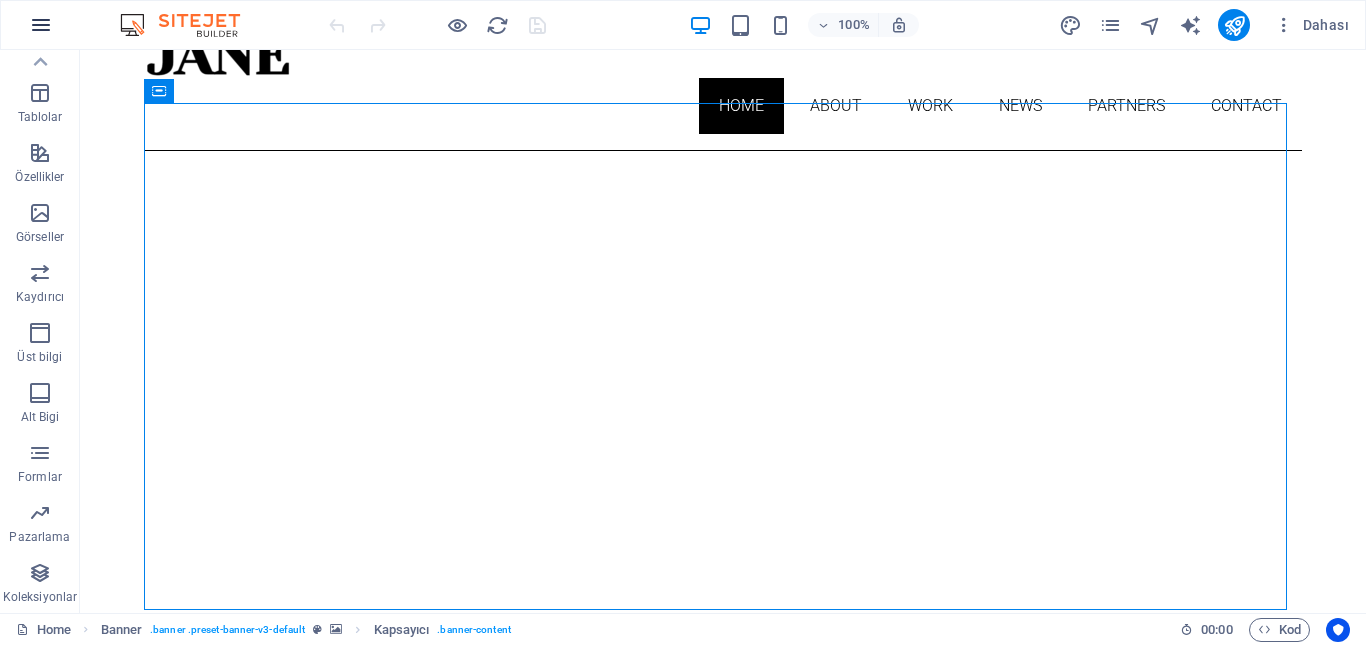 click at bounding box center (41, 25) 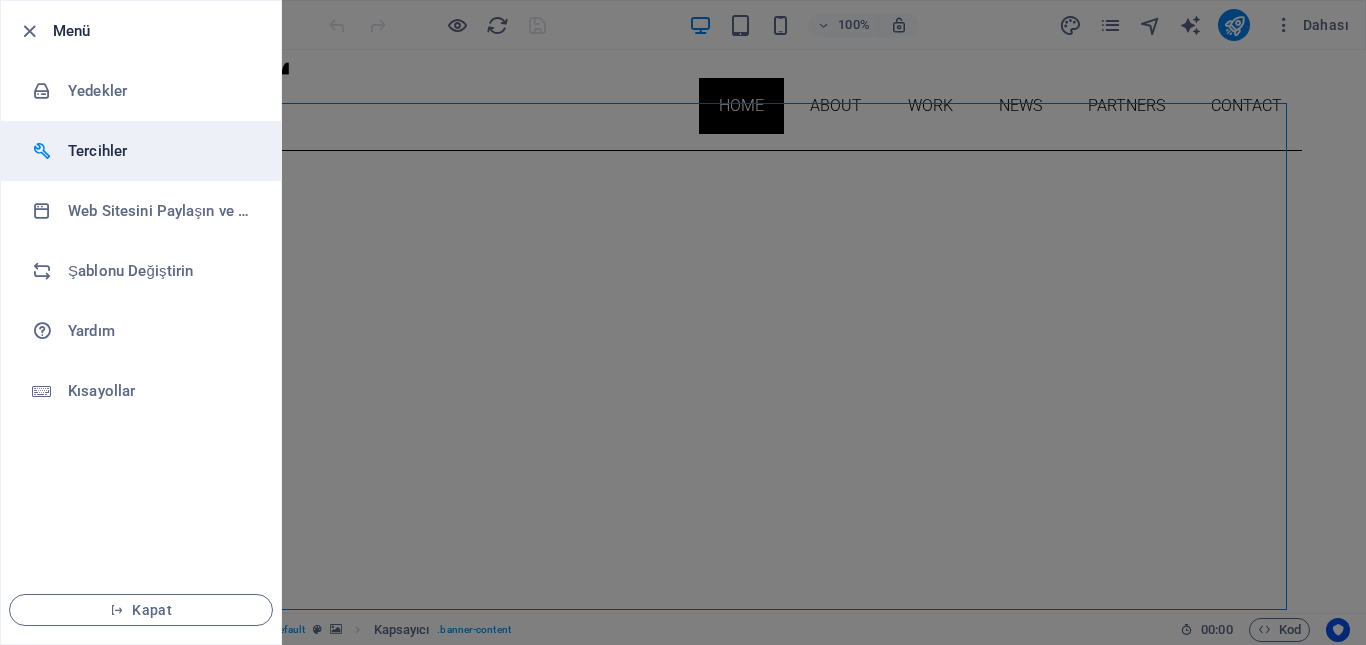 click on "Tercihler" at bounding box center [160, 151] 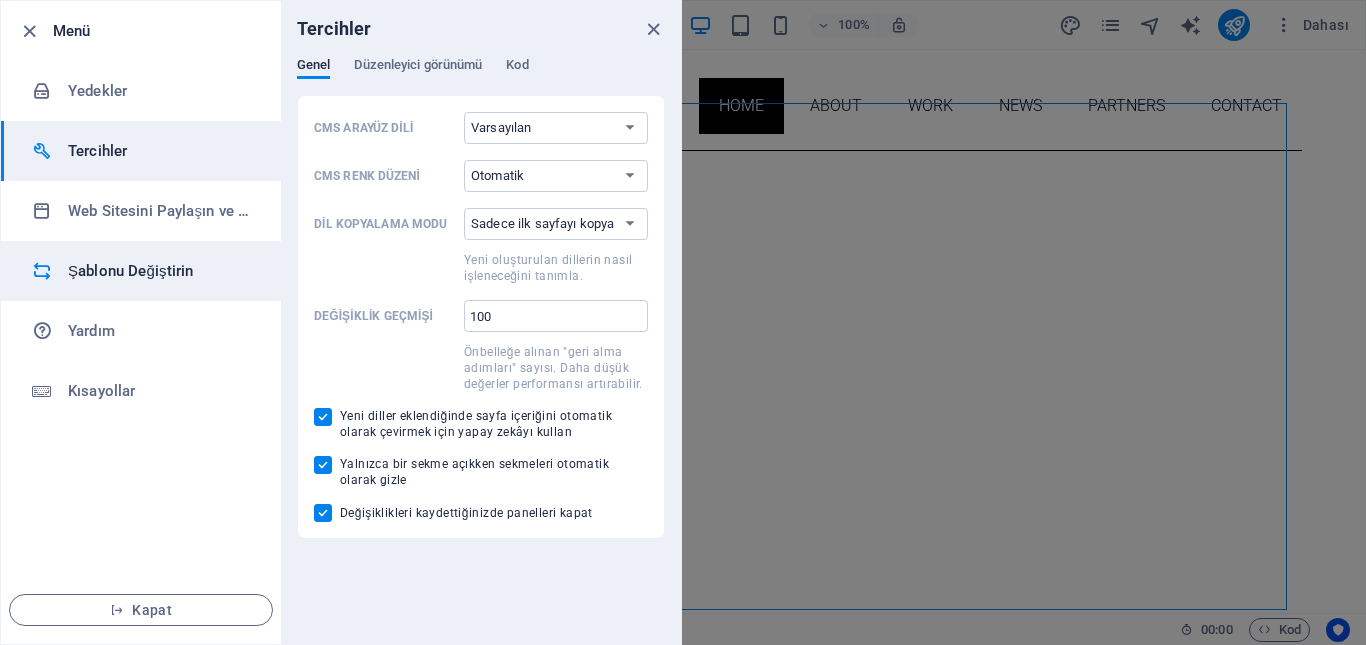 click on "Şablonu Değiştirin" at bounding box center (160, 271) 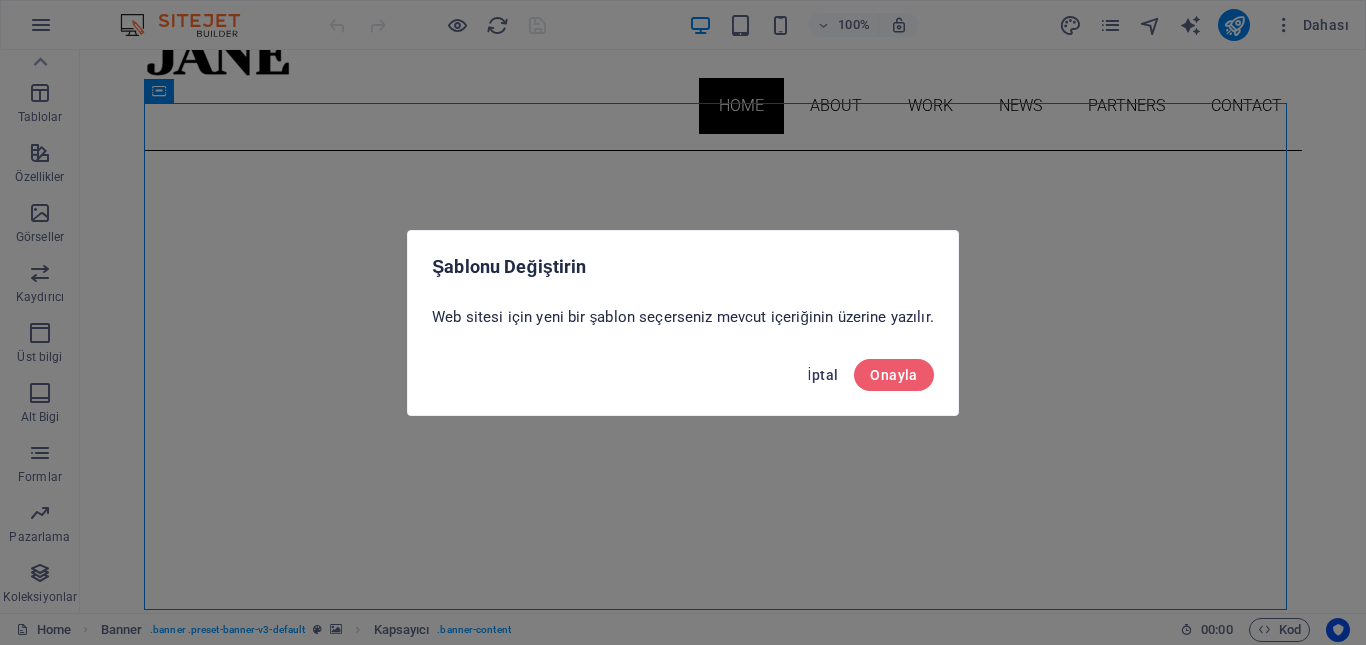 drag, startPoint x: 825, startPoint y: 387, endPoint x: 685, endPoint y: 314, distance: 157.8892 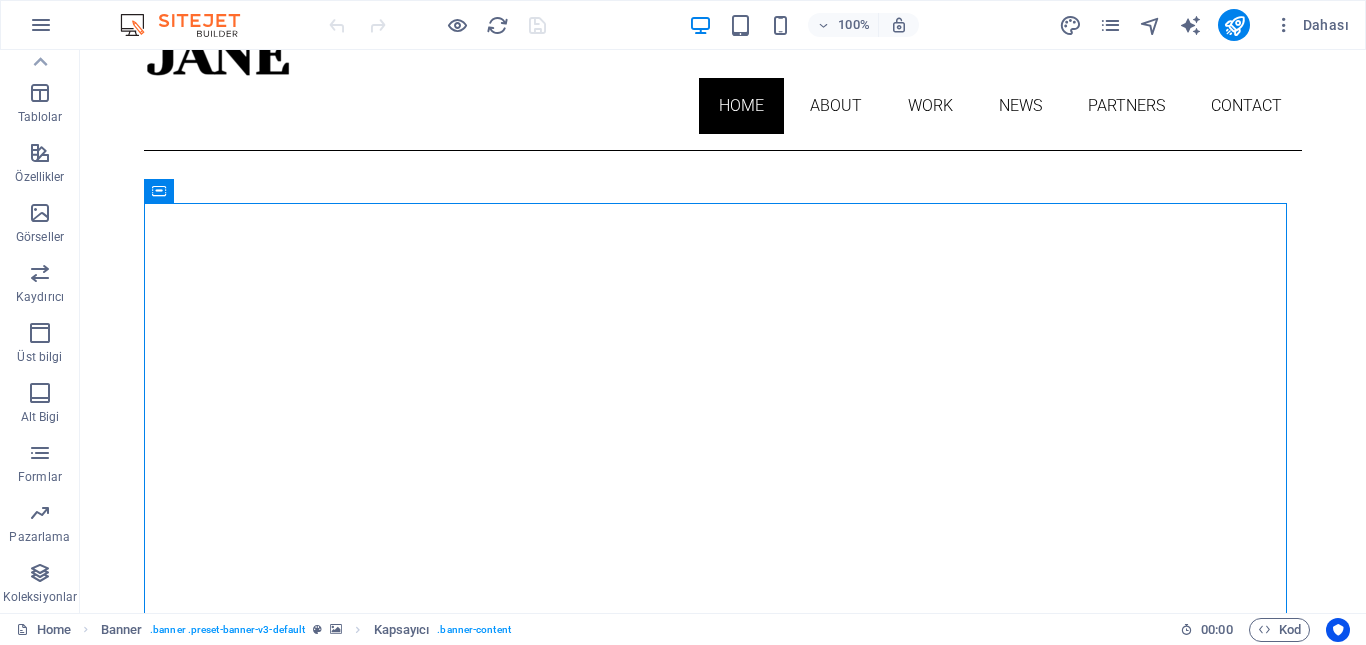 scroll, scrollTop: 0, scrollLeft: 0, axis: both 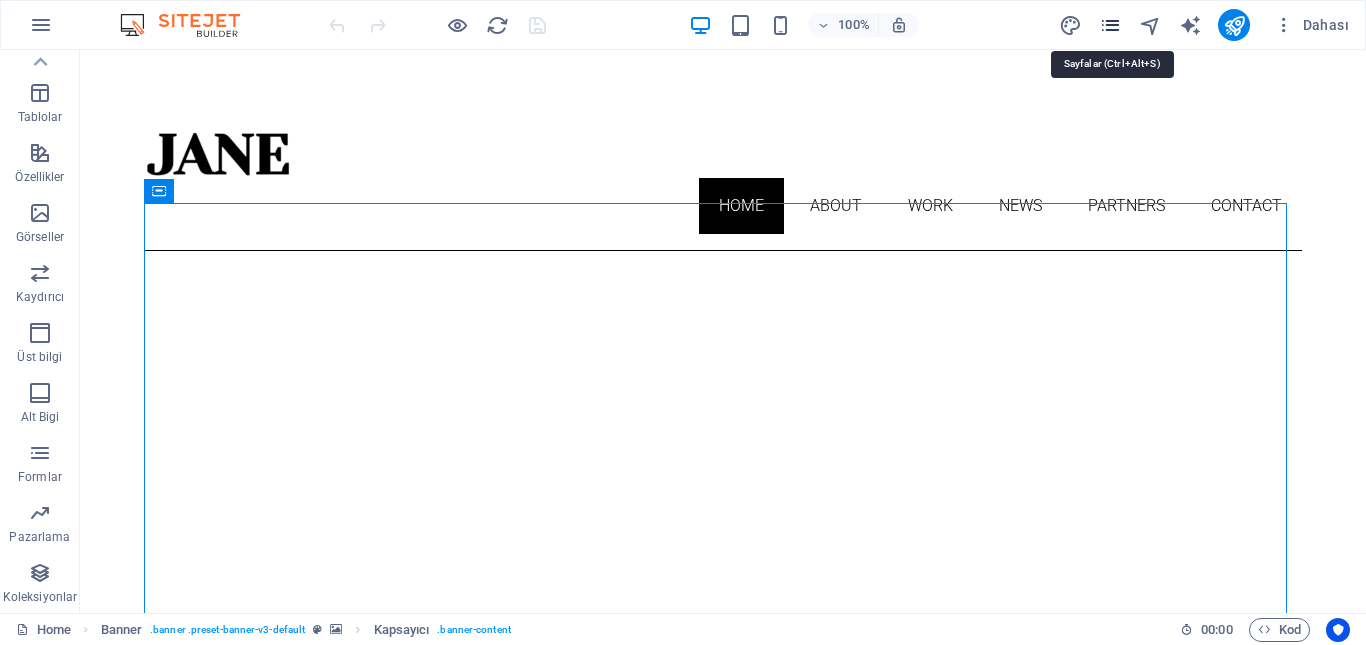 click at bounding box center [1110, 25] 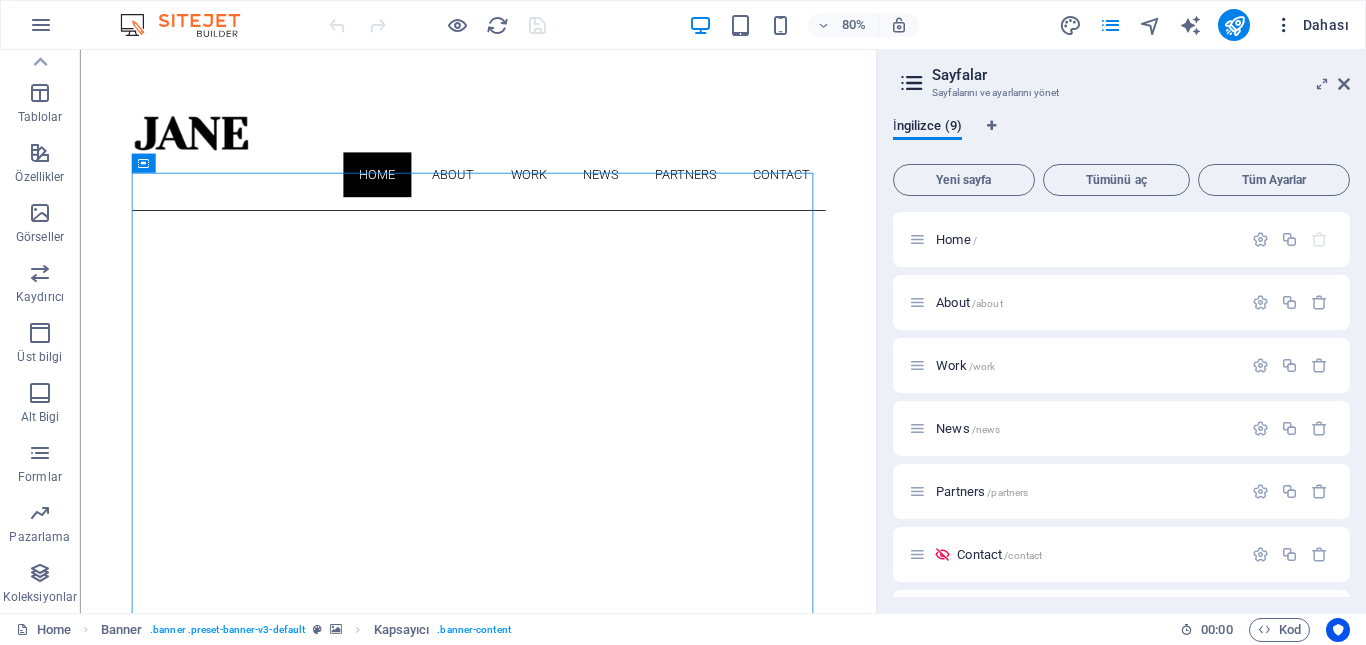 click on "Dahası" at bounding box center [1311, 25] 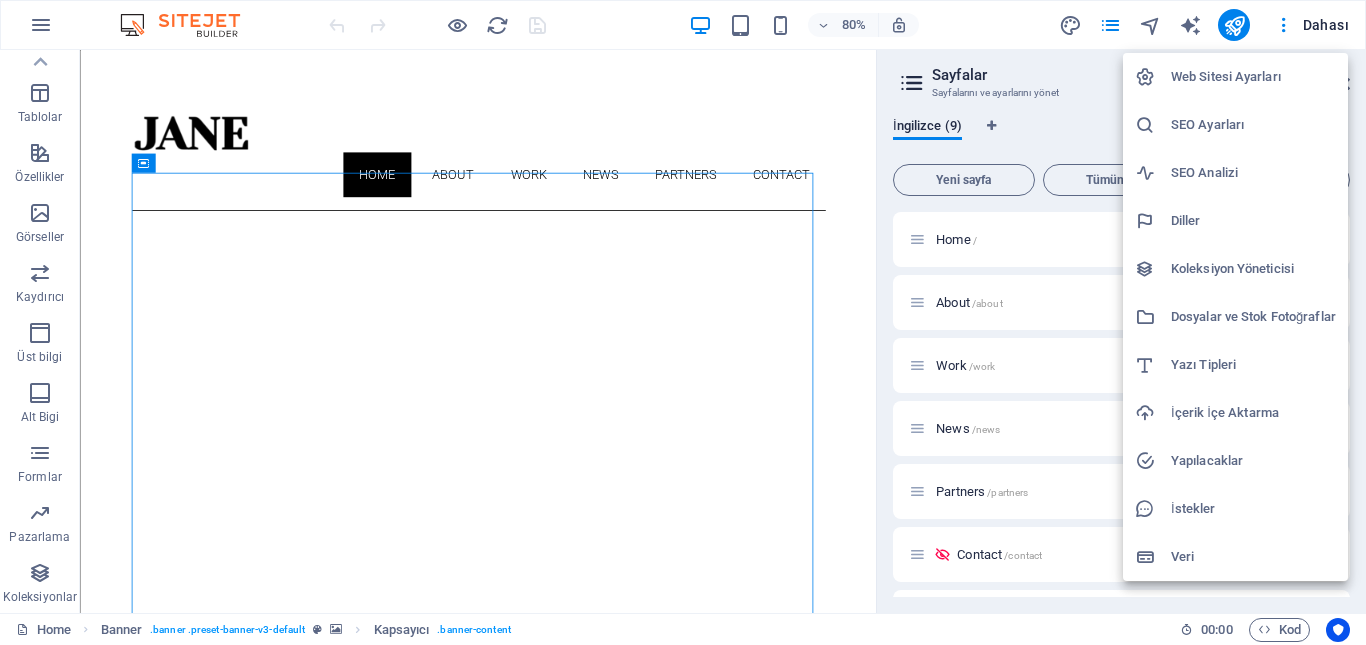 click on "Web Sitesi Ayarları" at bounding box center [1253, 77] 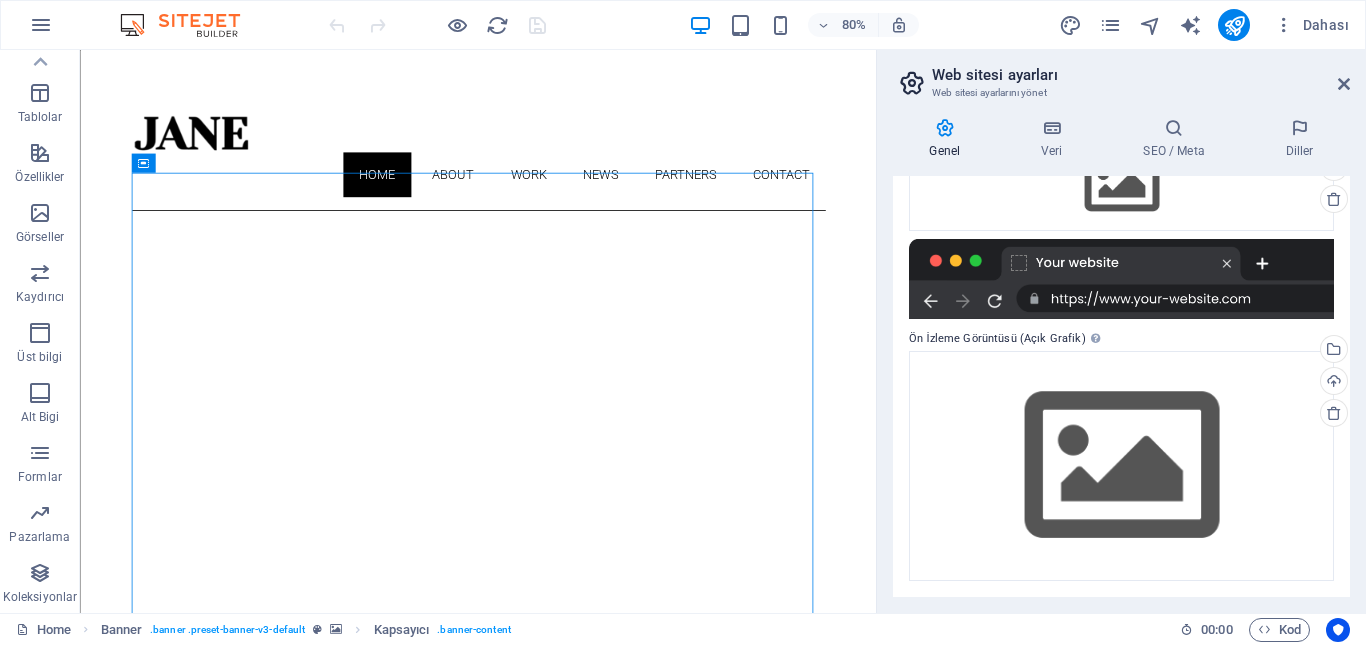 scroll, scrollTop: 0, scrollLeft: 0, axis: both 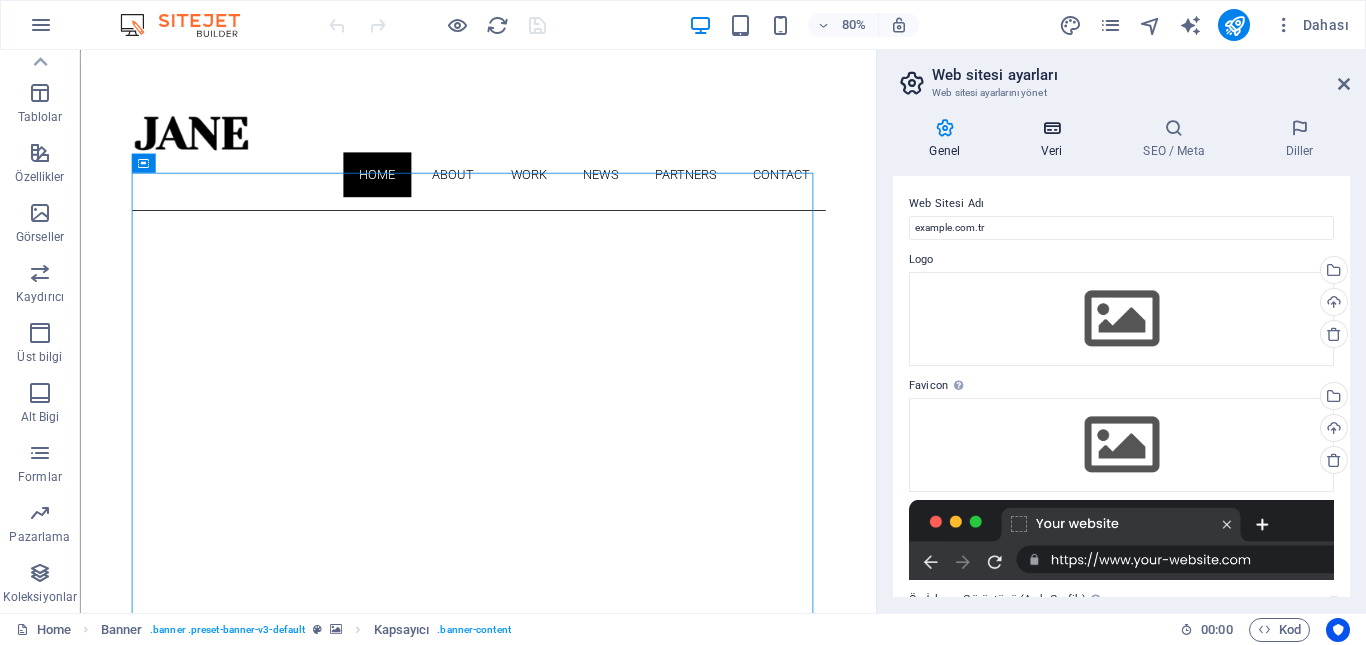 click at bounding box center (1052, 128) 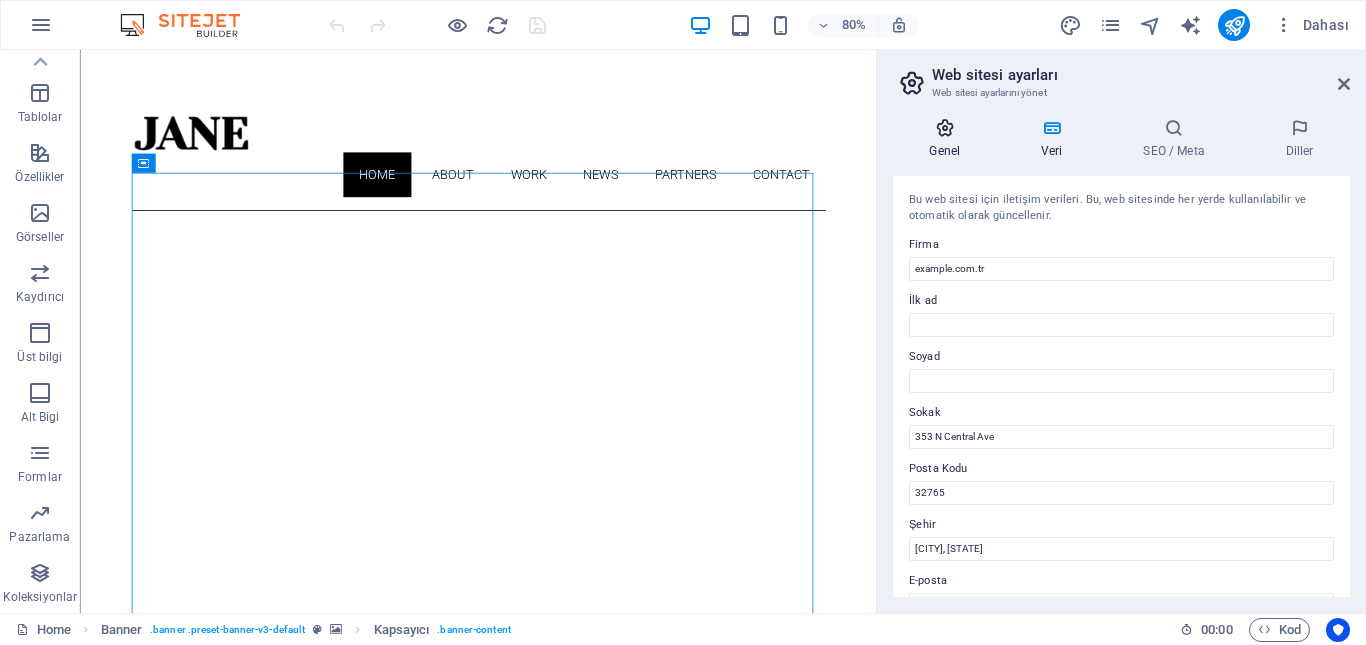 click on "Genel" at bounding box center [949, 139] 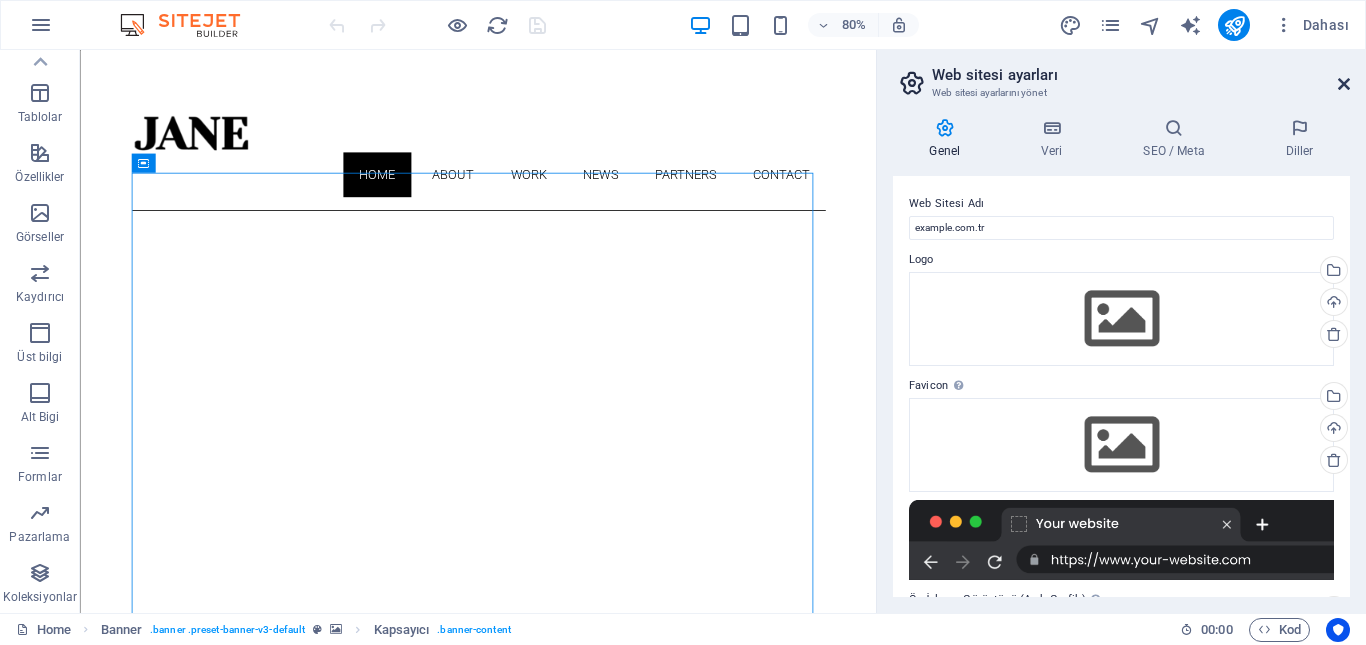 click at bounding box center (1344, 84) 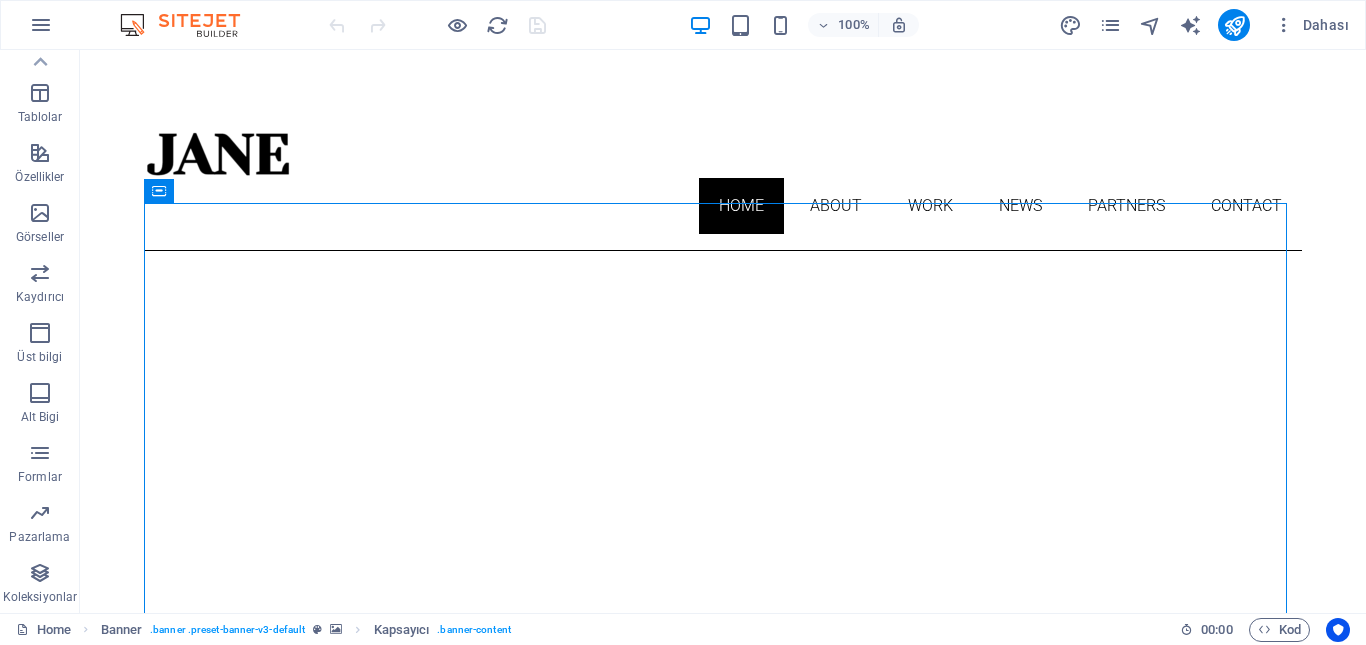 click at bounding box center [190, 25] 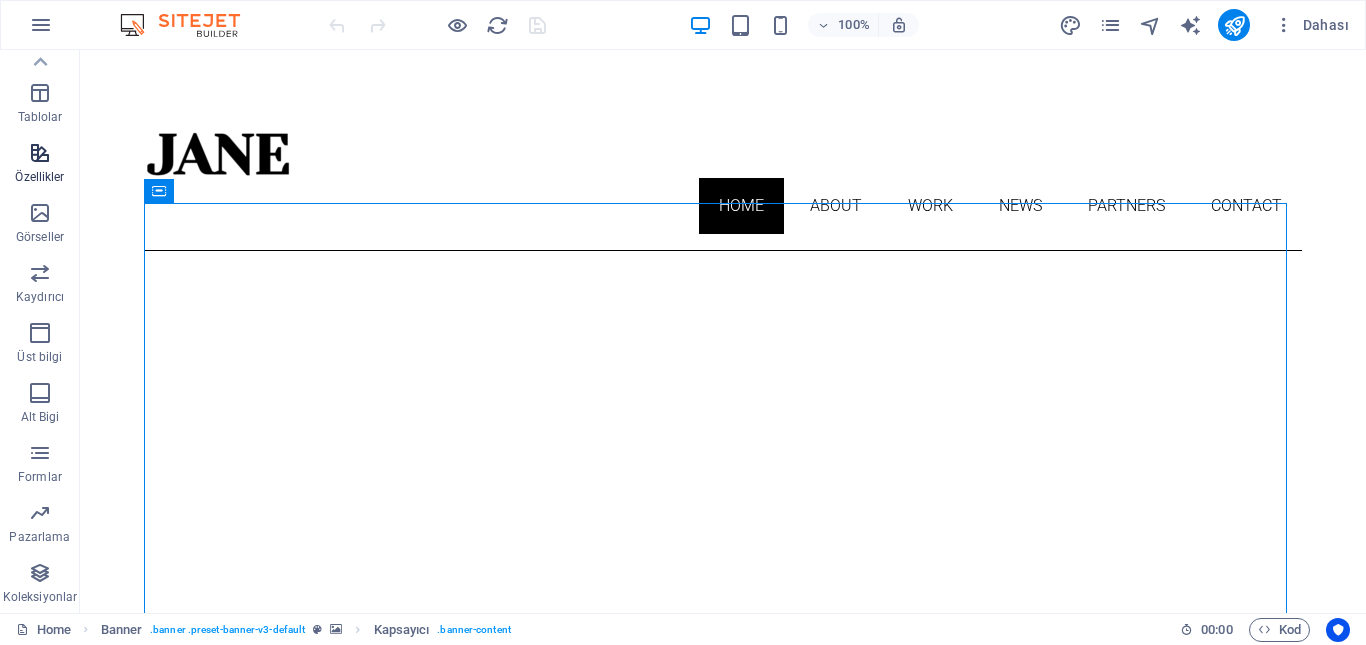 click at bounding box center (40, 153) 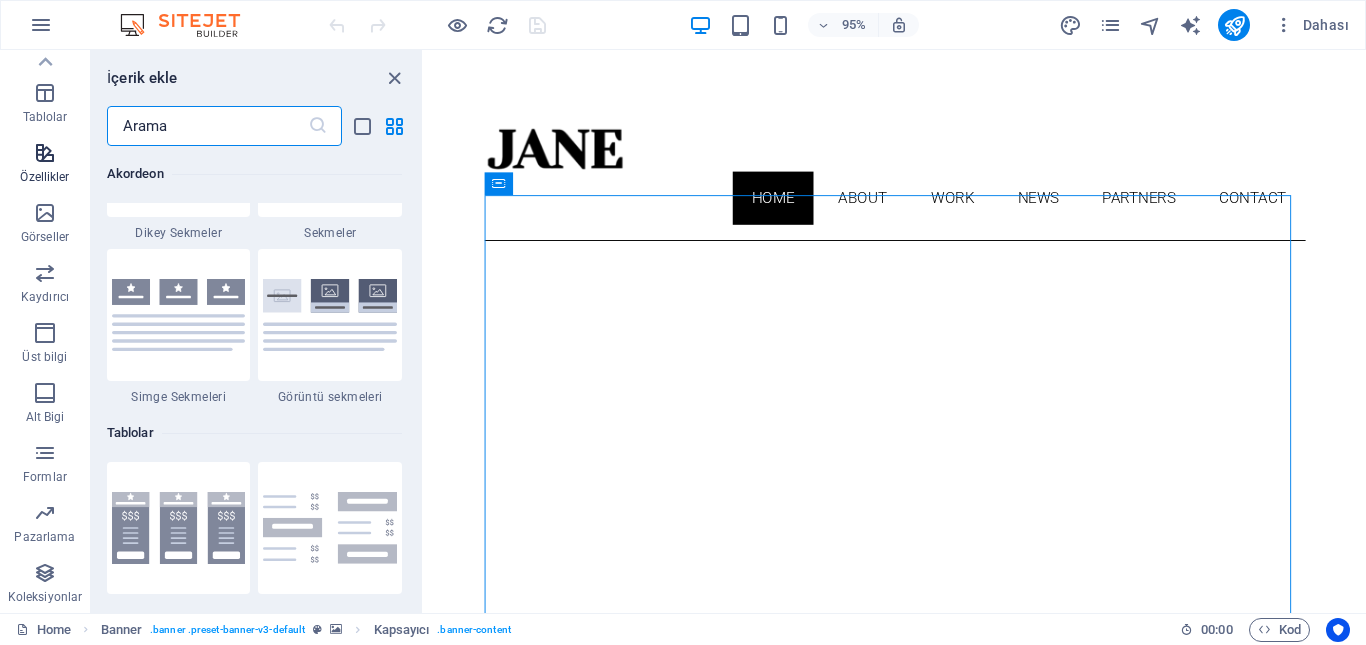 scroll, scrollTop: 7795, scrollLeft: 0, axis: vertical 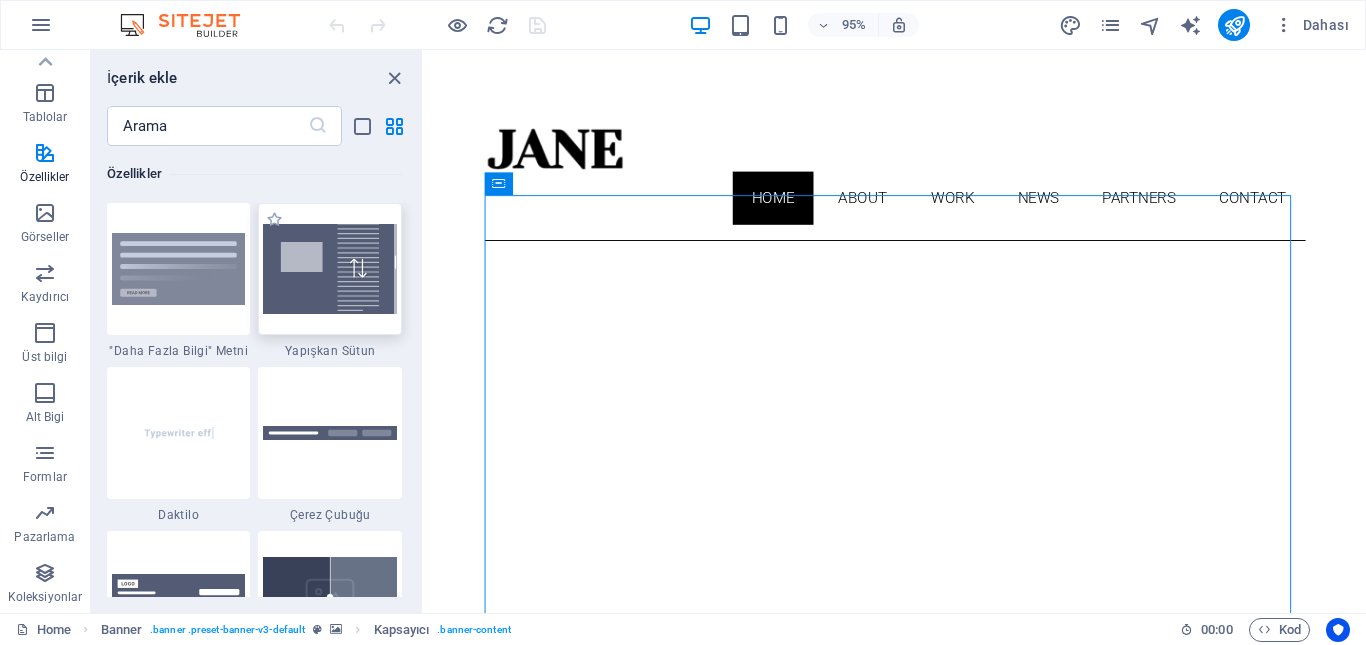 click at bounding box center (330, 268) 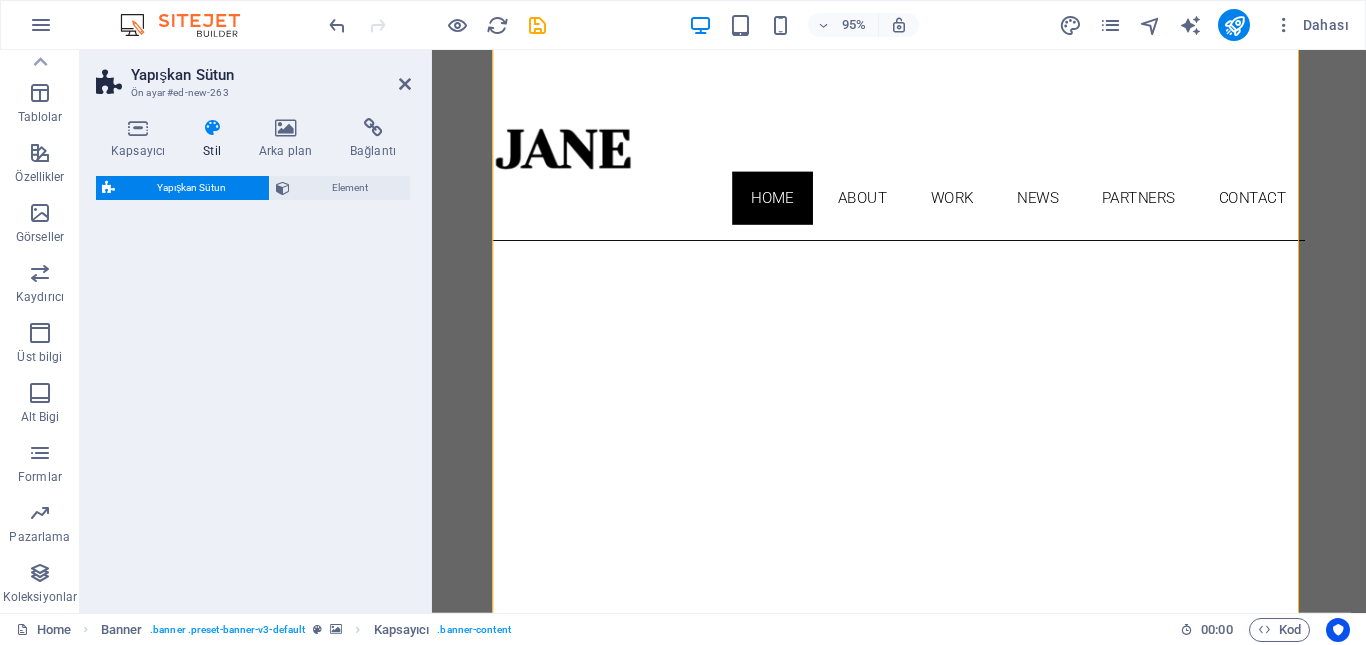 scroll, scrollTop: 850, scrollLeft: 0, axis: vertical 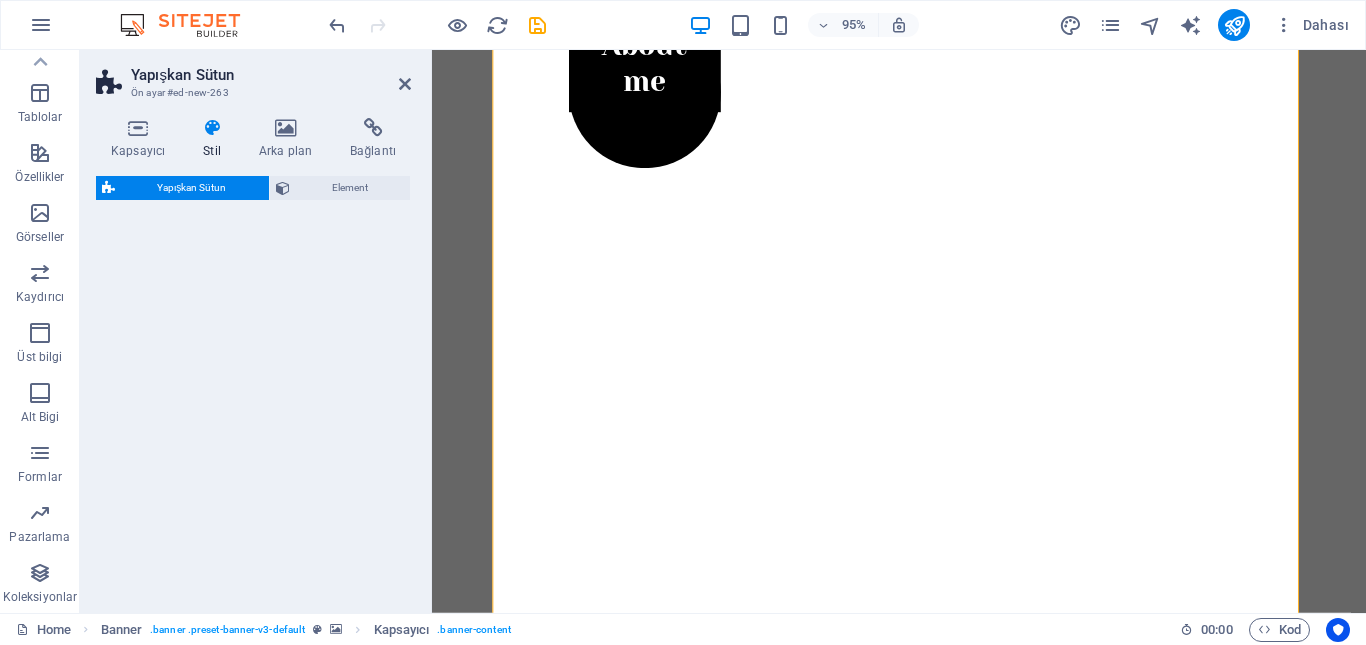 select on "%" 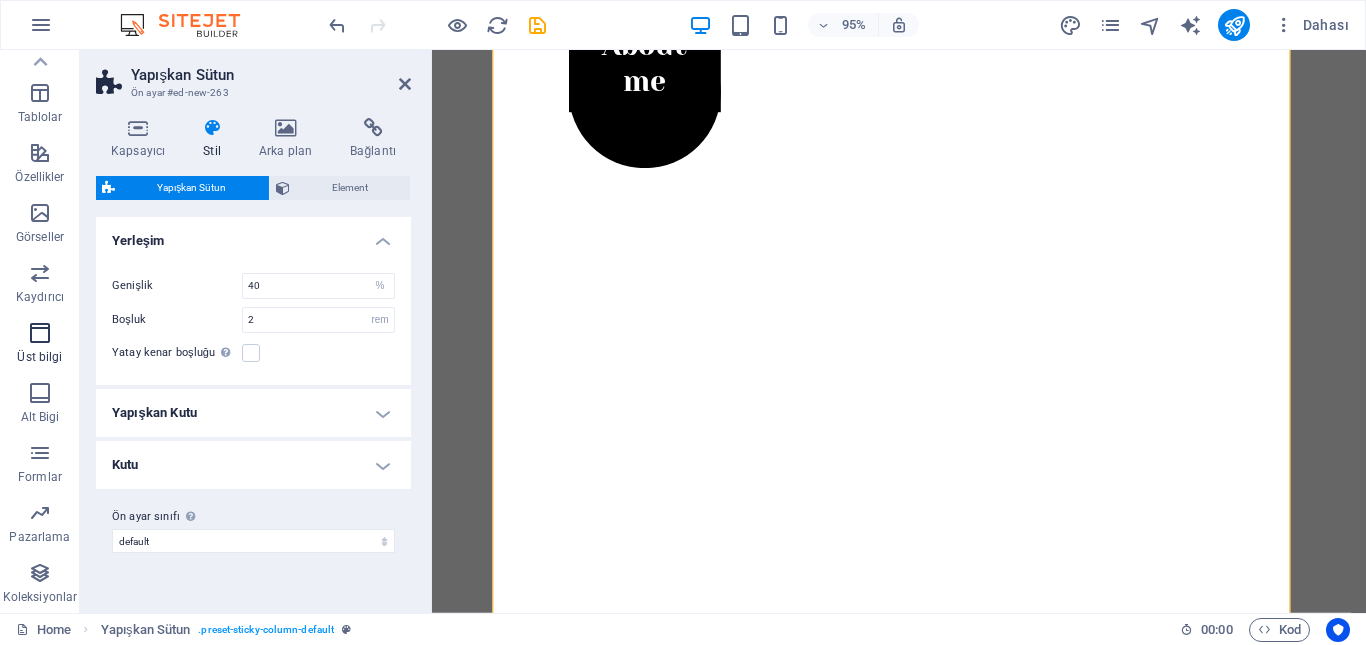 click at bounding box center [40, 333] 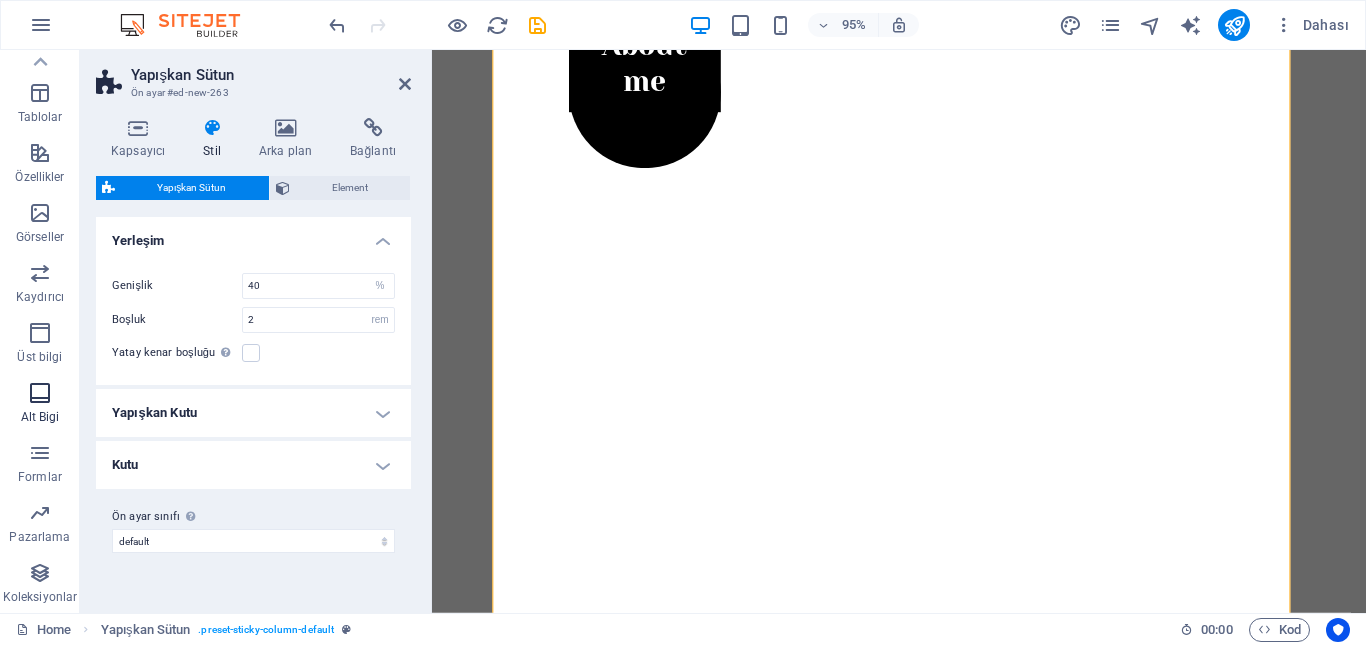 click at bounding box center (40, 393) 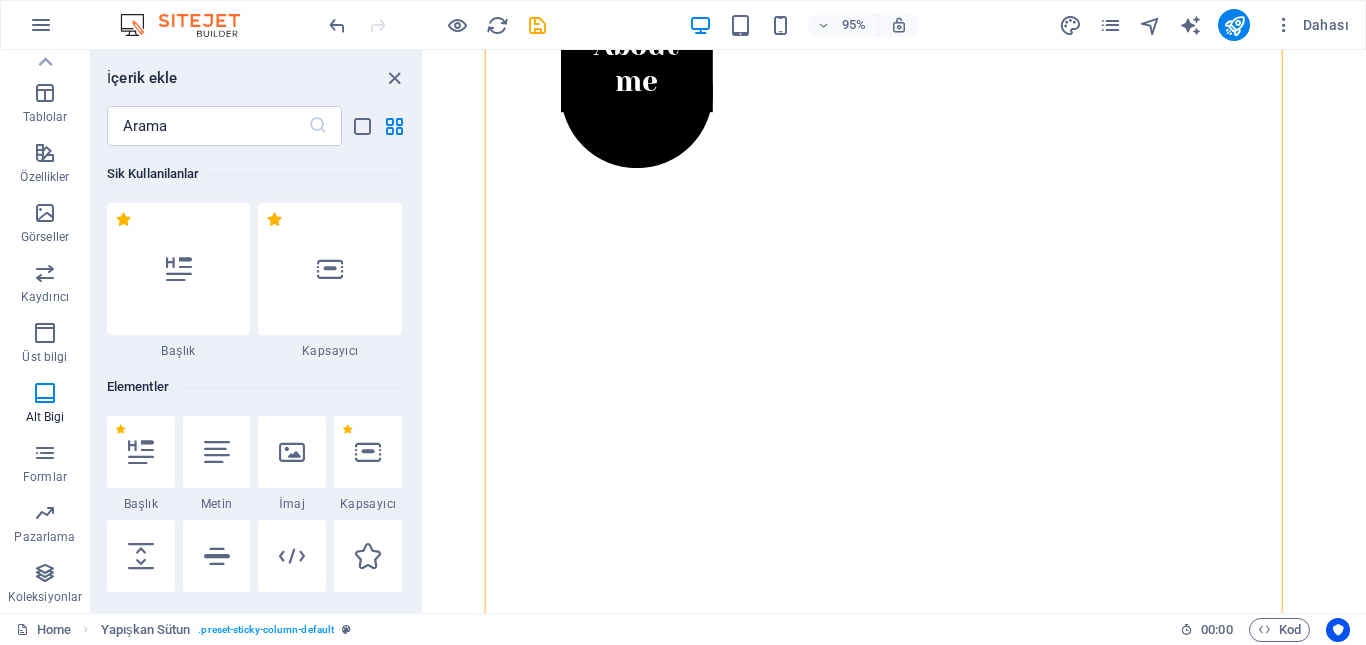 scroll, scrollTop: 823, scrollLeft: 0, axis: vertical 